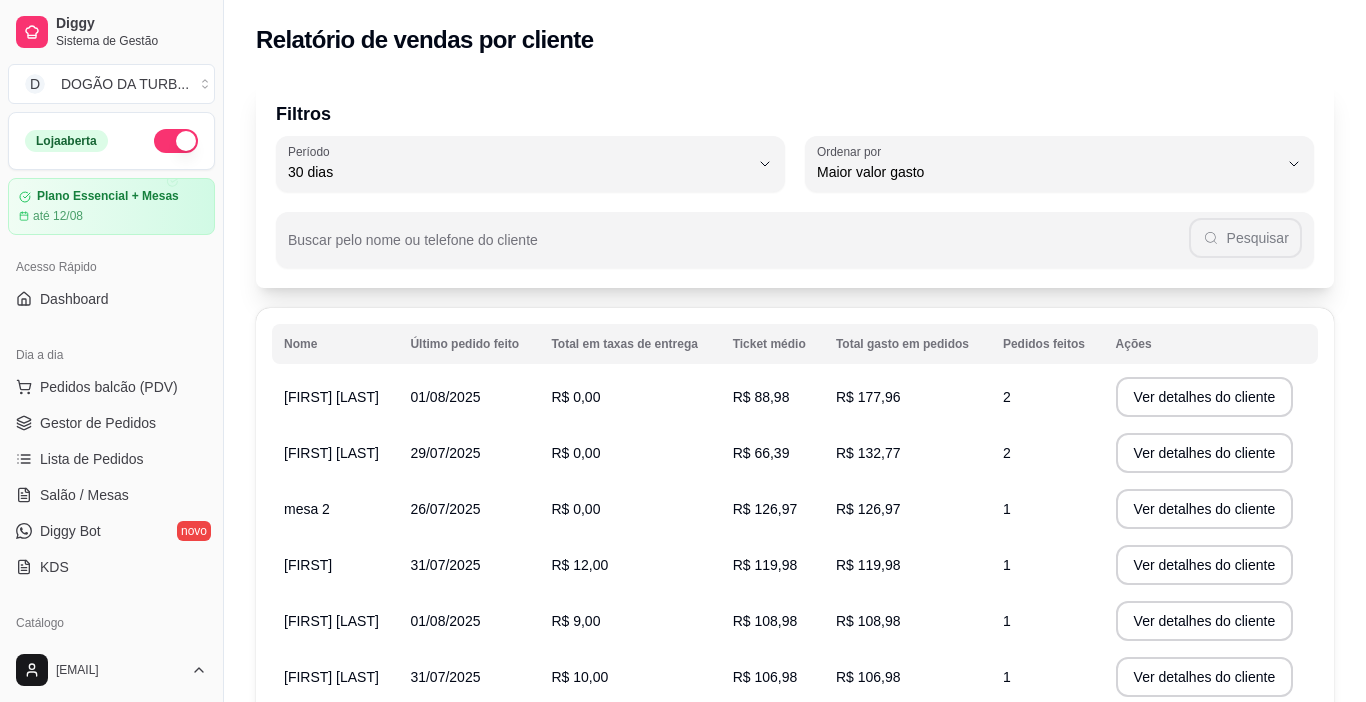 select on "30" 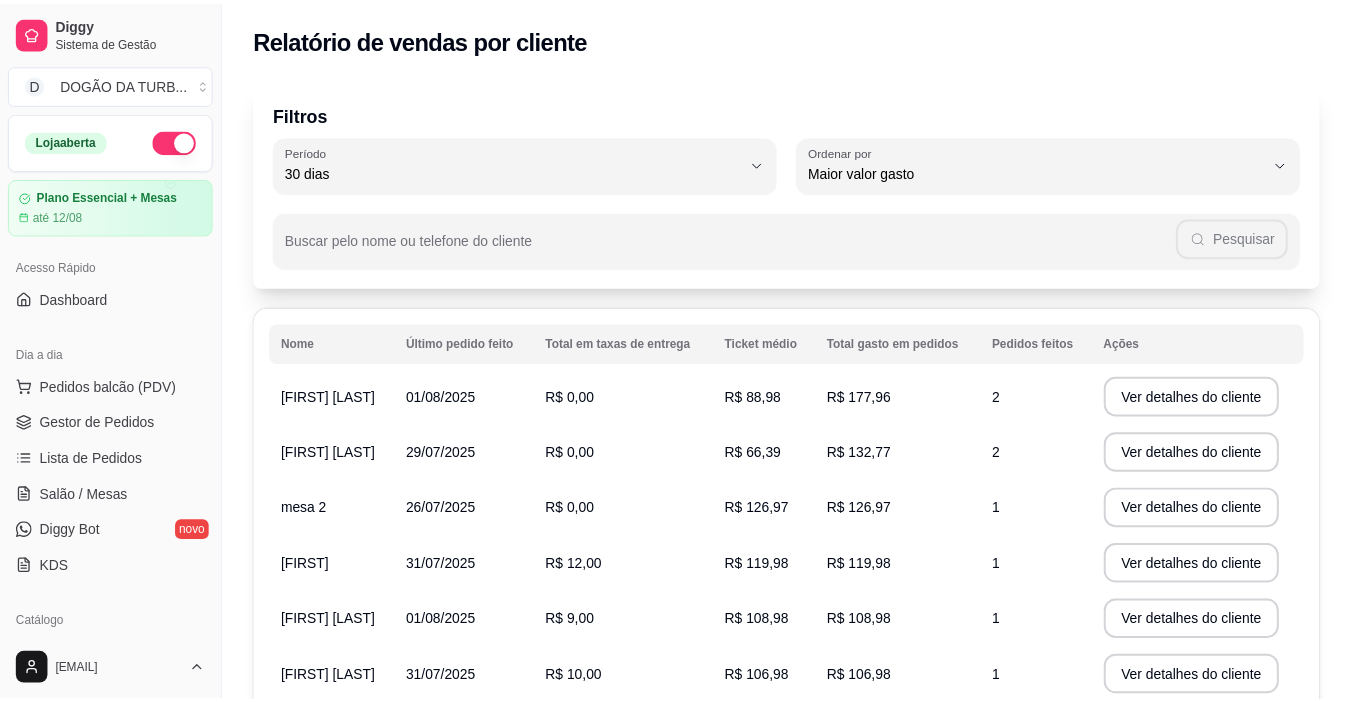 scroll, scrollTop: 0, scrollLeft: 0, axis: both 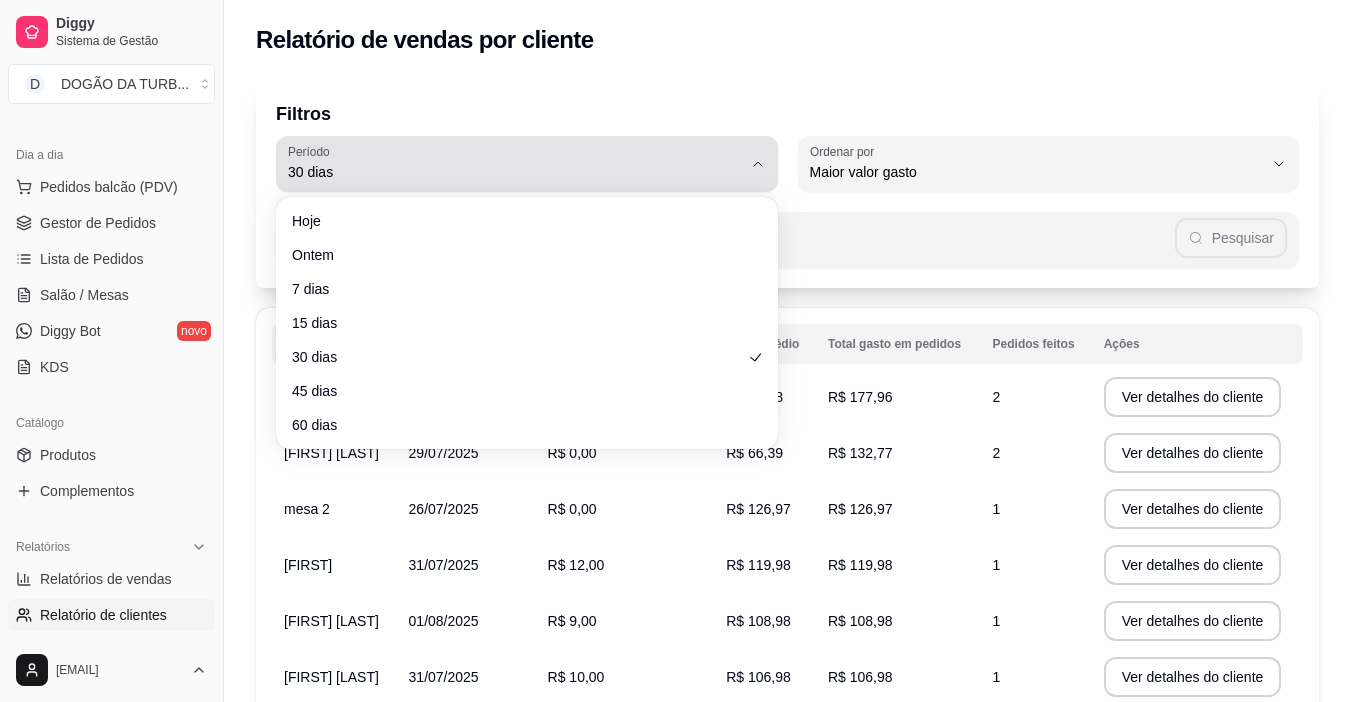 click 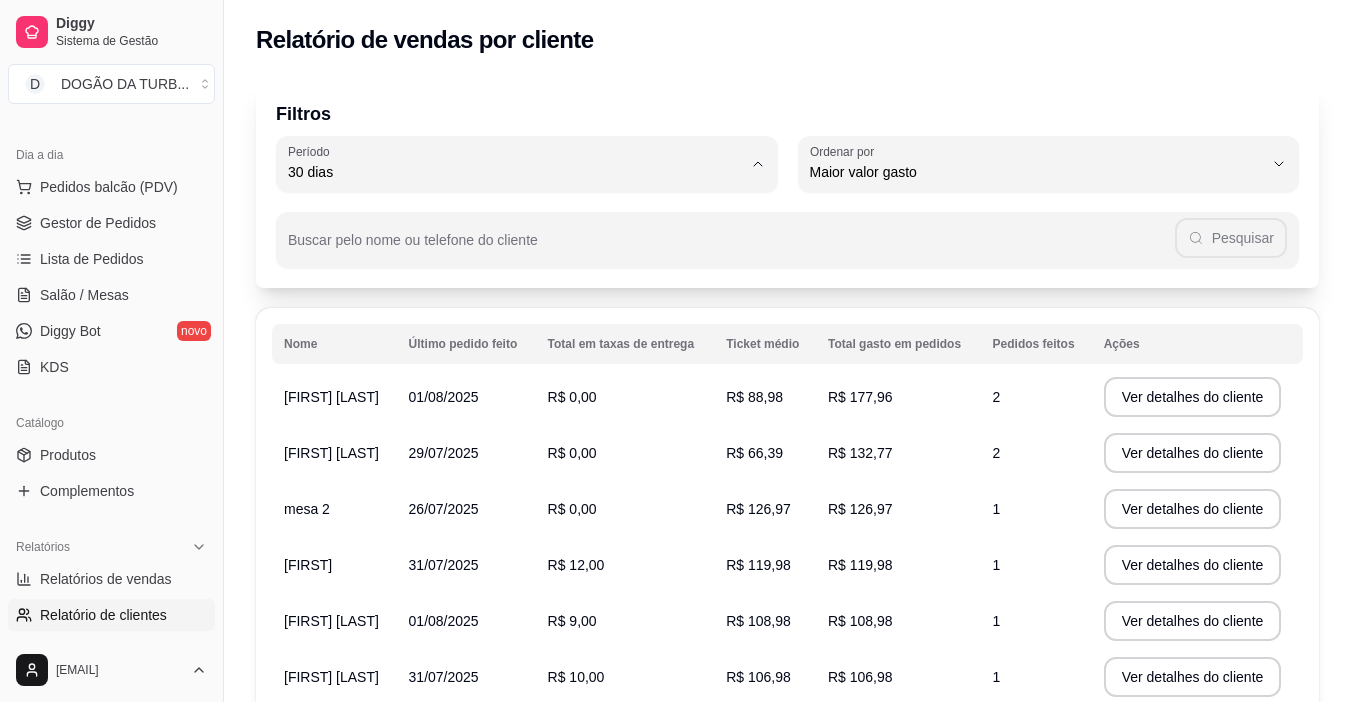 click on "Hoje" at bounding box center [517, 219] 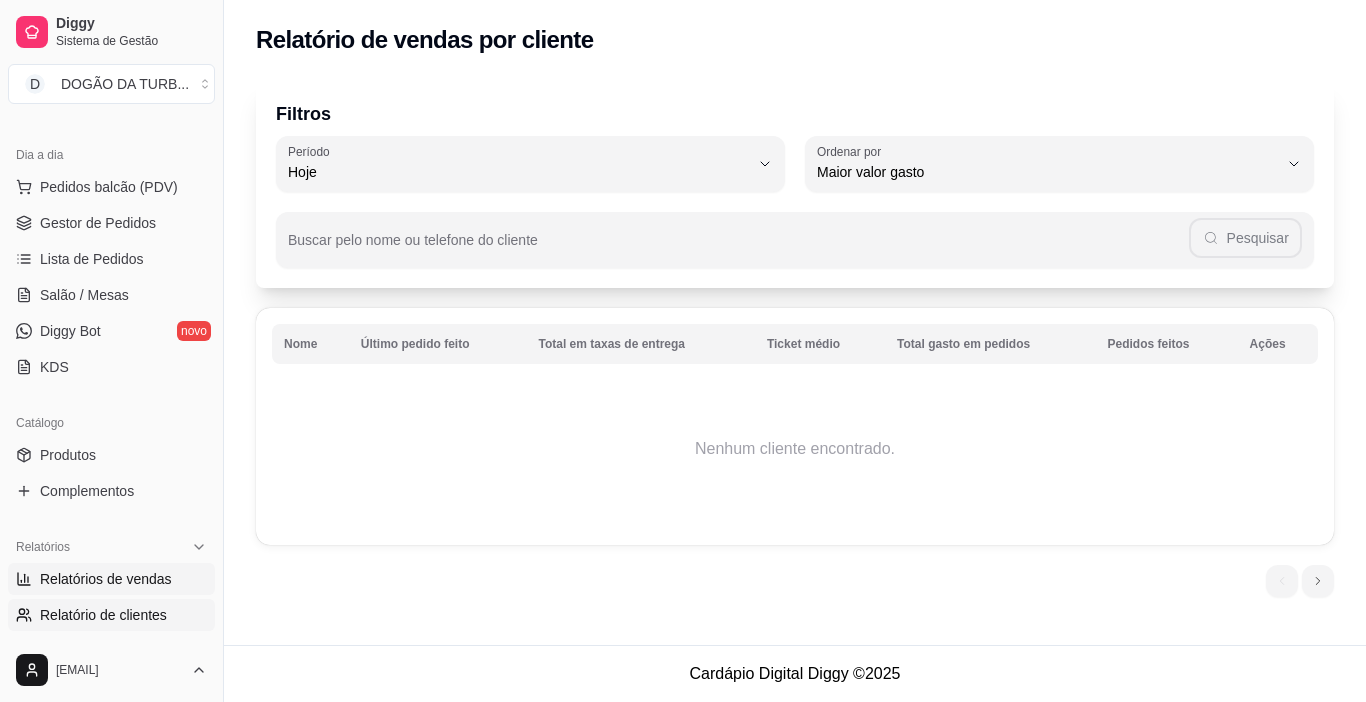 click on "Relatórios de vendas" at bounding box center [111, 579] 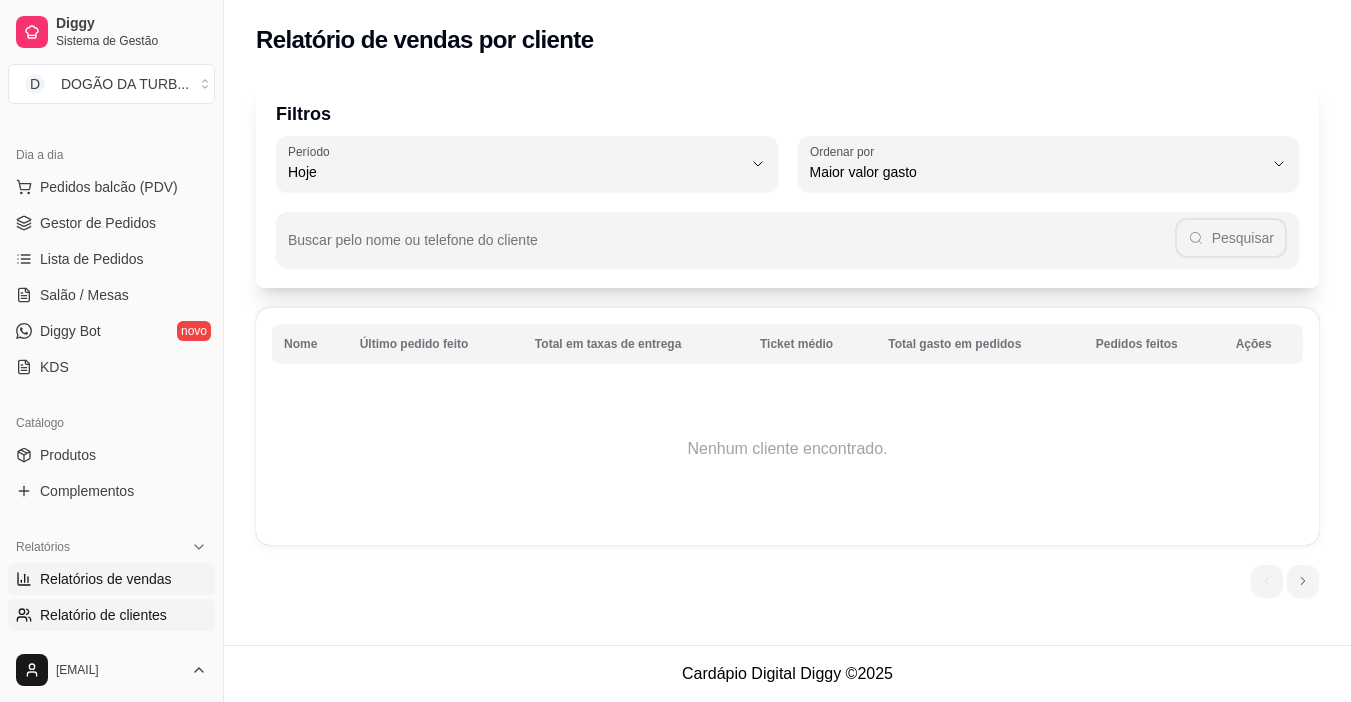 select on "ALL" 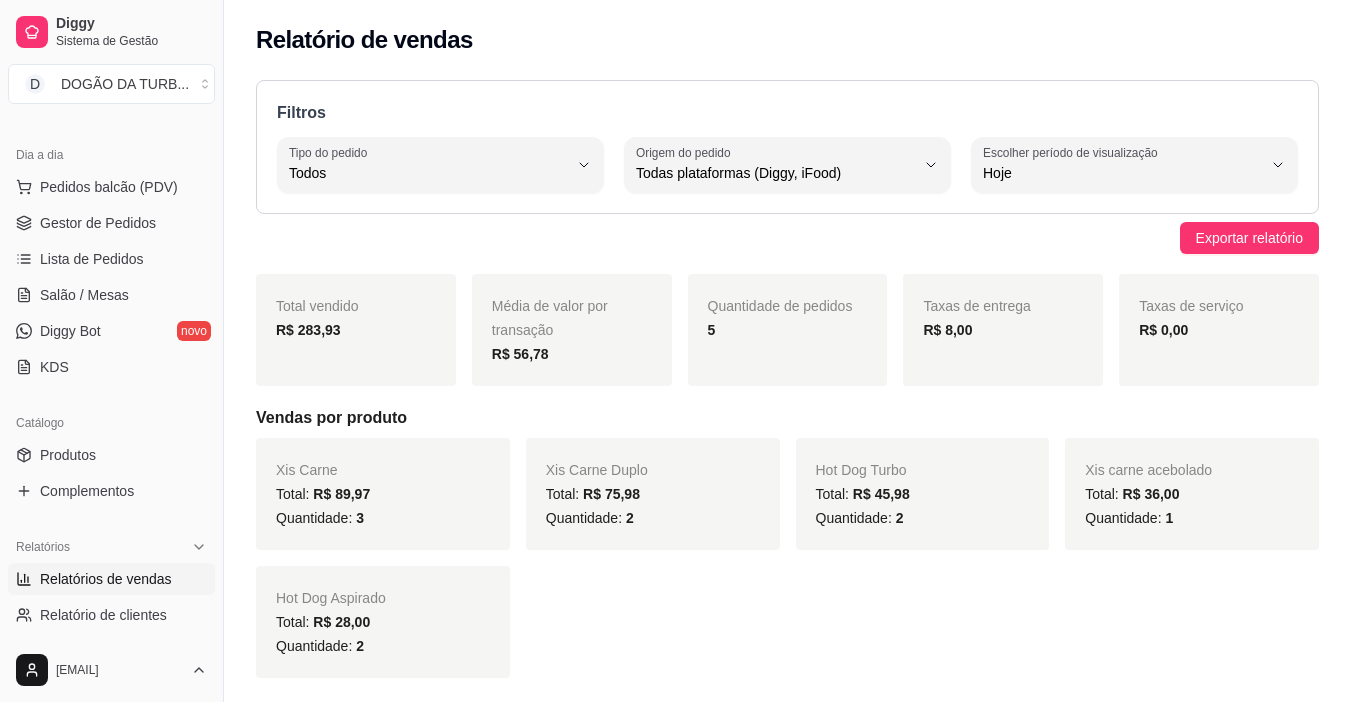 scroll, scrollTop: 100, scrollLeft: 0, axis: vertical 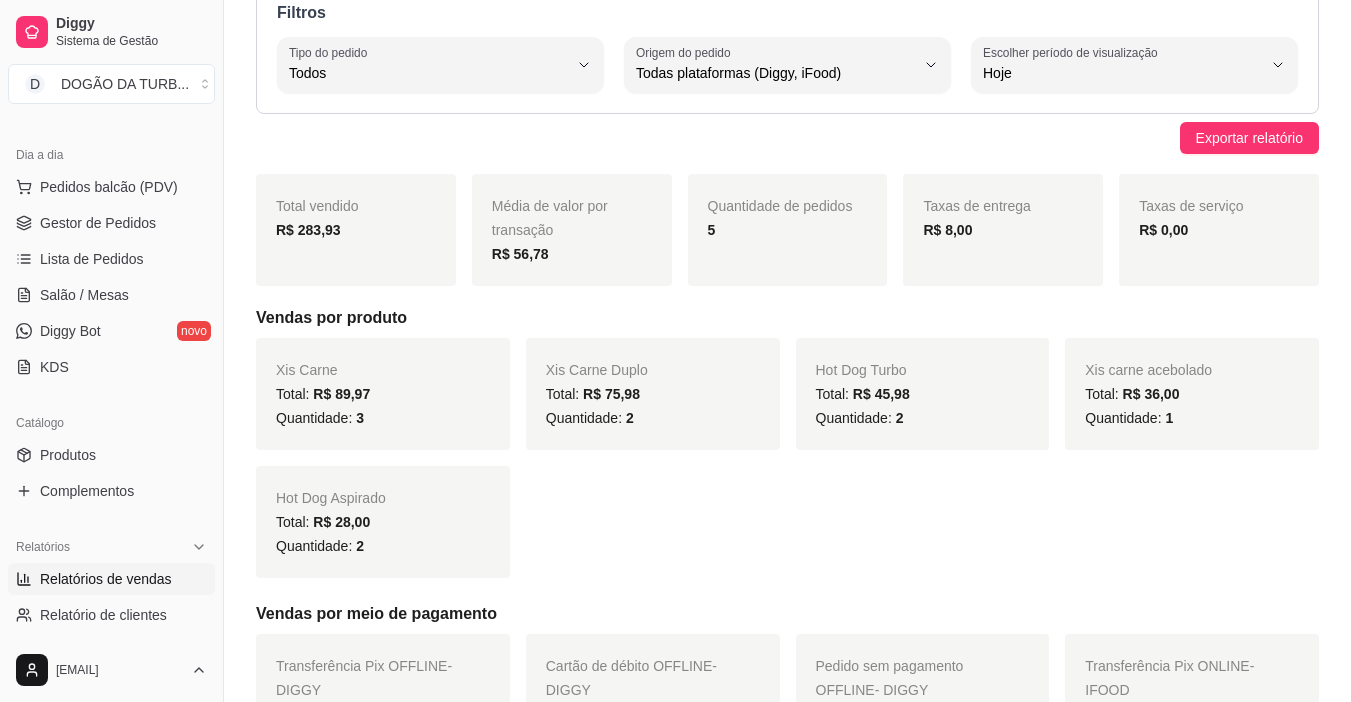 click on "Quantidade:   1" at bounding box center (1192, 418) 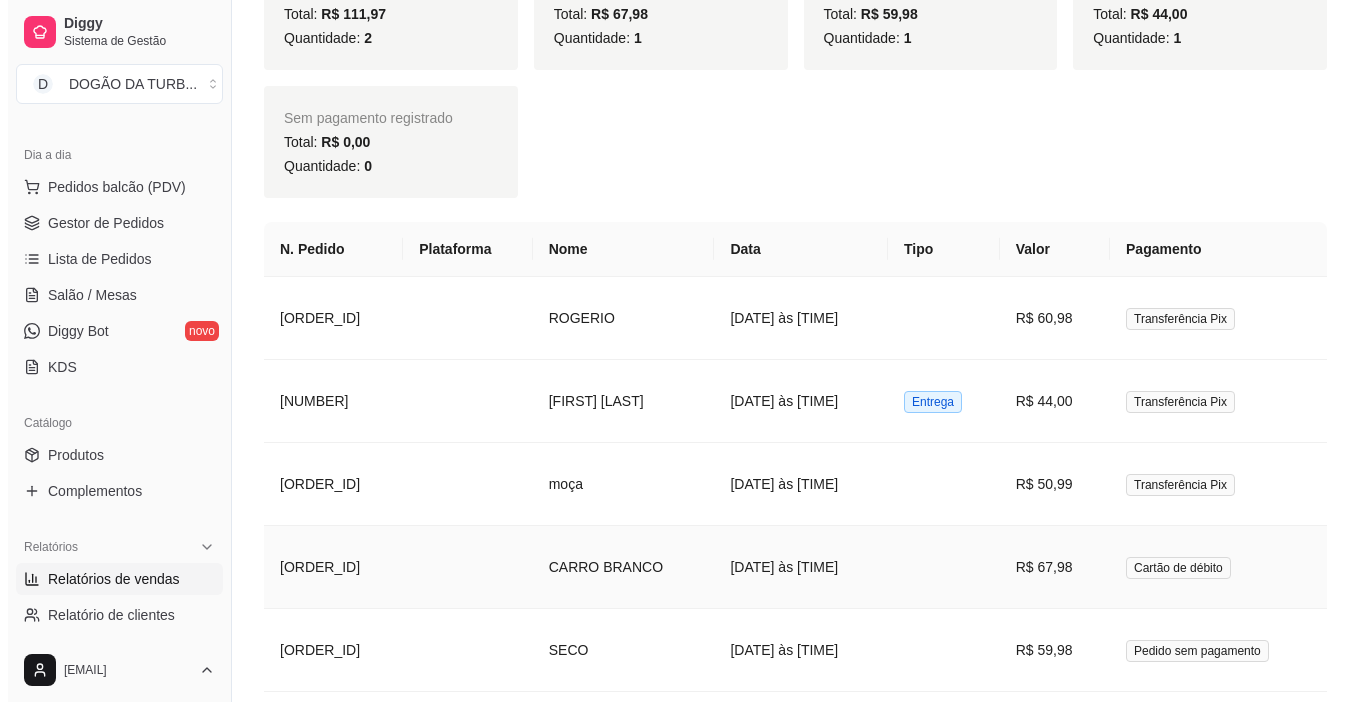 scroll, scrollTop: 935, scrollLeft: 0, axis: vertical 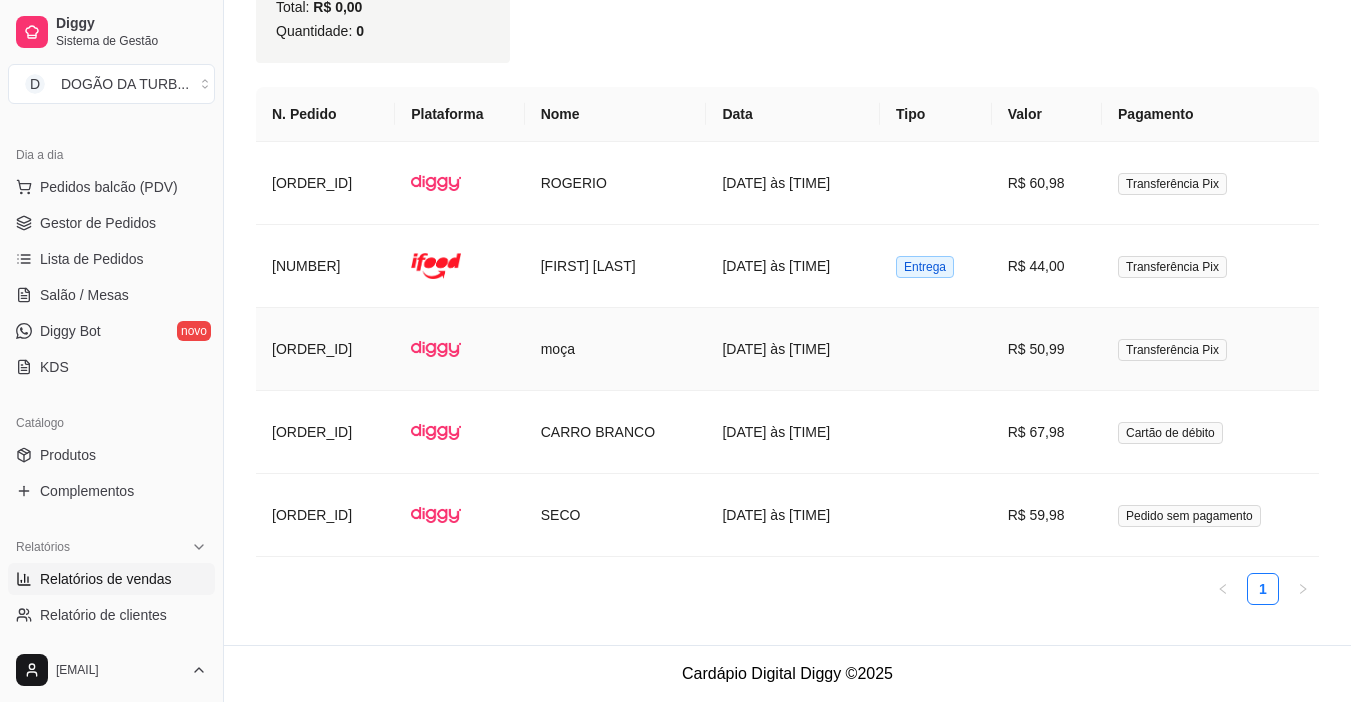 click on "moça" at bounding box center [616, 349] 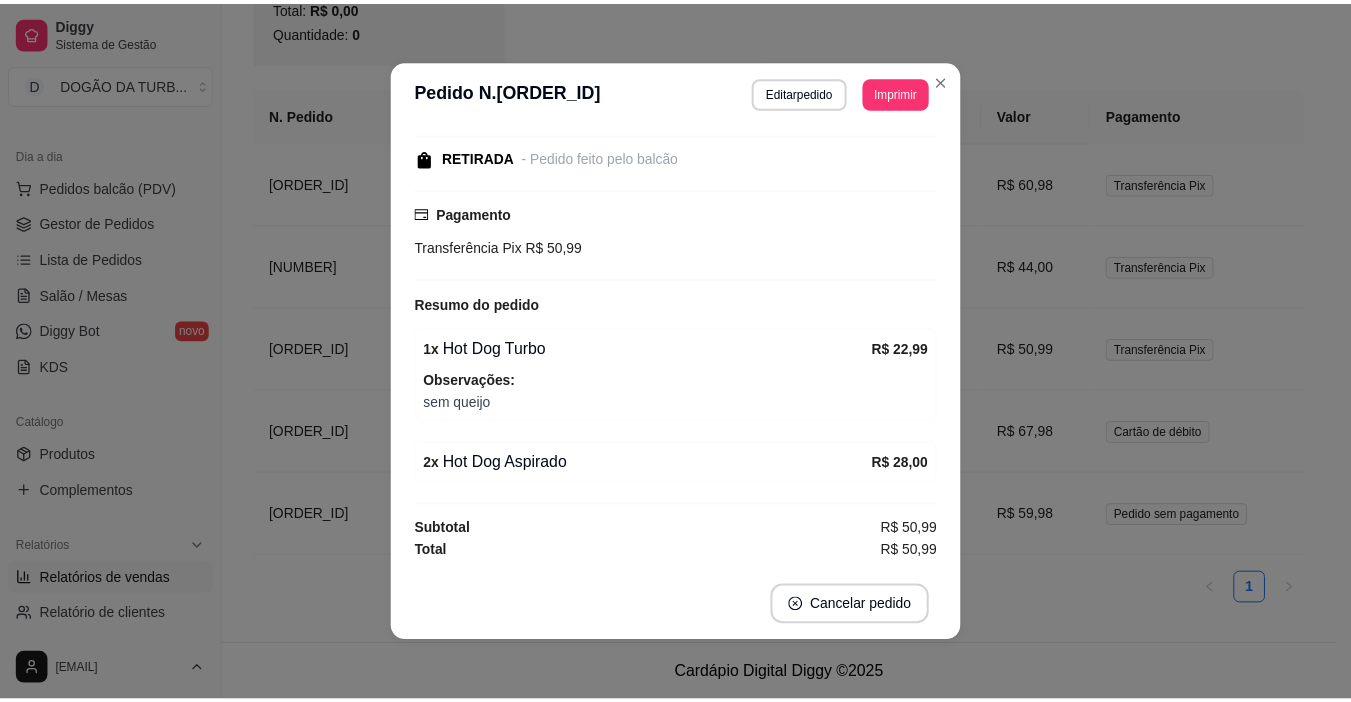 scroll, scrollTop: 0, scrollLeft: 0, axis: both 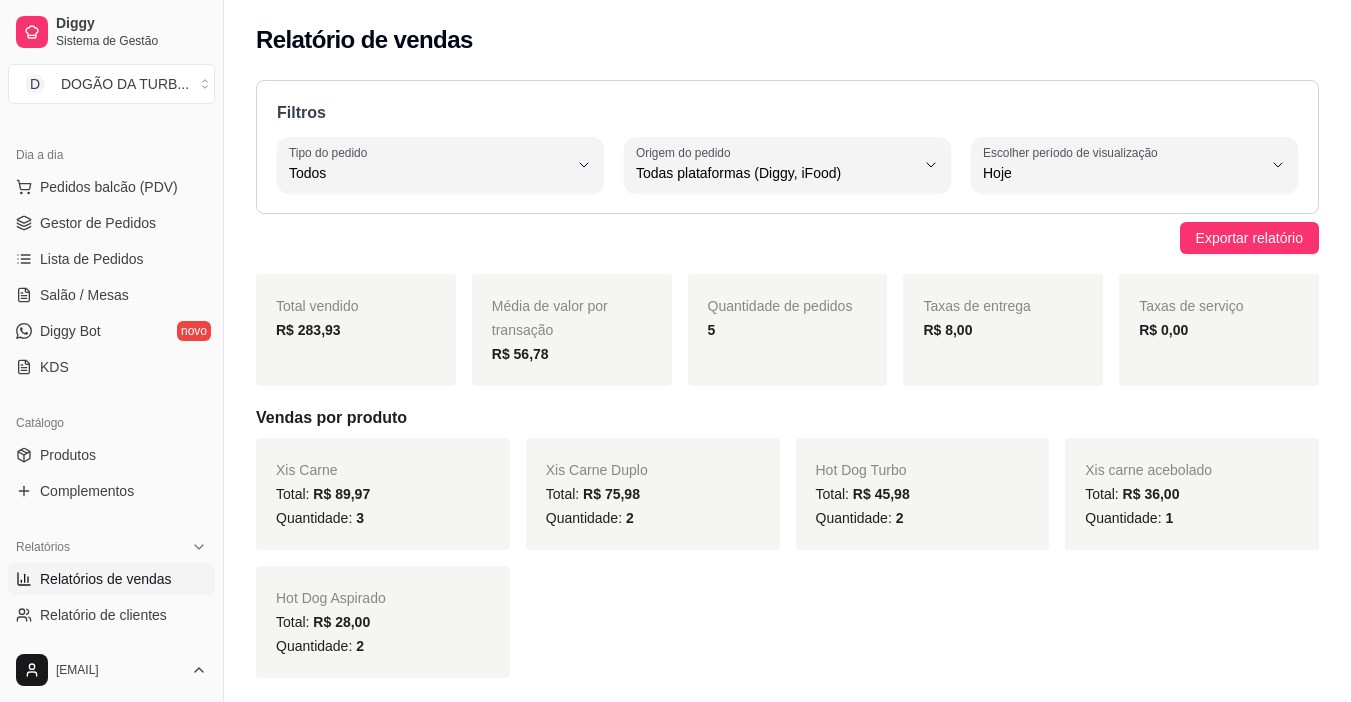 click on "1" at bounding box center [1169, 518] 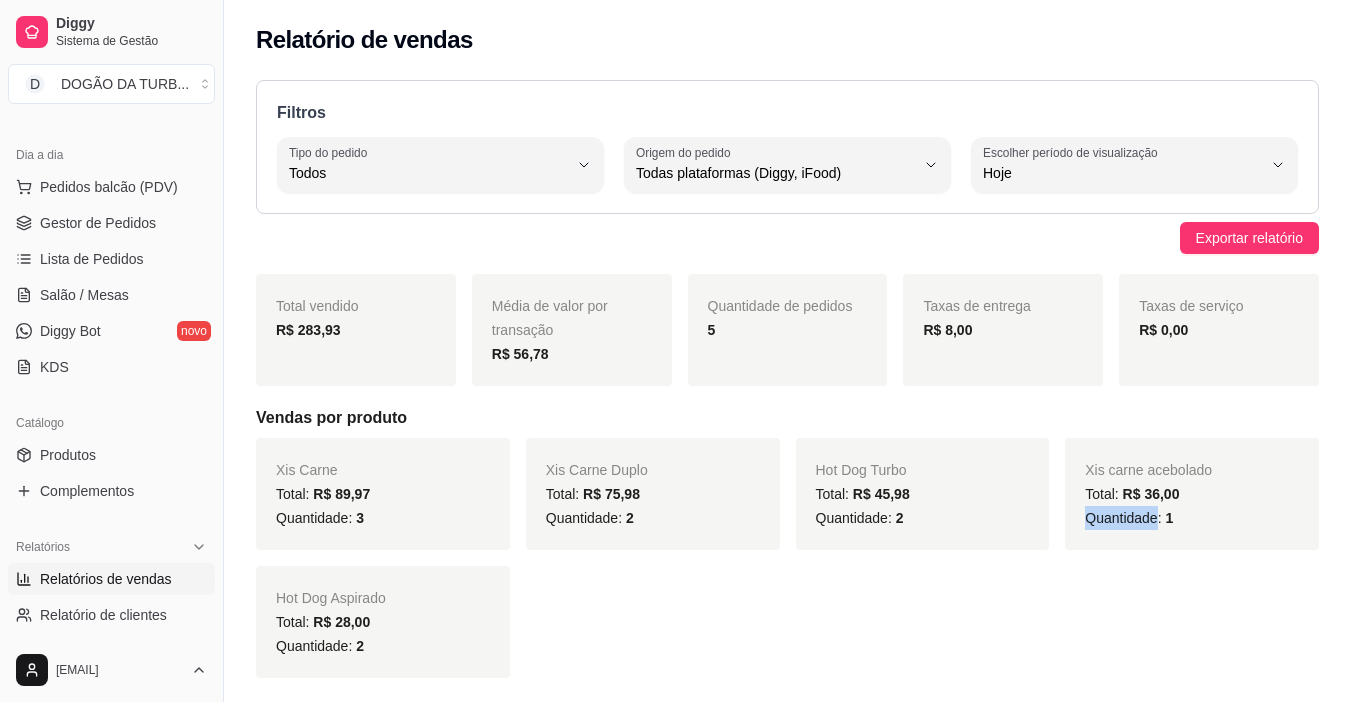 click on "Quantidade:   1" at bounding box center (1129, 518) 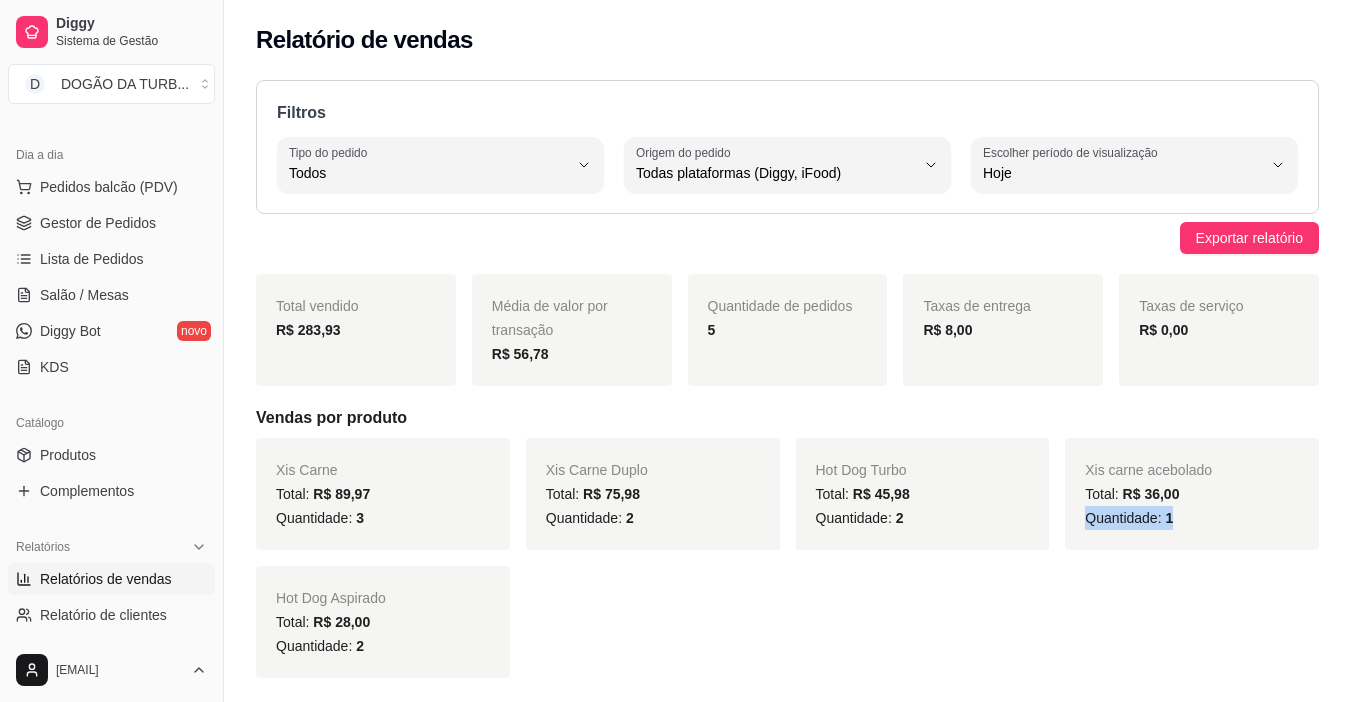 click on "Quantidade:   1" at bounding box center [1129, 518] 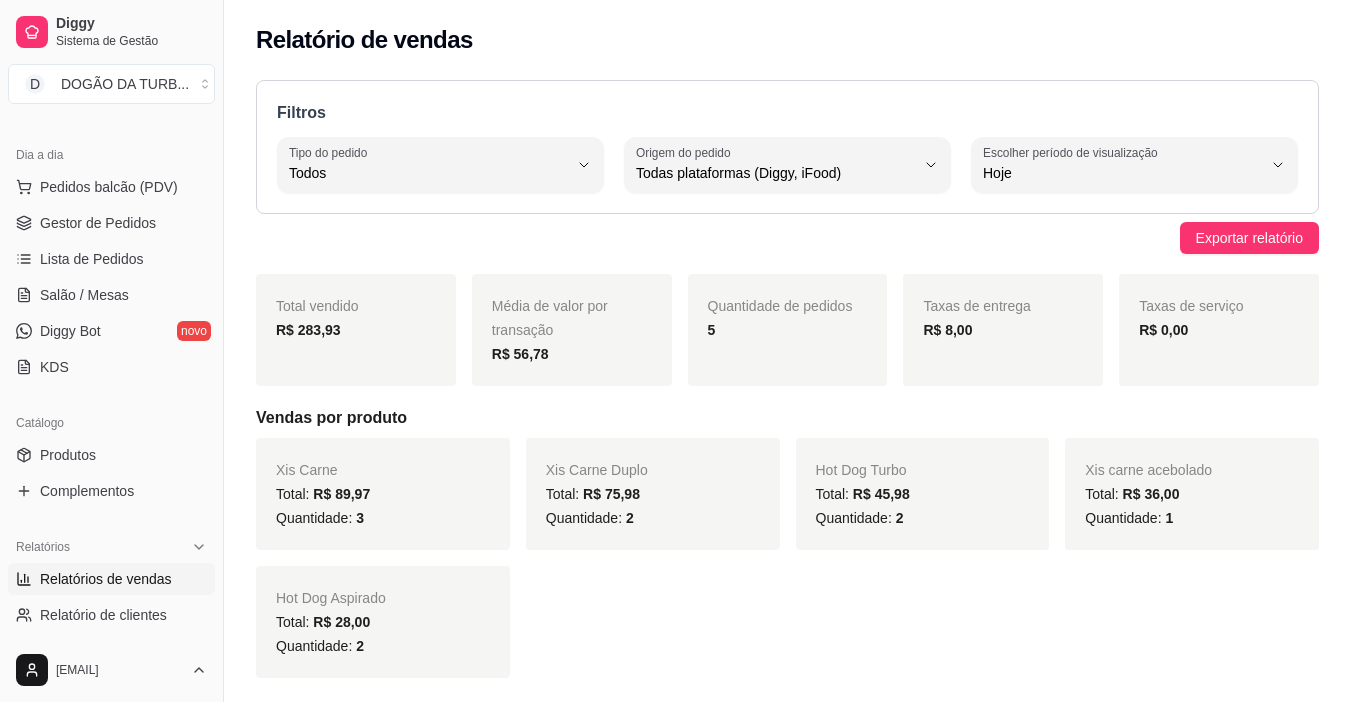 click on "Xis carne acebolado" at bounding box center (1148, 470) 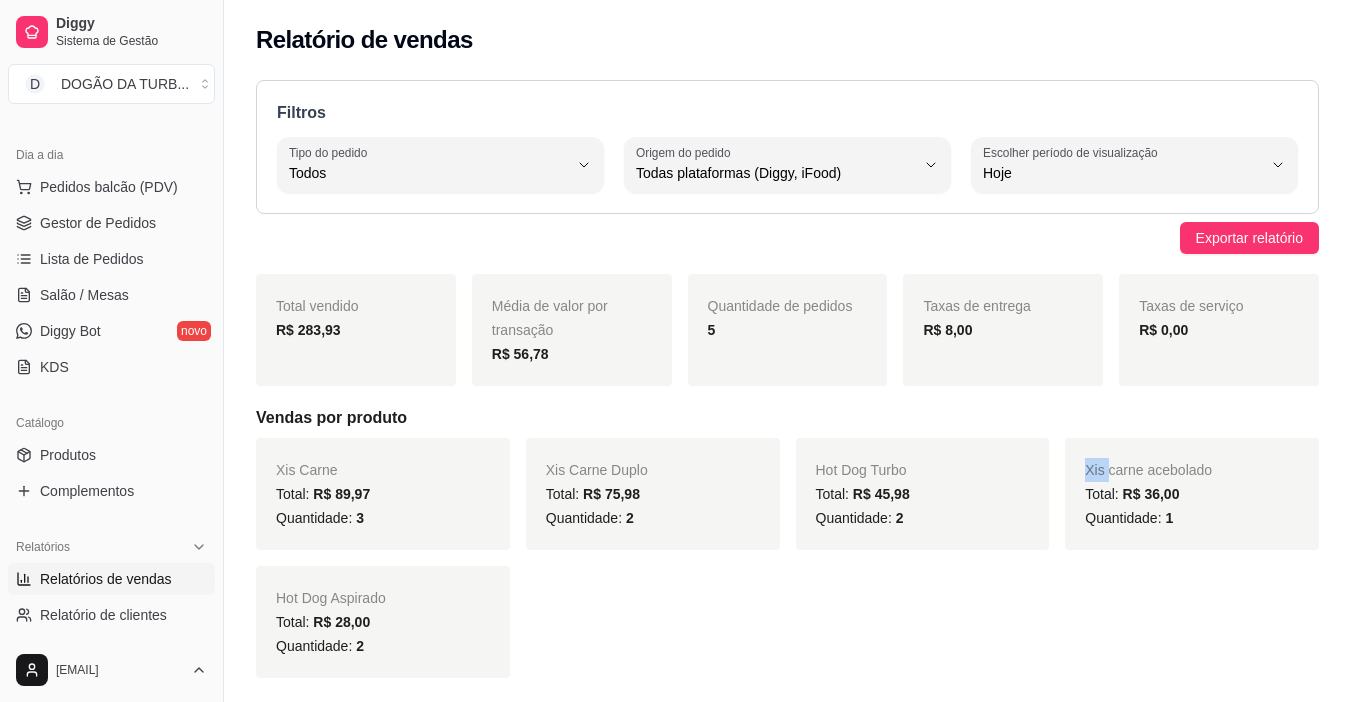 click on "Xis carne acebolado" at bounding box center (1148, 470) 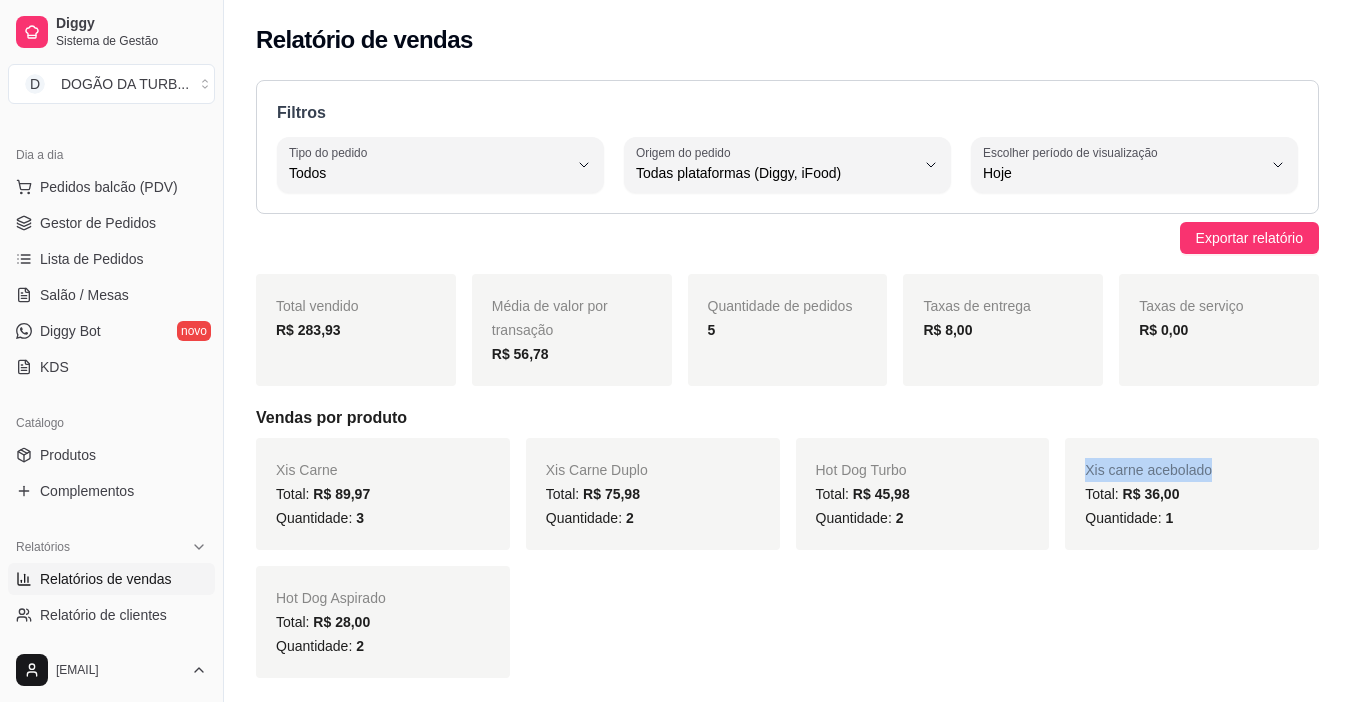 click on "Xis carne acebolado" at bounding box center (1148, 470) 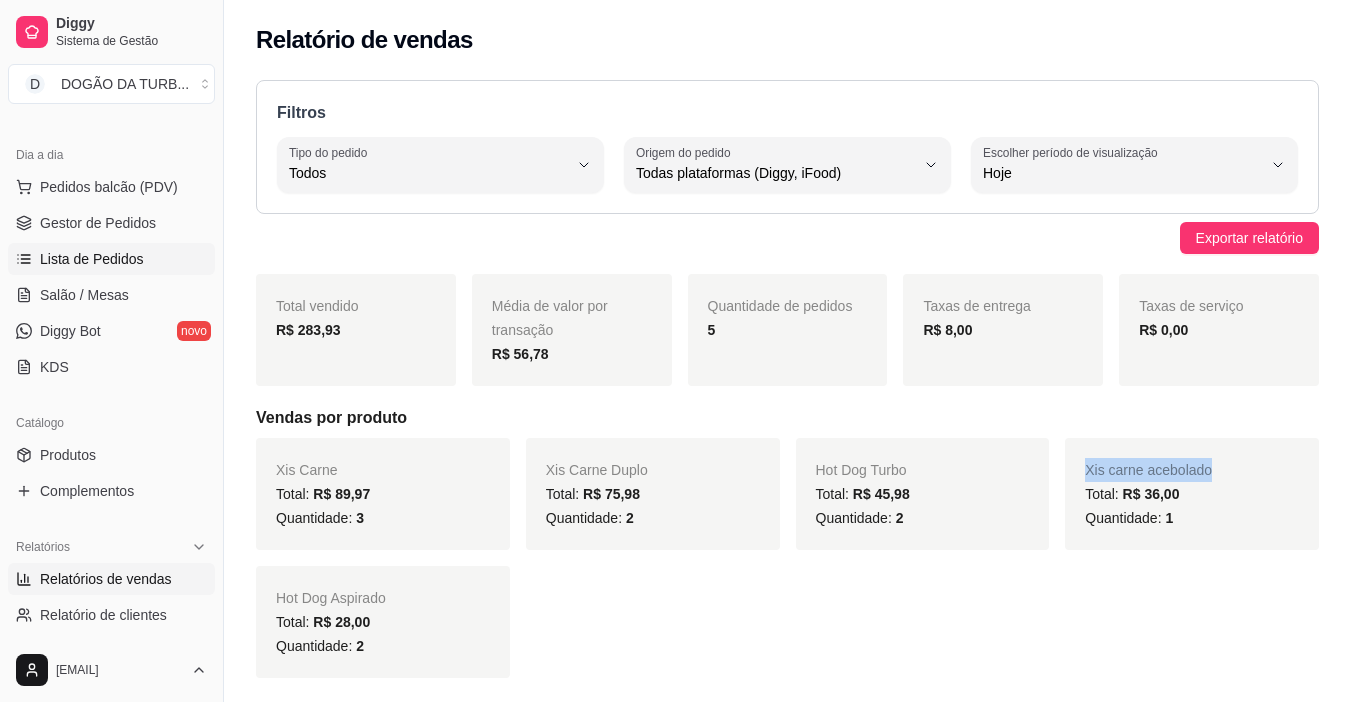 click on "Lista de Pedidos" at bounding box center [92, 259] 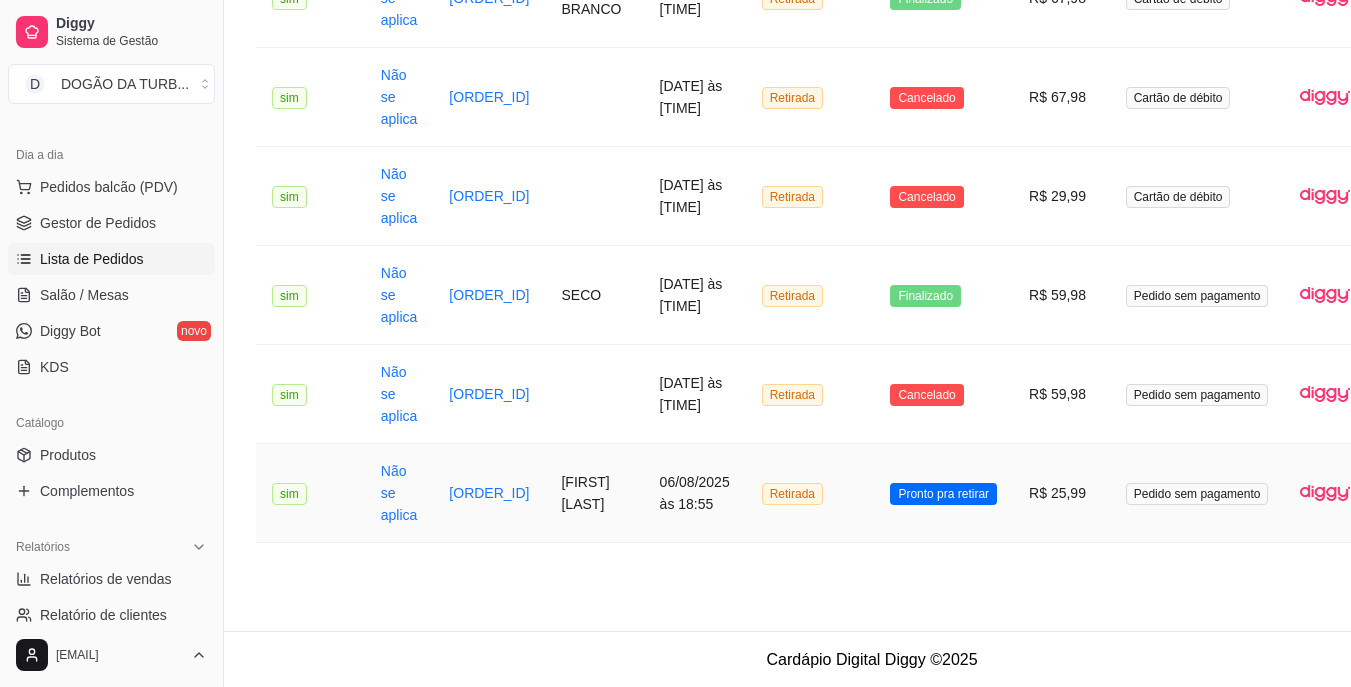 scroll, scrollTop: 1101, scrollLeft: 0, axis: vertical 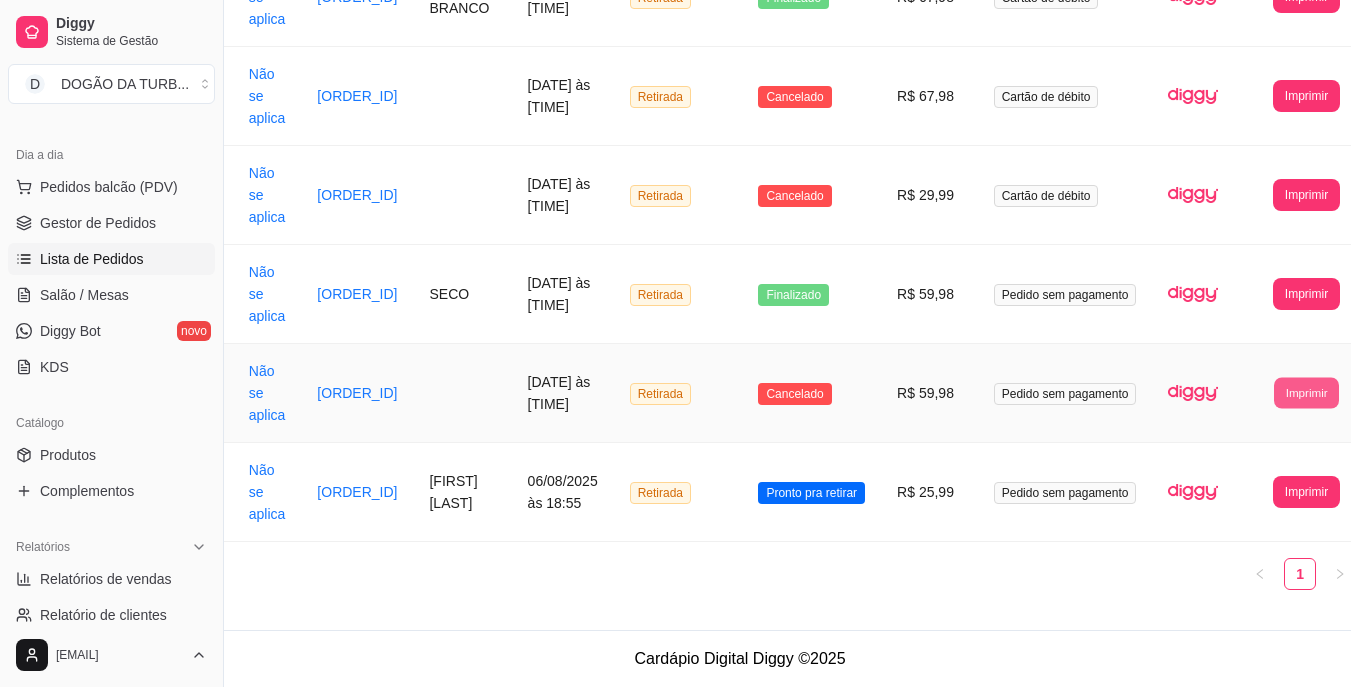 click on "Imprimir" at bounding box center [1306, 392] 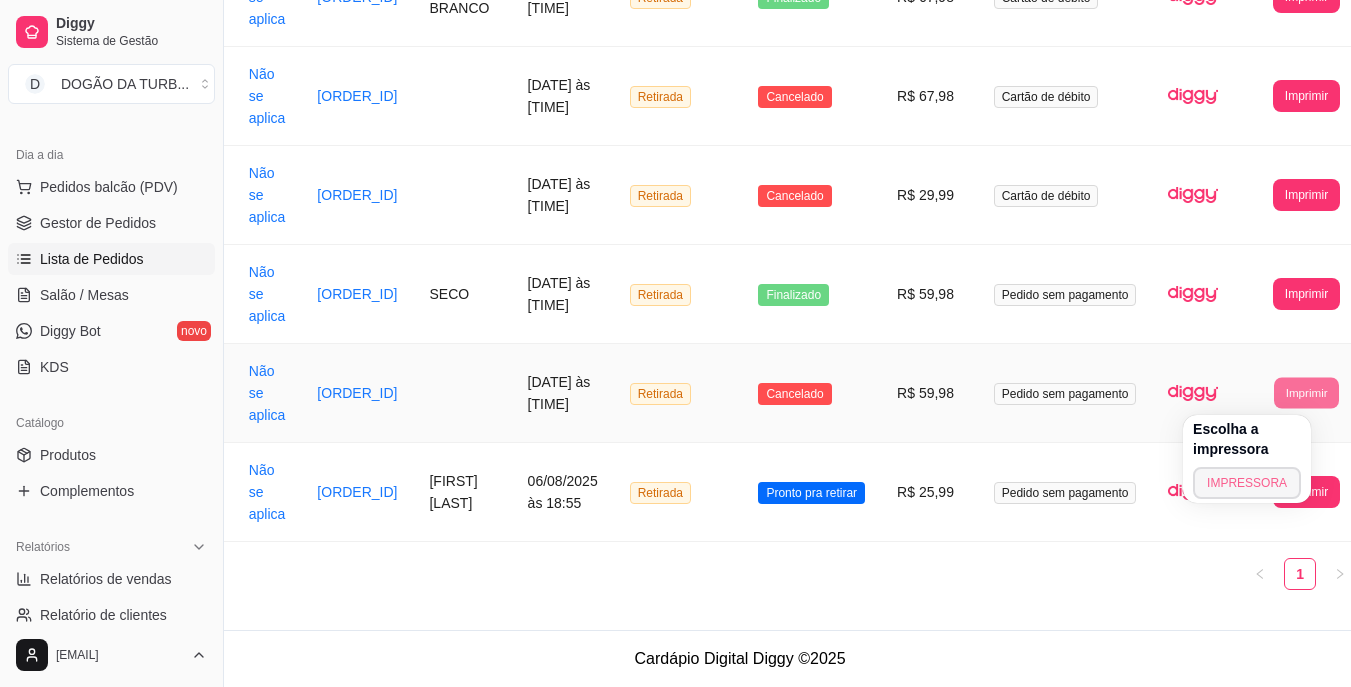 click on "IMPRESSORA" at bounding box center (1247, 483) 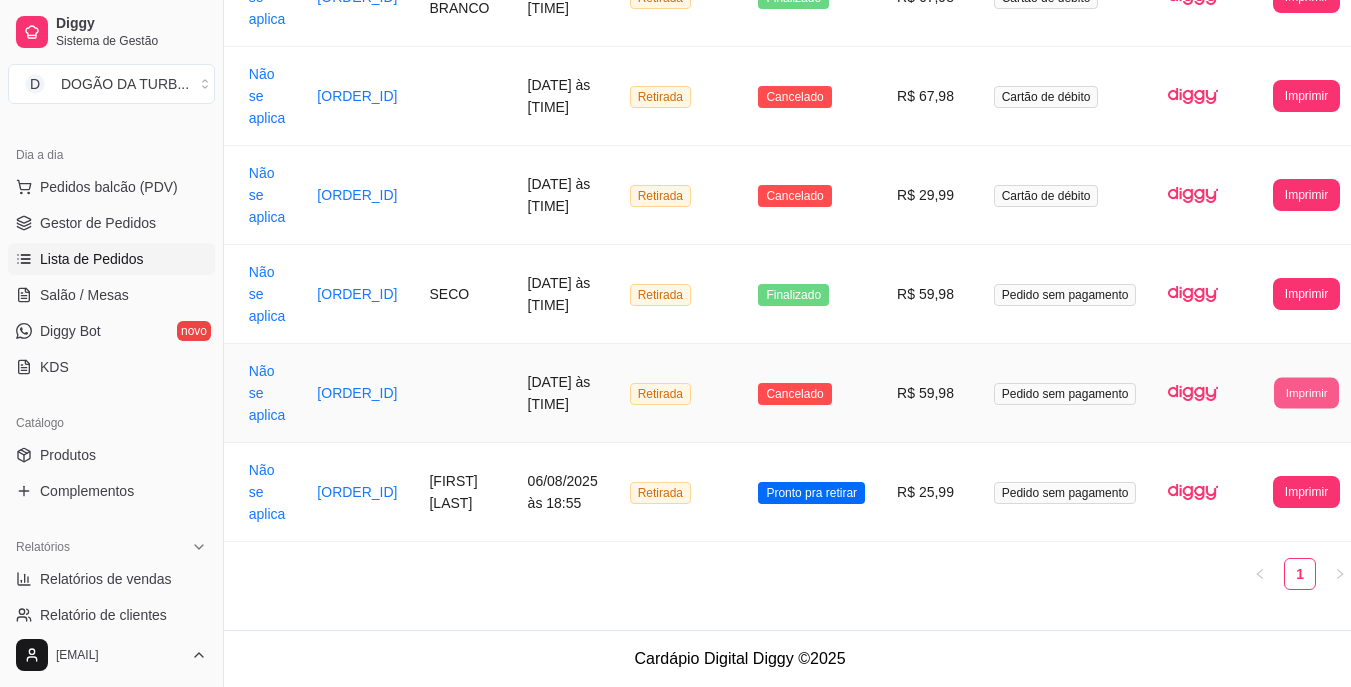 click on "Imprimir" at bounding box center (1306, 392) 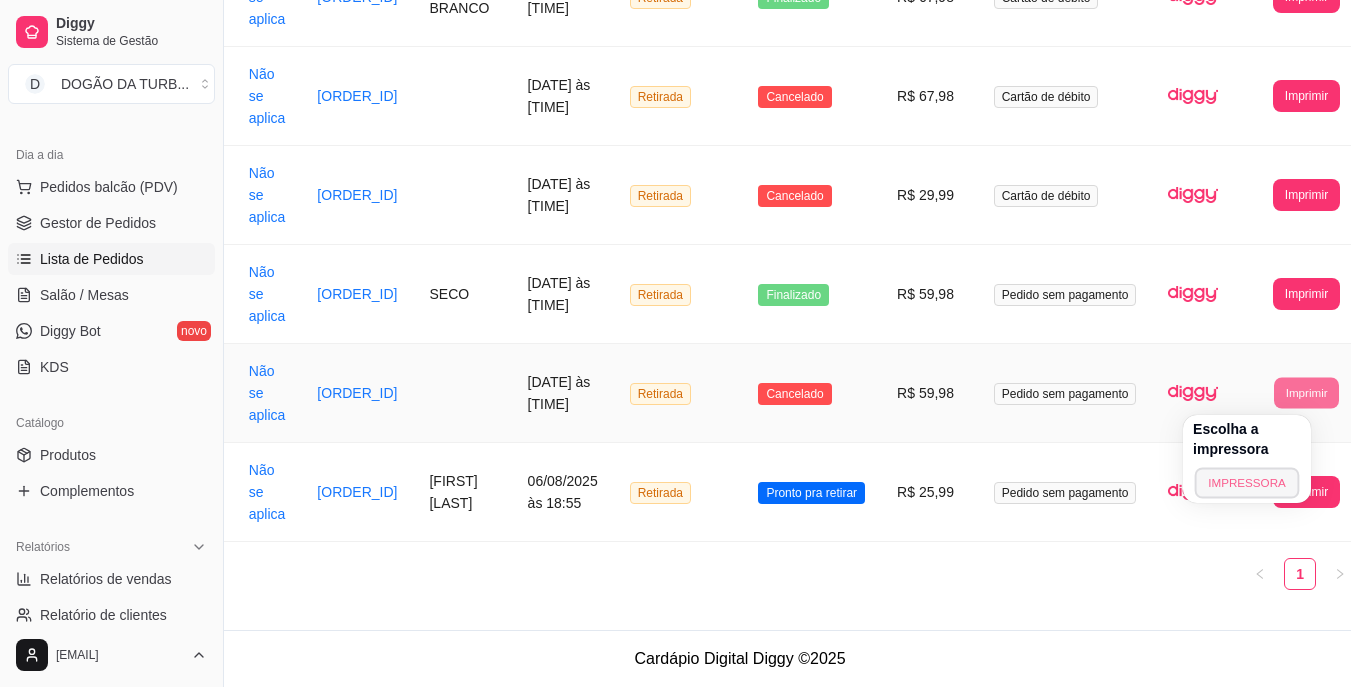 click on "IMPRESSORA" at bounding box center (1247, 482) 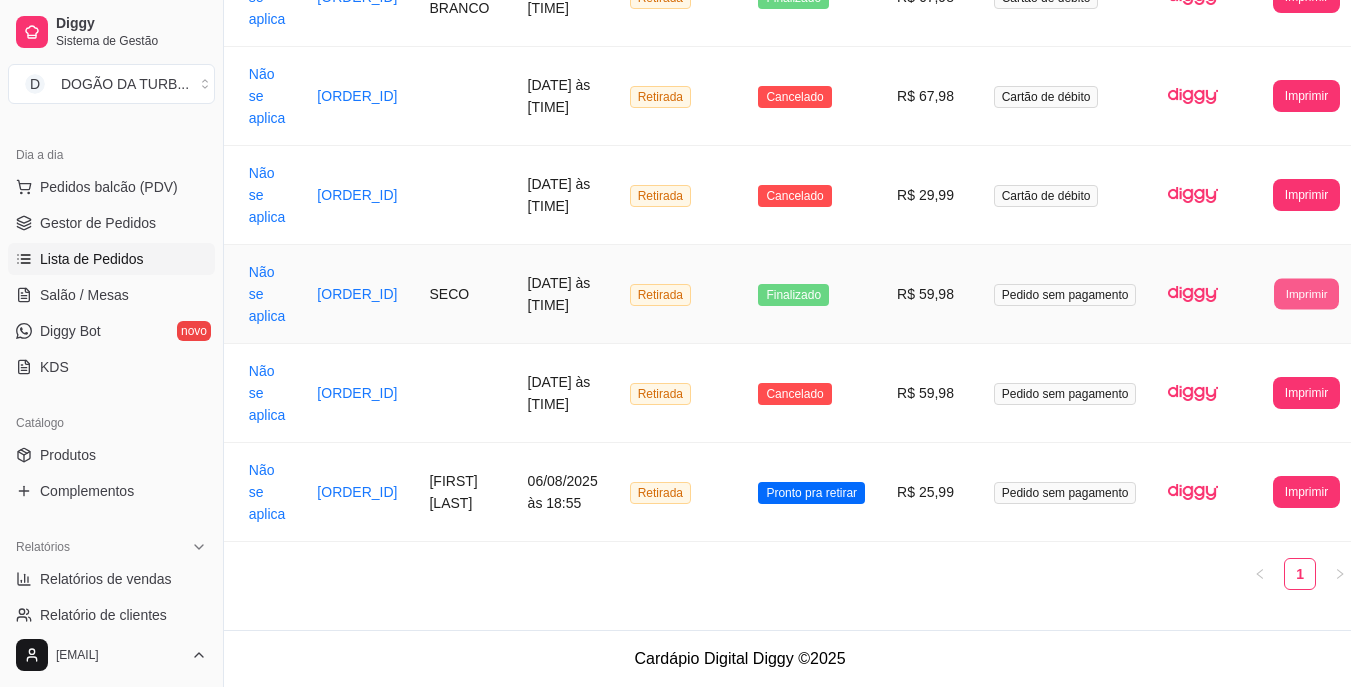 click on "Imprimir" at bounding box center (1306, 293) 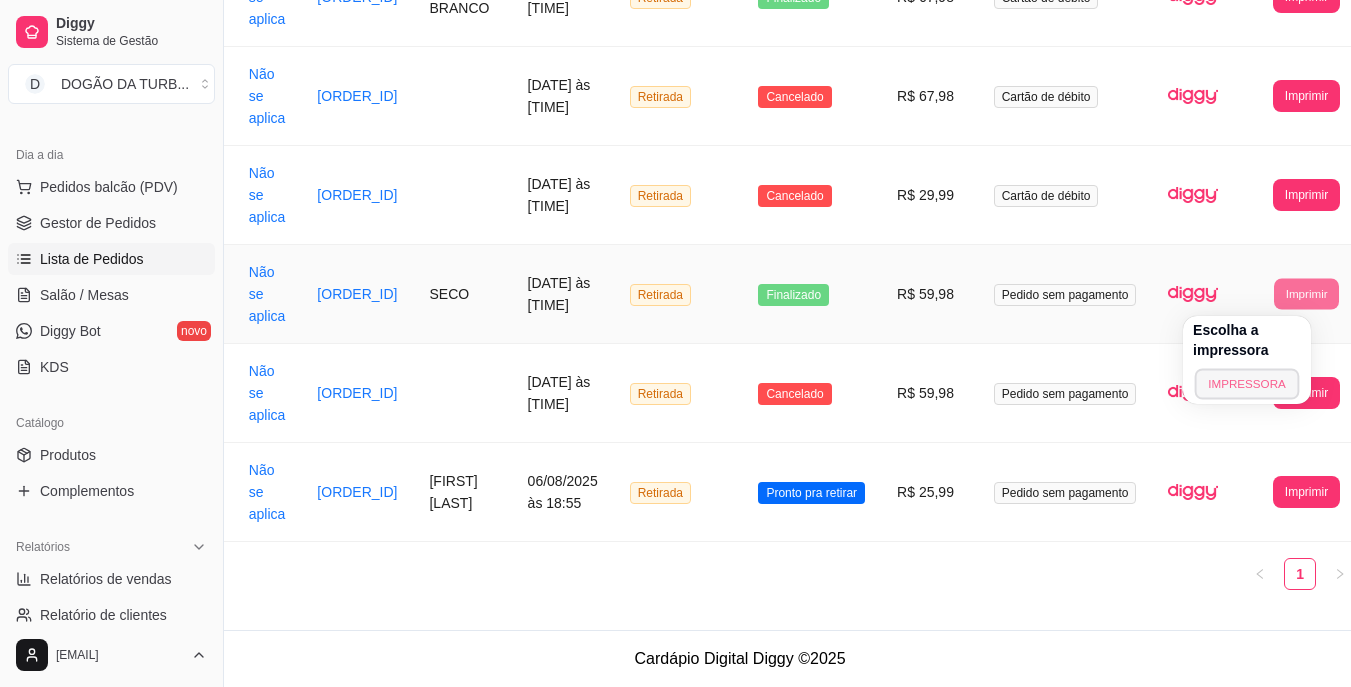 click on "IMPRESSORA" at bounding box center (1247, 383) 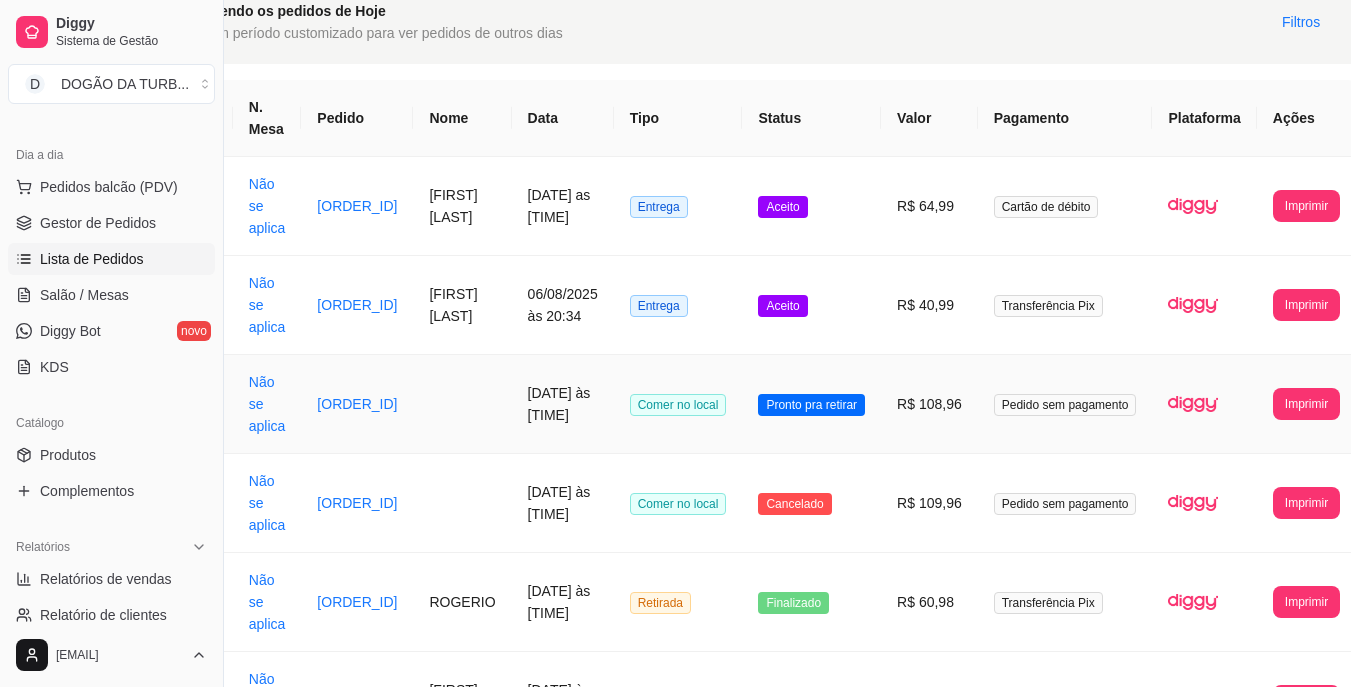 scroll, scrollTop: 0, scrollLeft: 132, axis: horizontal 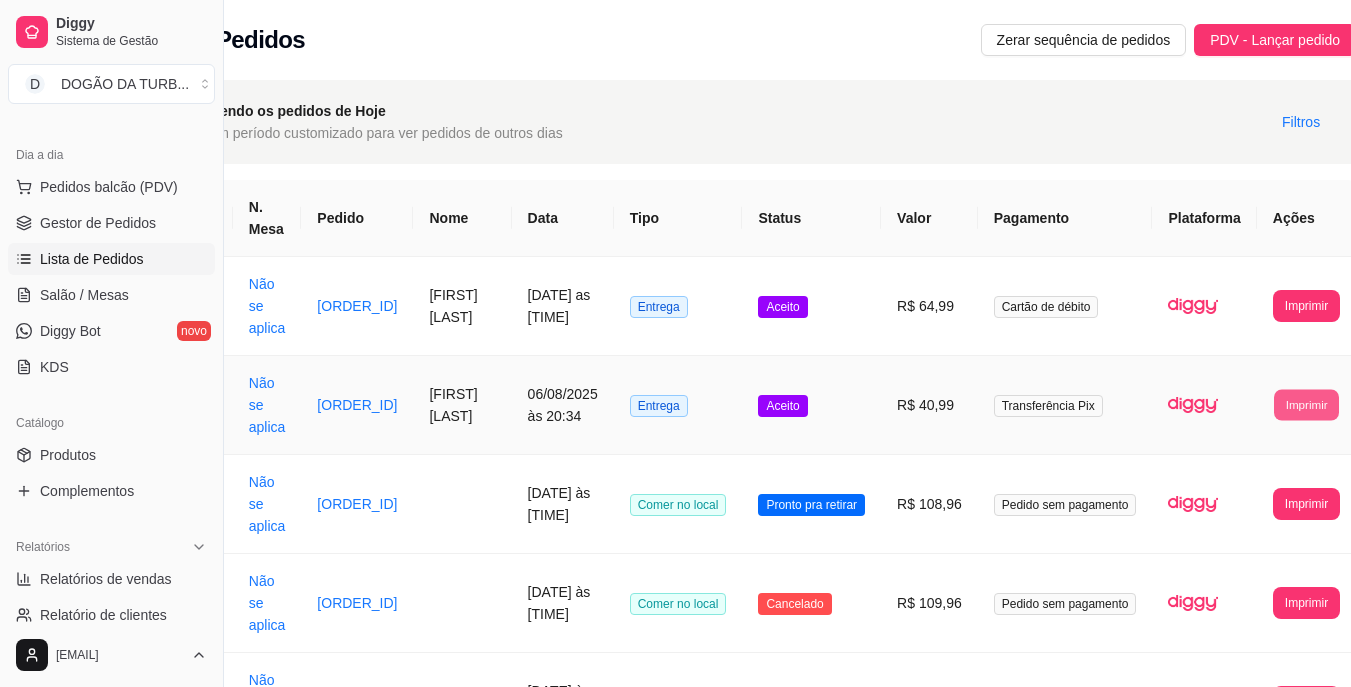click on "Imprimir" at bounding box center (1306, 404) 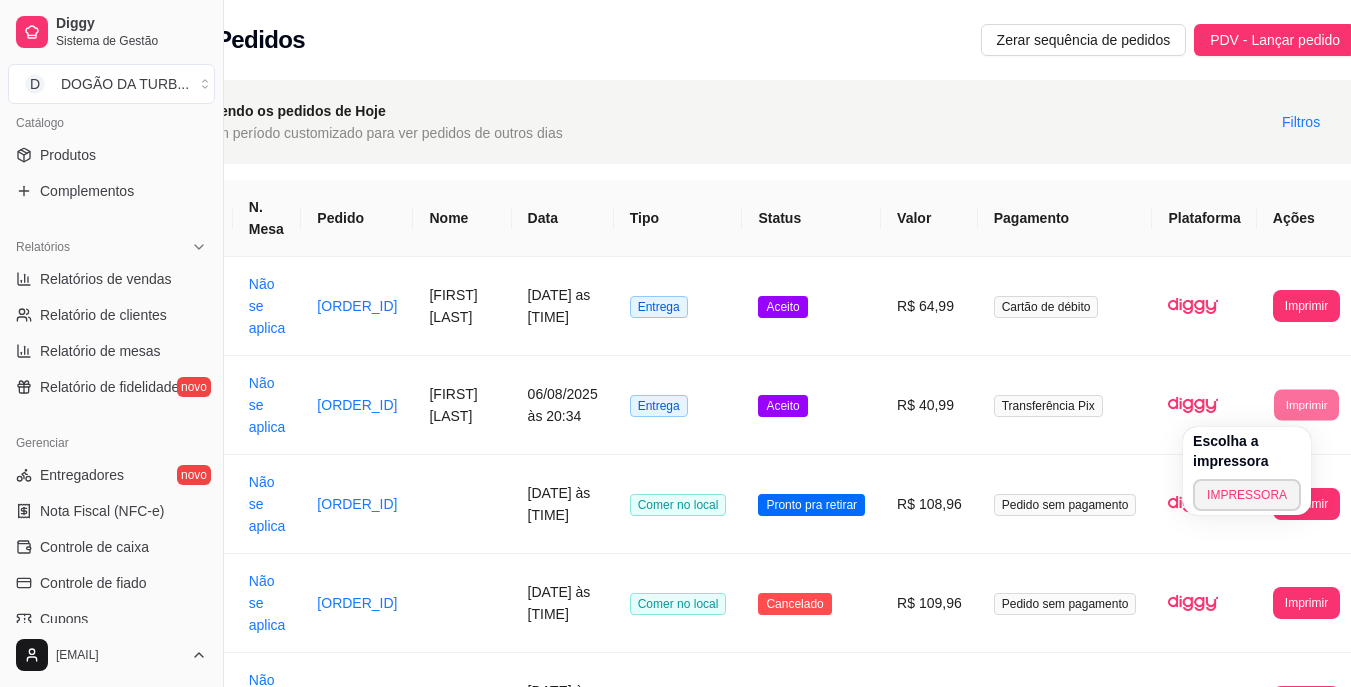 scroll, scrollTop: 737, scrollLeft: 0, axis: vertical 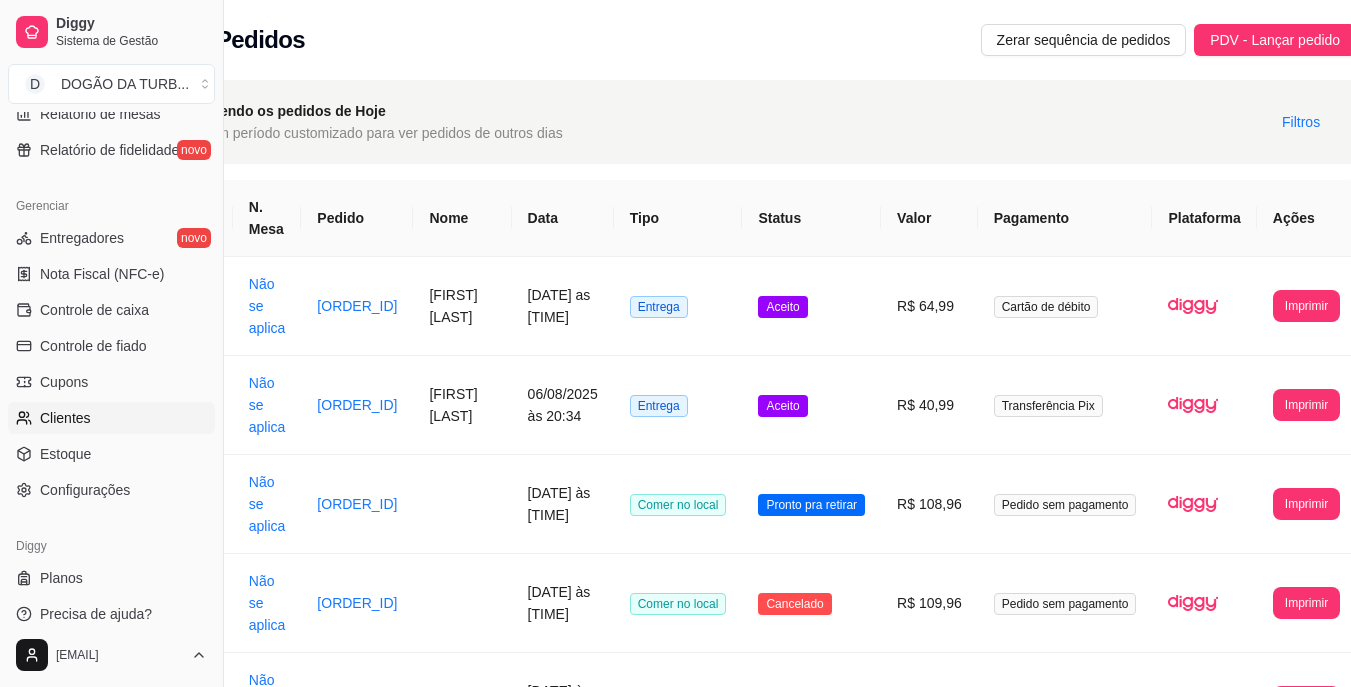 click on "Clientes" at bounding box center (111, 418) 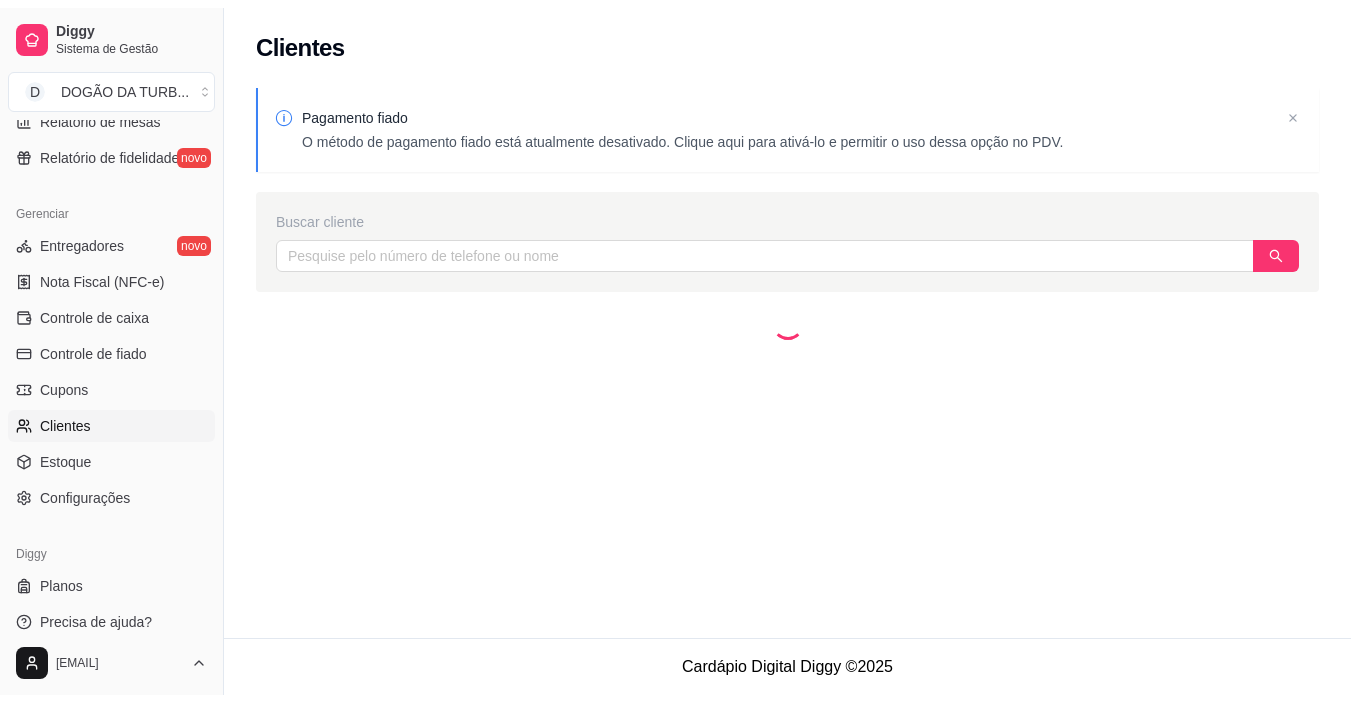 scroll, scrollTop: 0, scrollLeft: 0, axis: both 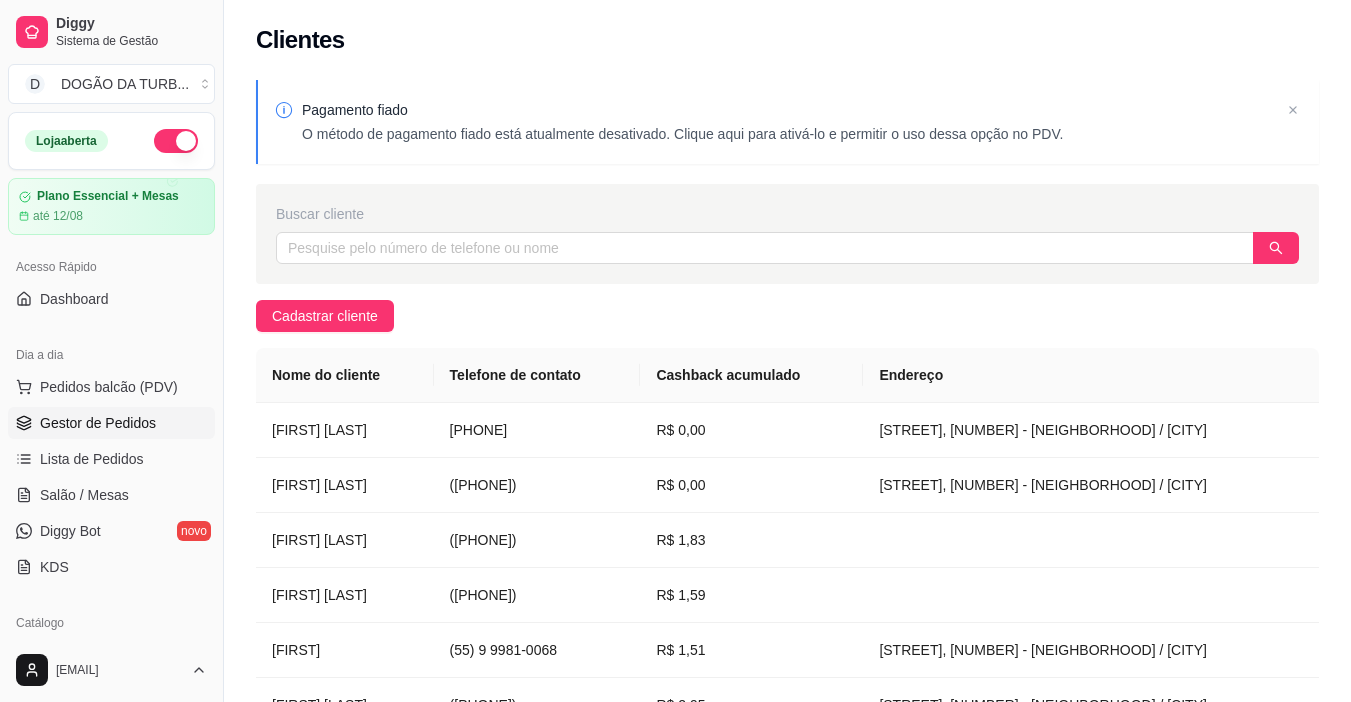 click on "Gestor de Pedidos" at bounding box center [111, 423] 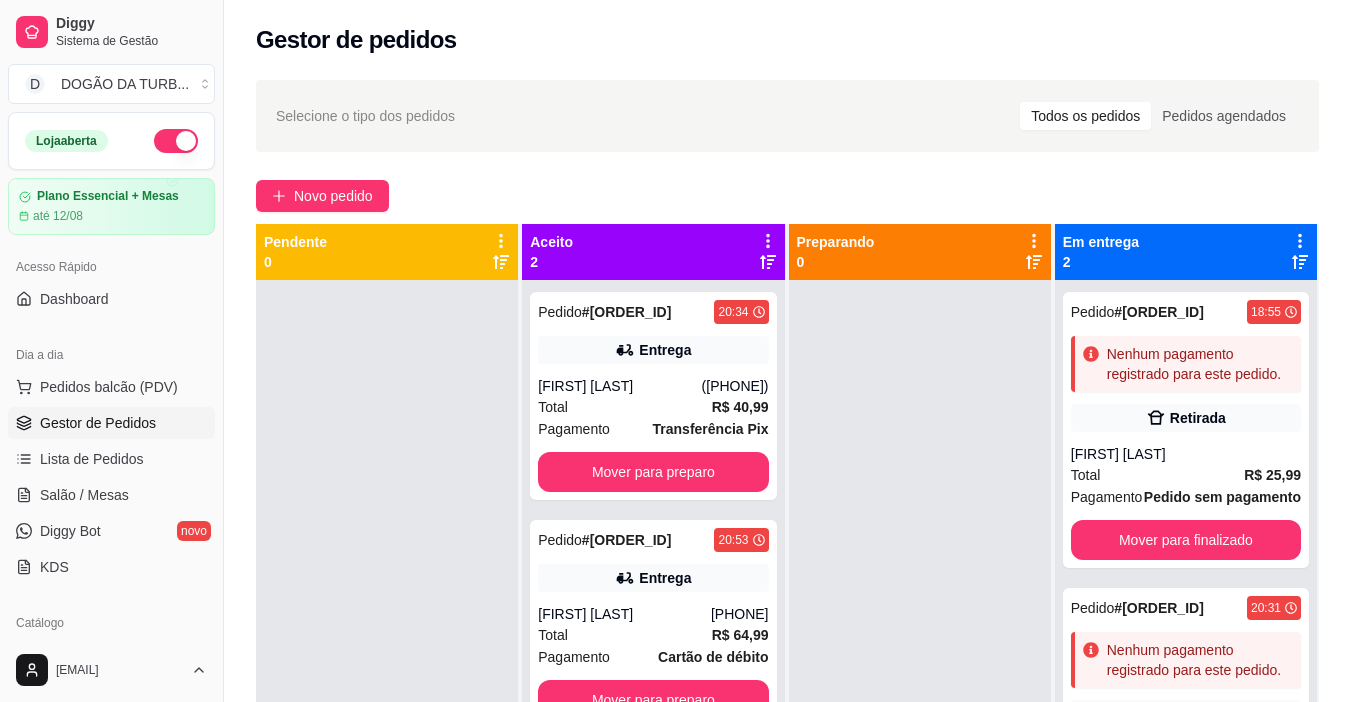 scroll, scrollTop: 300, scrollLeft: 0, axis: vertical 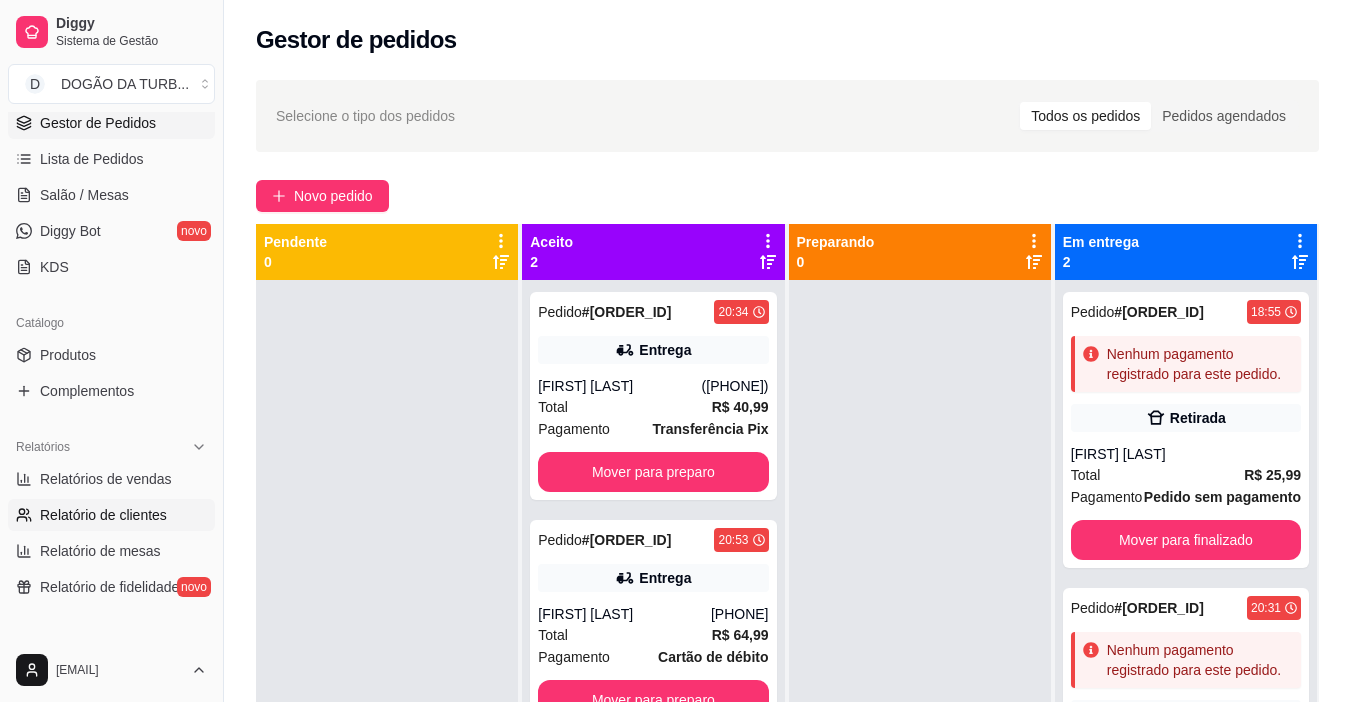 click on "Relatório de clientes" at bounding box center [103, 515] 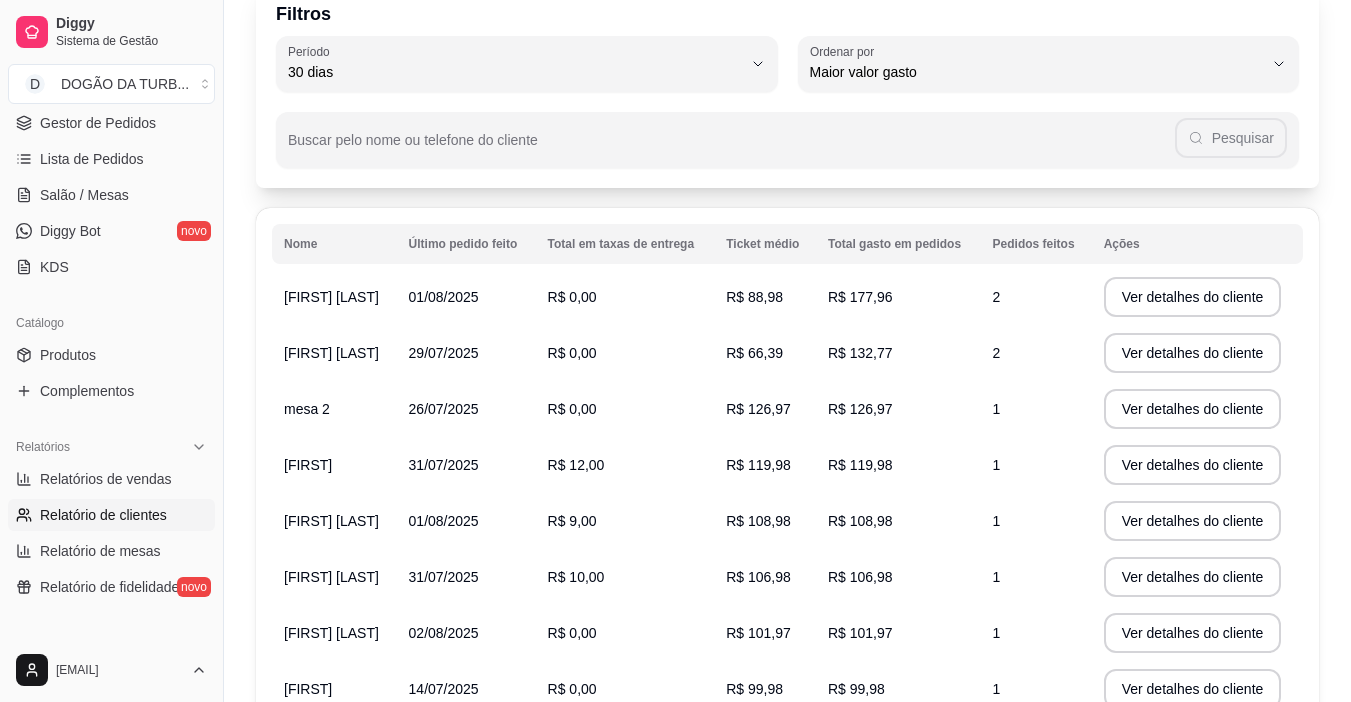 scroll, scrollTop: 376, scrollLeft: 0, axis: vertical 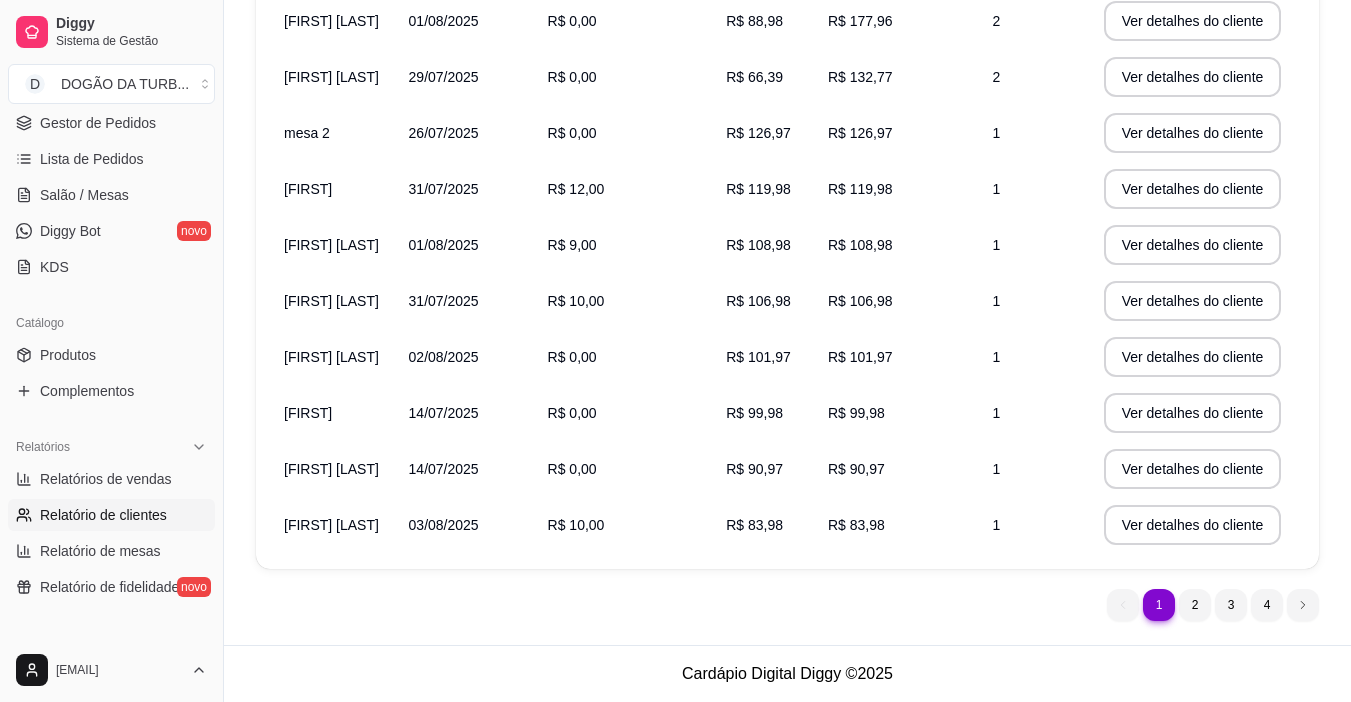 click on "1 1 2 3 4" at bounding box center [1213, 605] 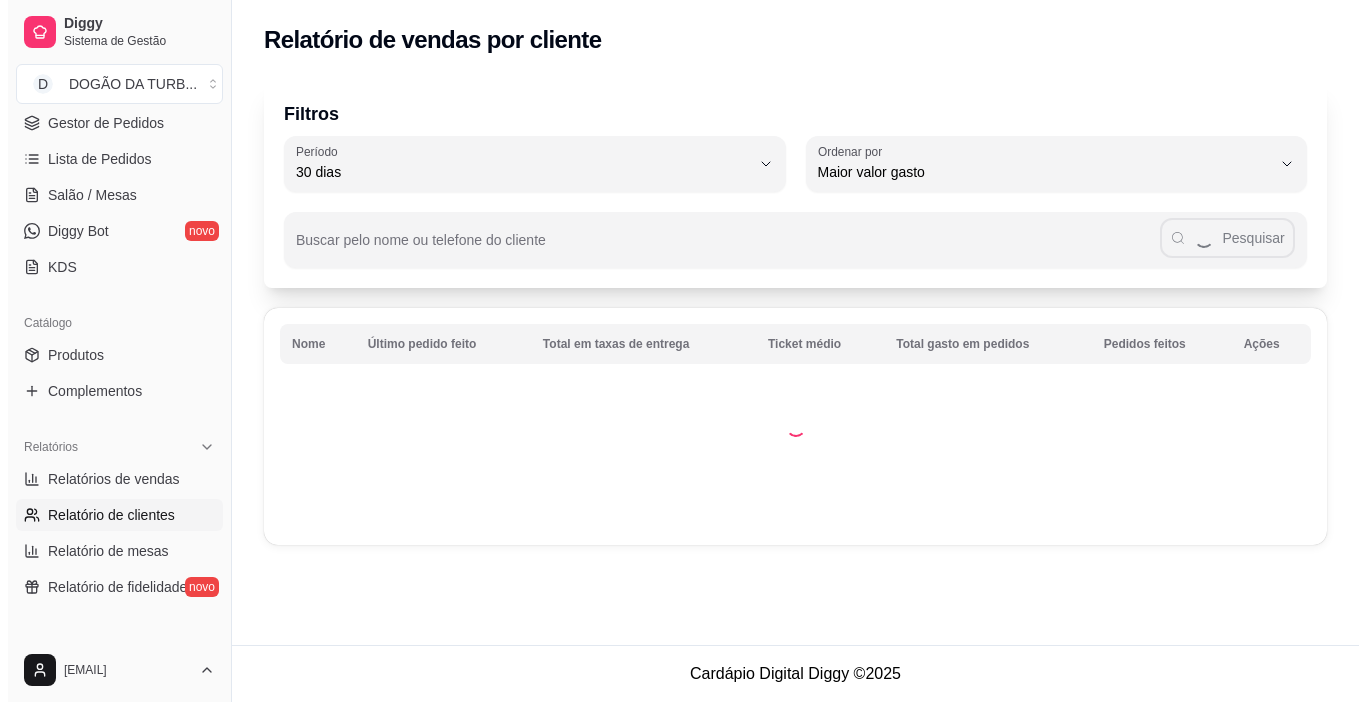 scroll, scrollTop: 0, scrollLeft: 0, axis: both 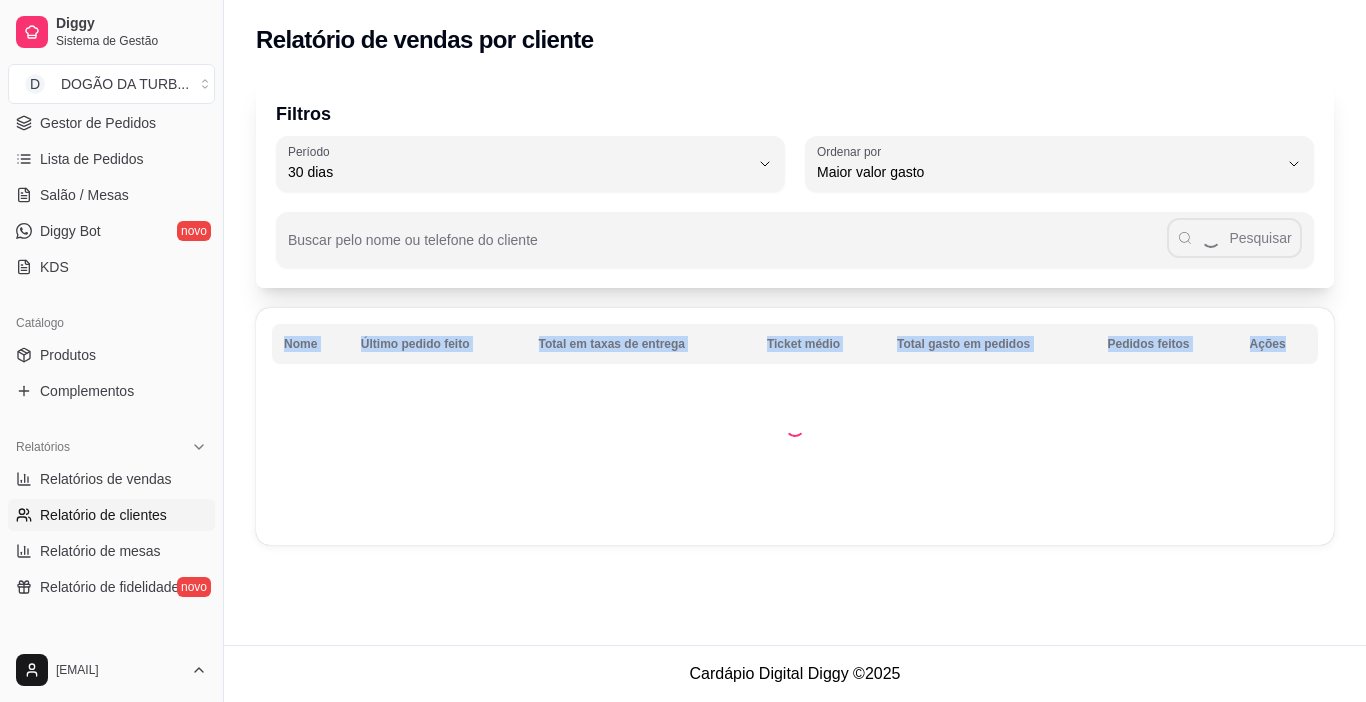click on "Relatório de vendas por cliente Filtros 30 Período Hoje Ontem 7 dias 15 dias 30 dias 45 dias 60 dias Período 30 dias HIGHEST_TOTAL_SPENT_WITH_ORDERS Ordenar por Maior número de pedidos Maior ticket médio Maior valor gasto Último pedido feito Ordenar por Maior valor gasto Buscar pelo nome ou telefone do cliente Pesquisar Nome Último pedido feito Total em taxas de entrega Ticket médio Total gasto em pedidos Pedidos feitos Ações" at bounding box center (795, 322) 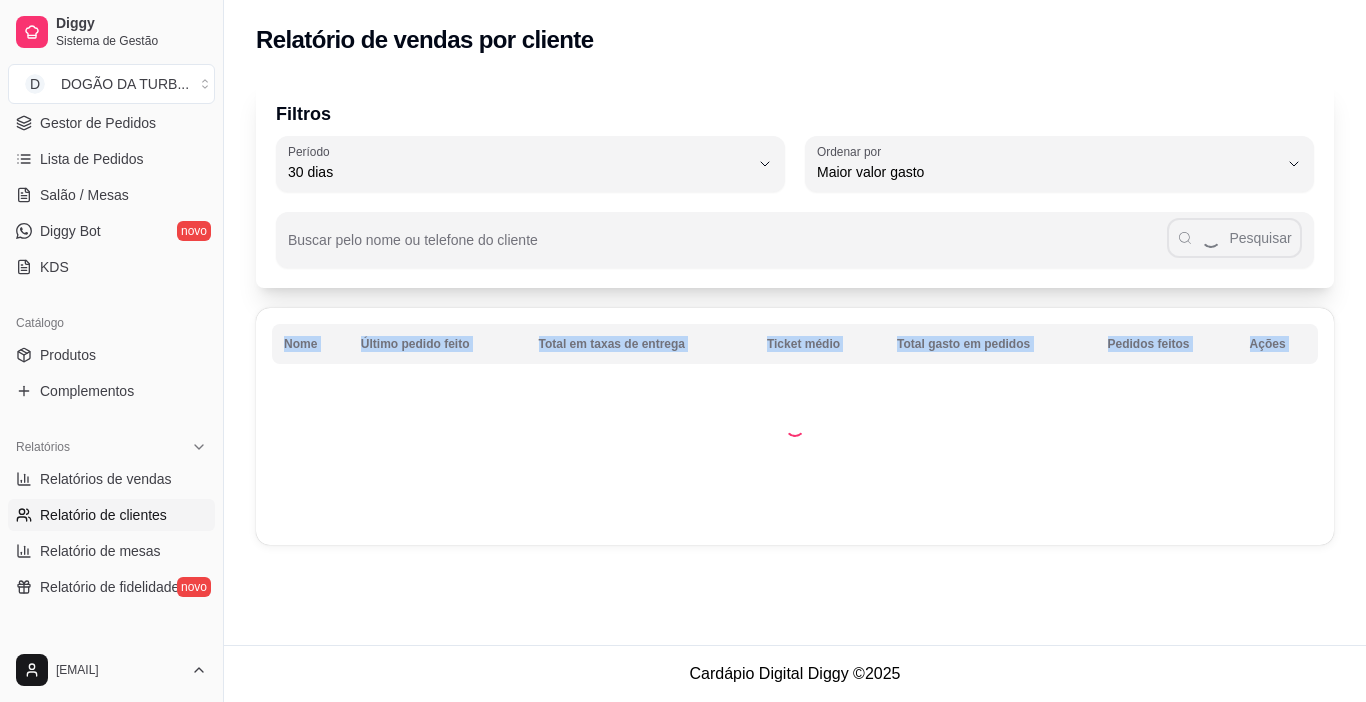click on "Relatório de vendas por cliente Filtros 30 Período Hoje Ontem 7 dias 15 dias 30 dias 45 dias 60 dias Período 30 dias HIGHEST_TOTAL_SPENT_WITH_ORDERS Ordenar por Maior número de pedidos Maior ticket médio Maior valor gasto Último pedido feito Ordenar por Maior valor gasto Buscar pelo nome ou telefone do cliente Pesquisar Nome Último pedido feito Total em taxas de entrega Ticket médio Total gasto em pedidos Pedidos feitos Ações" at bounding box center (795, 322) 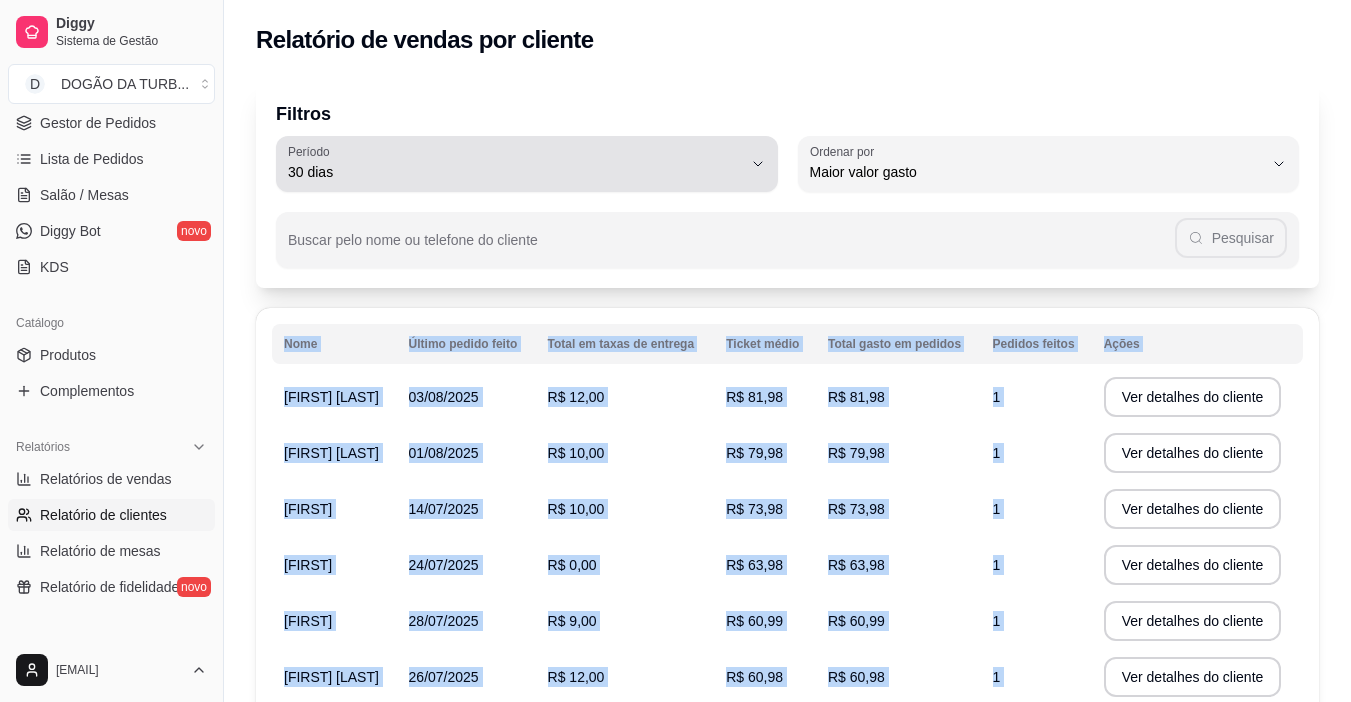 click on "Período 30 dias" at bounding box center [527, 164] 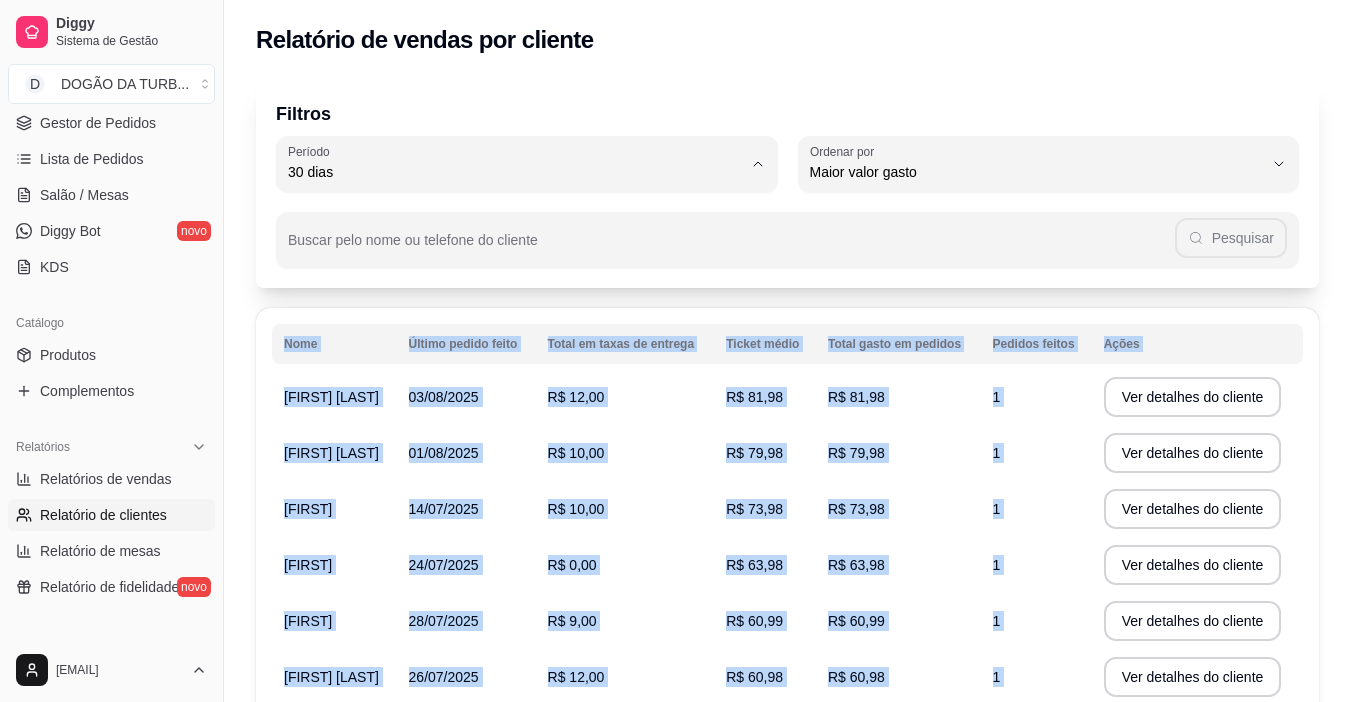 click on "Hoje" at bounding box center [517, 219] 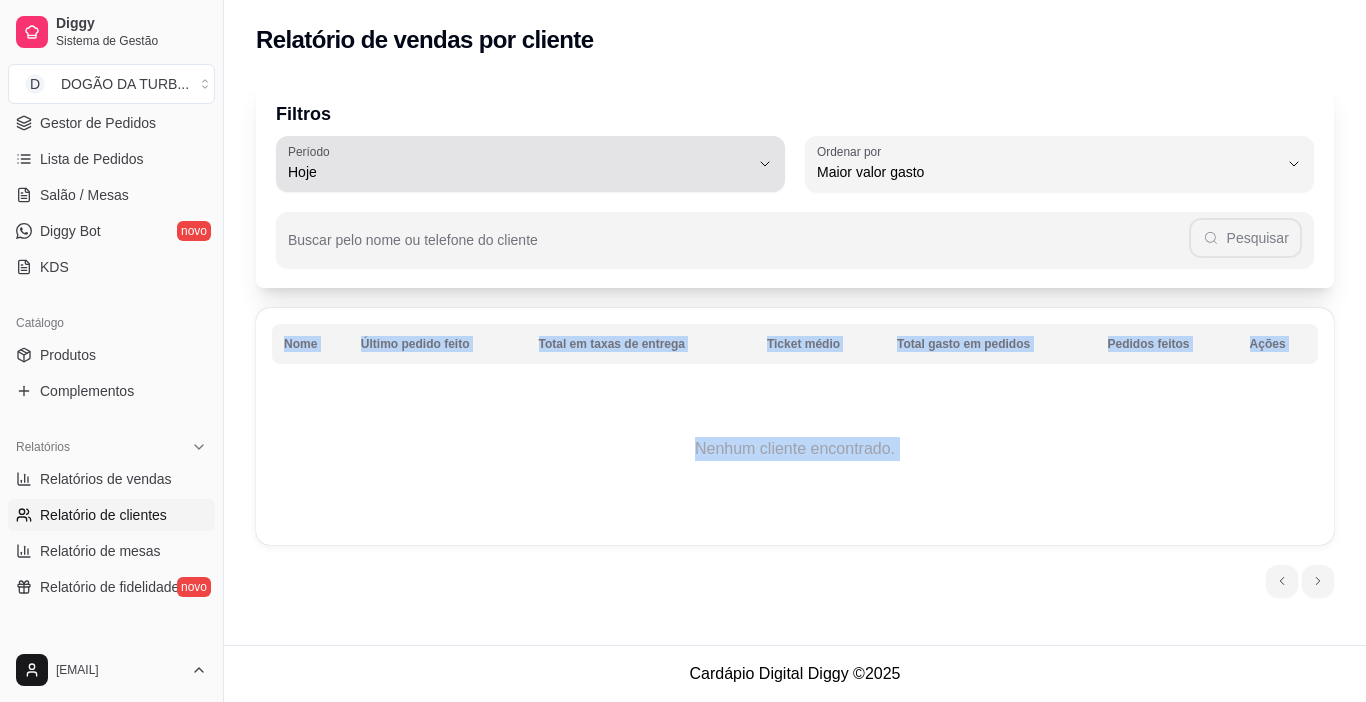 click on "Período Hoje" at bounding box center (530, 164) 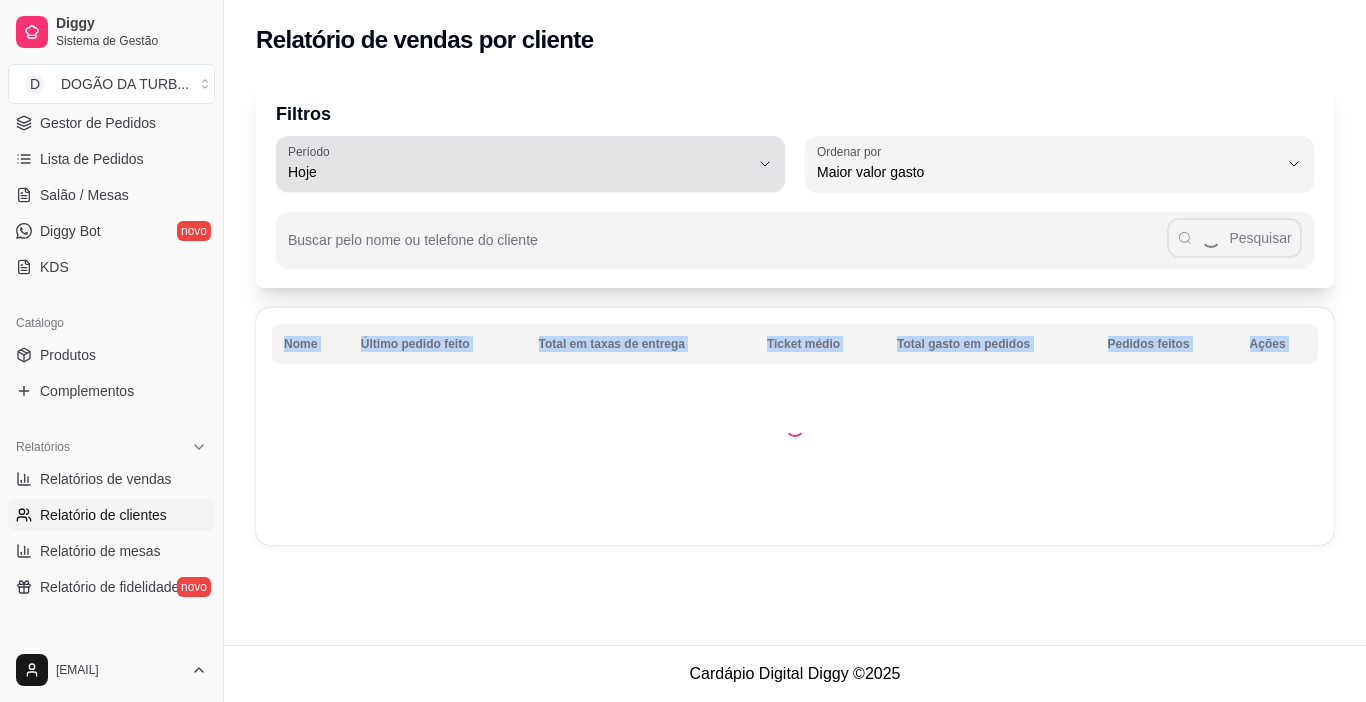 click 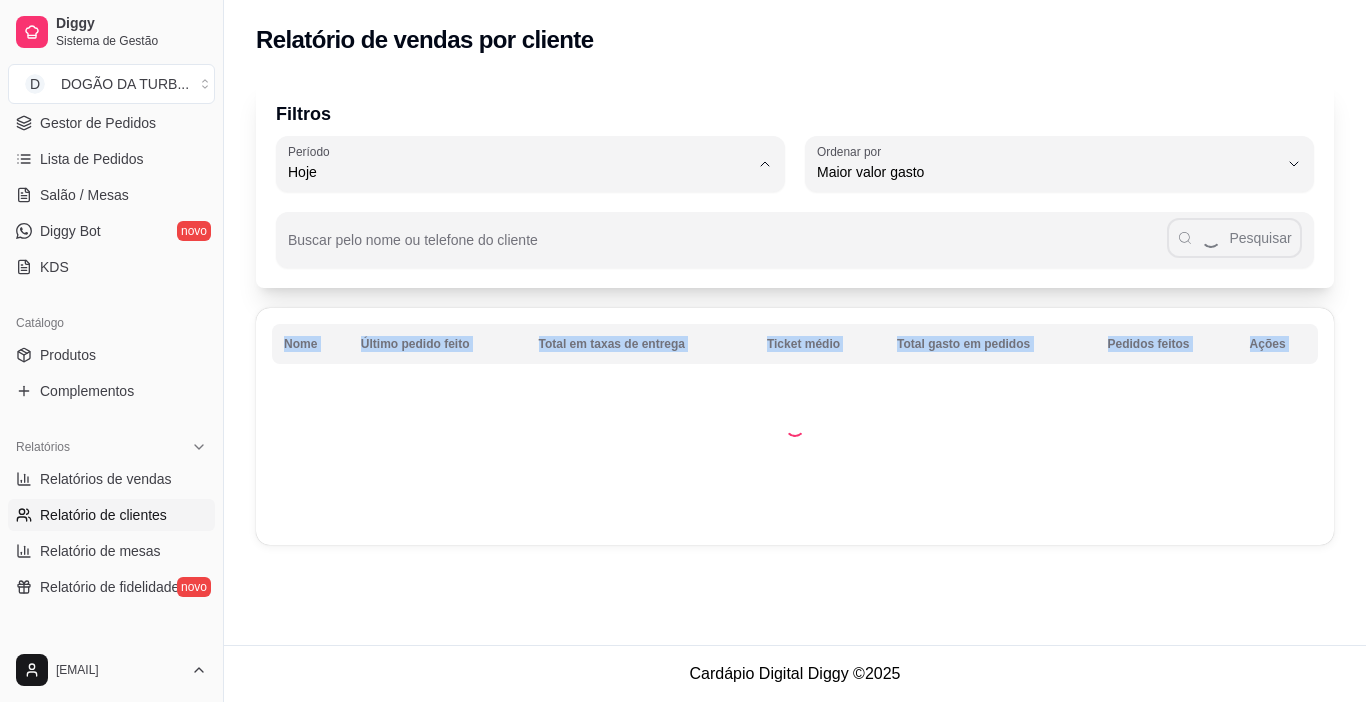 click on "Hoje" at bounding box center [521, 219] 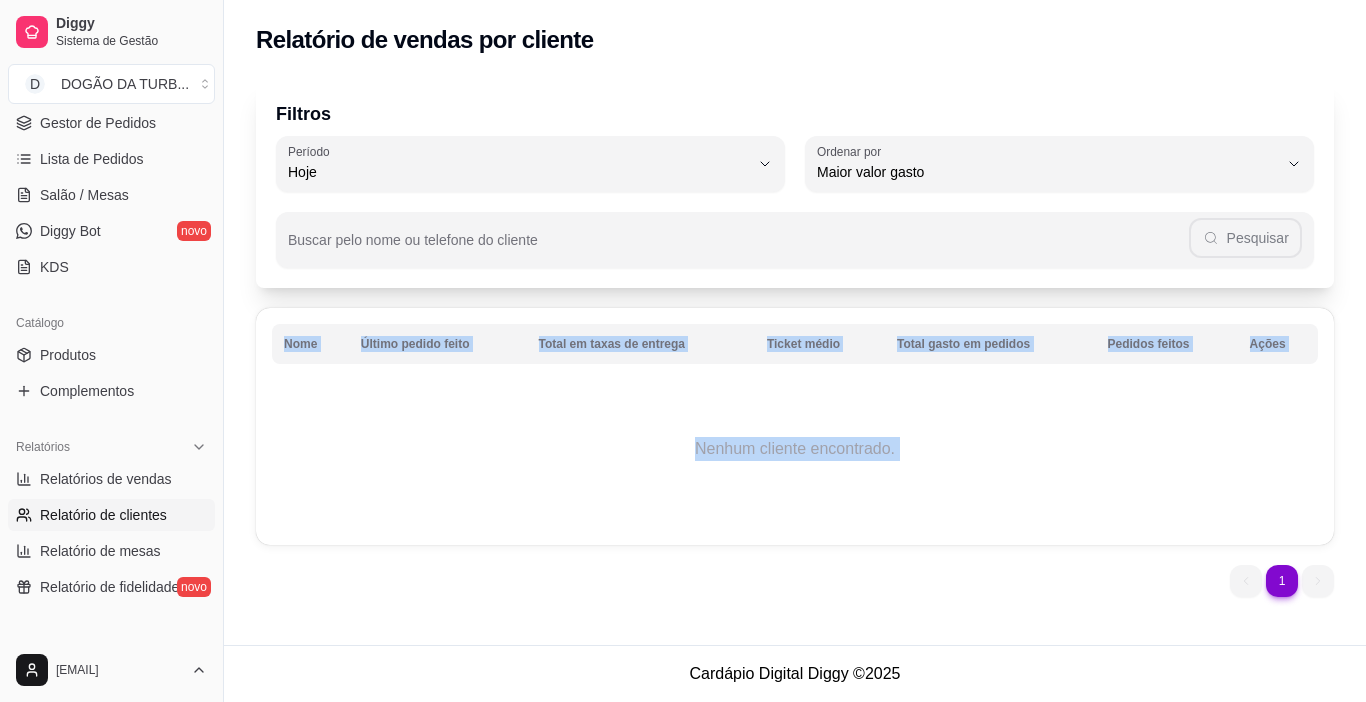 click on "1 1" at bounding box center [1282, 581] 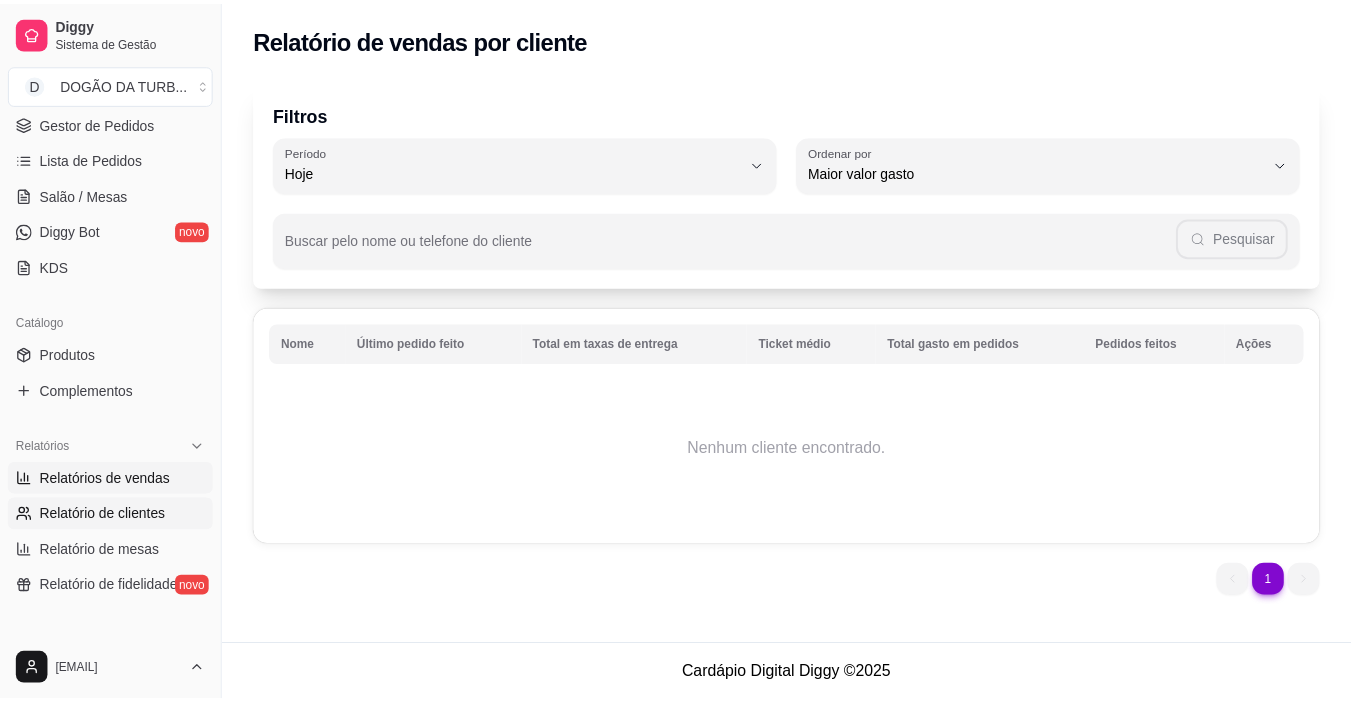 scroll, scrollTop: 0, scrollLeft: 0, axis: both 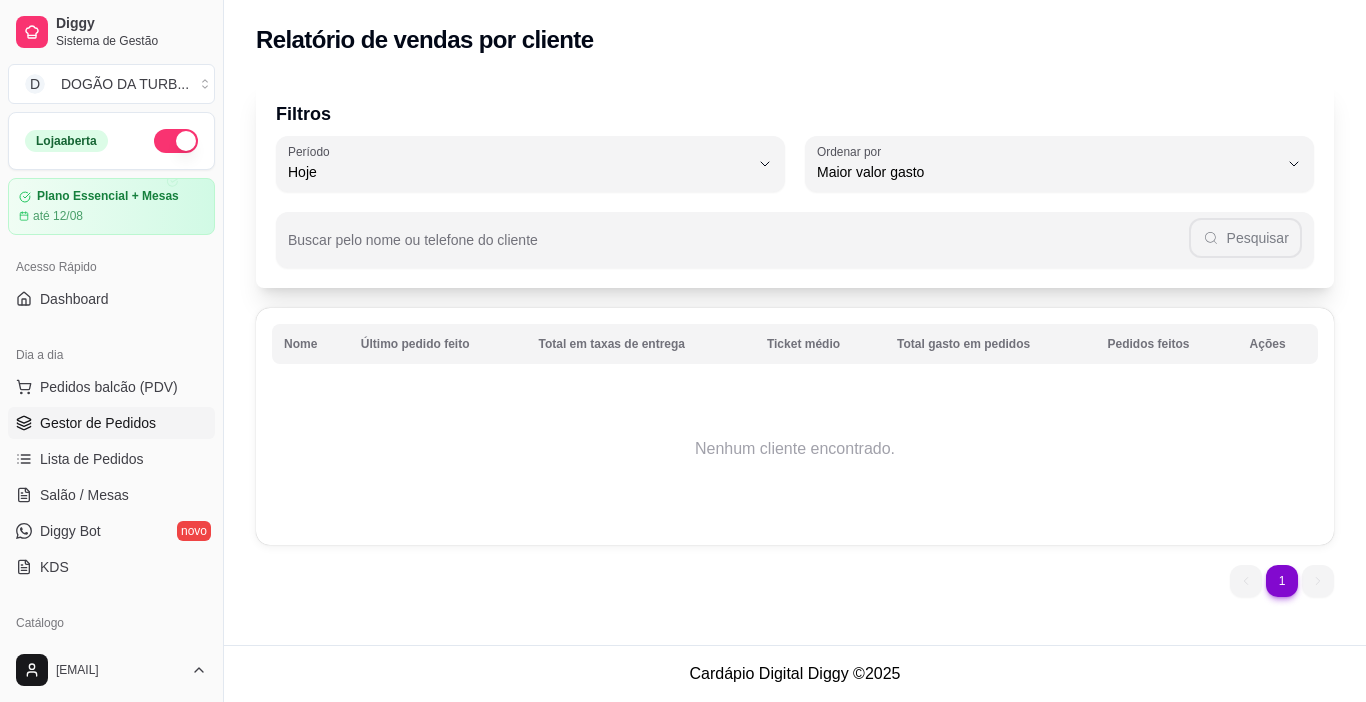 click on "Gestor de Pedidos" at bounding box center (98, 423) 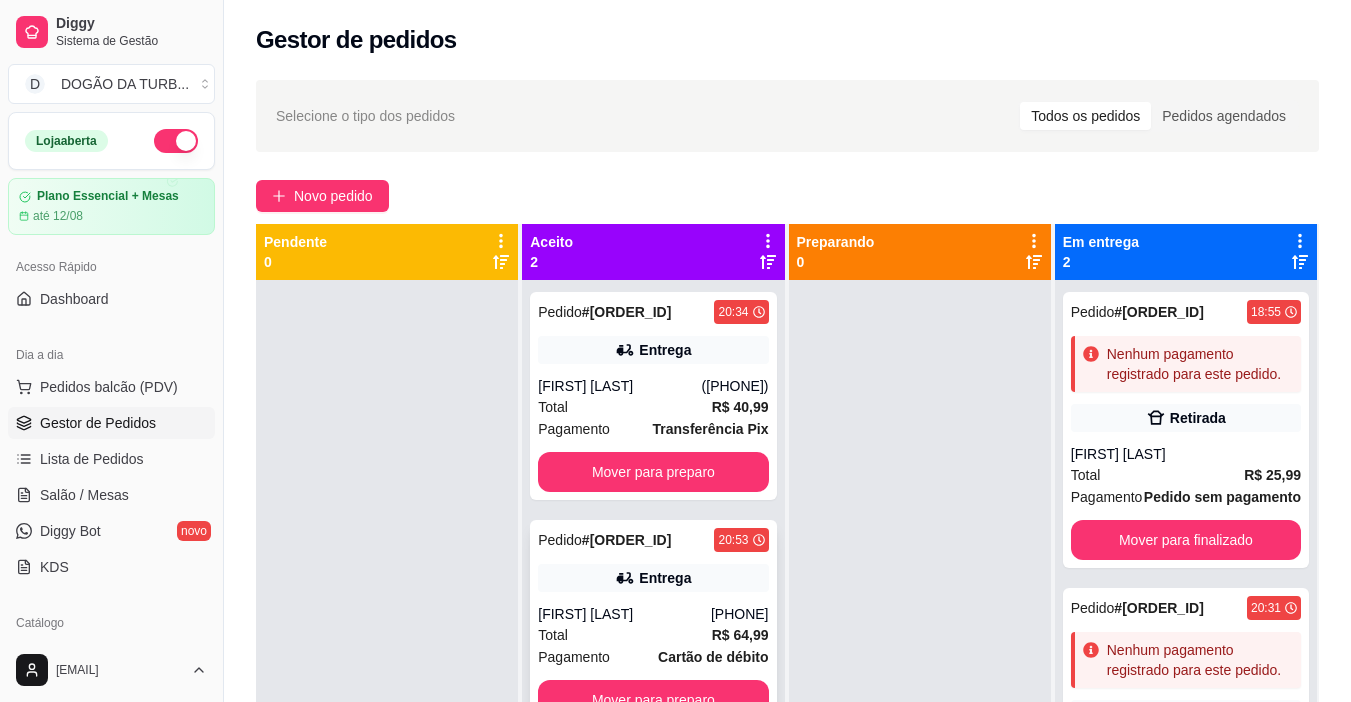 scroll, scrollTop: 56, scrollLeft: 0, axis: vertical 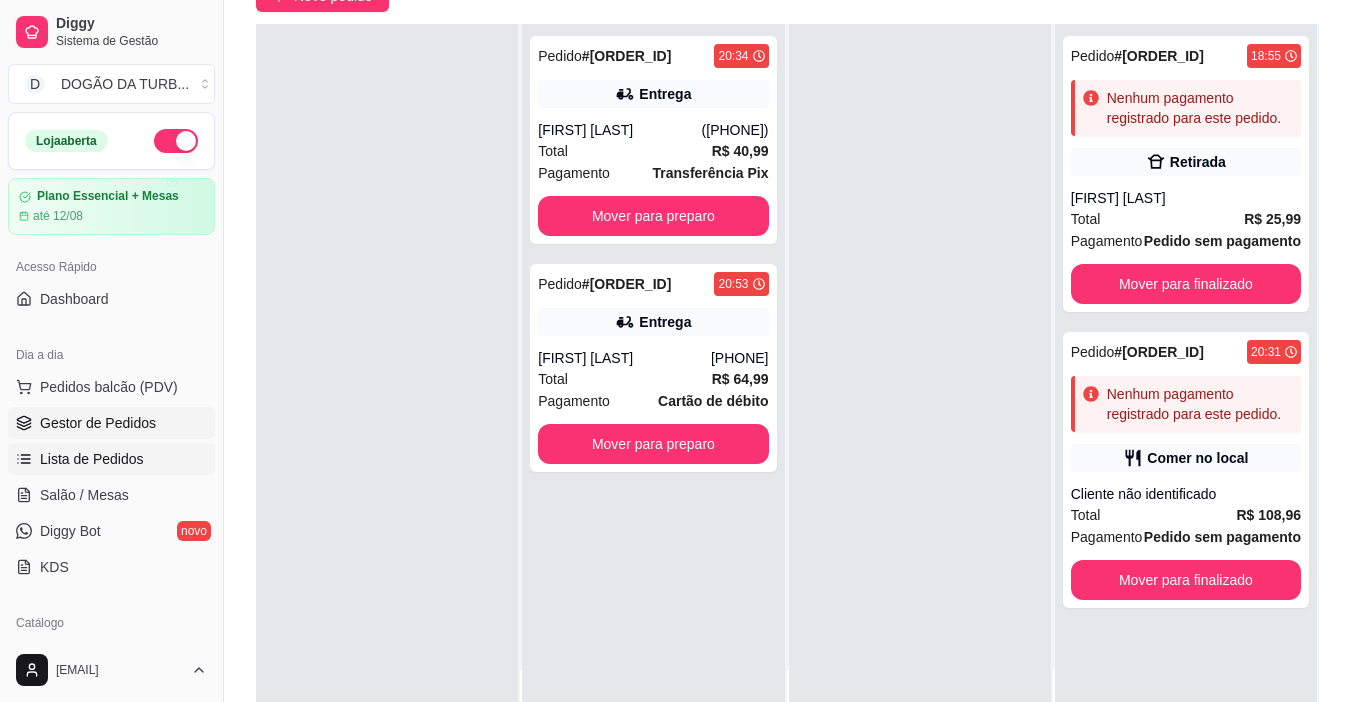 click on "Lista de Pedidos" at bounding box center (111, 459) 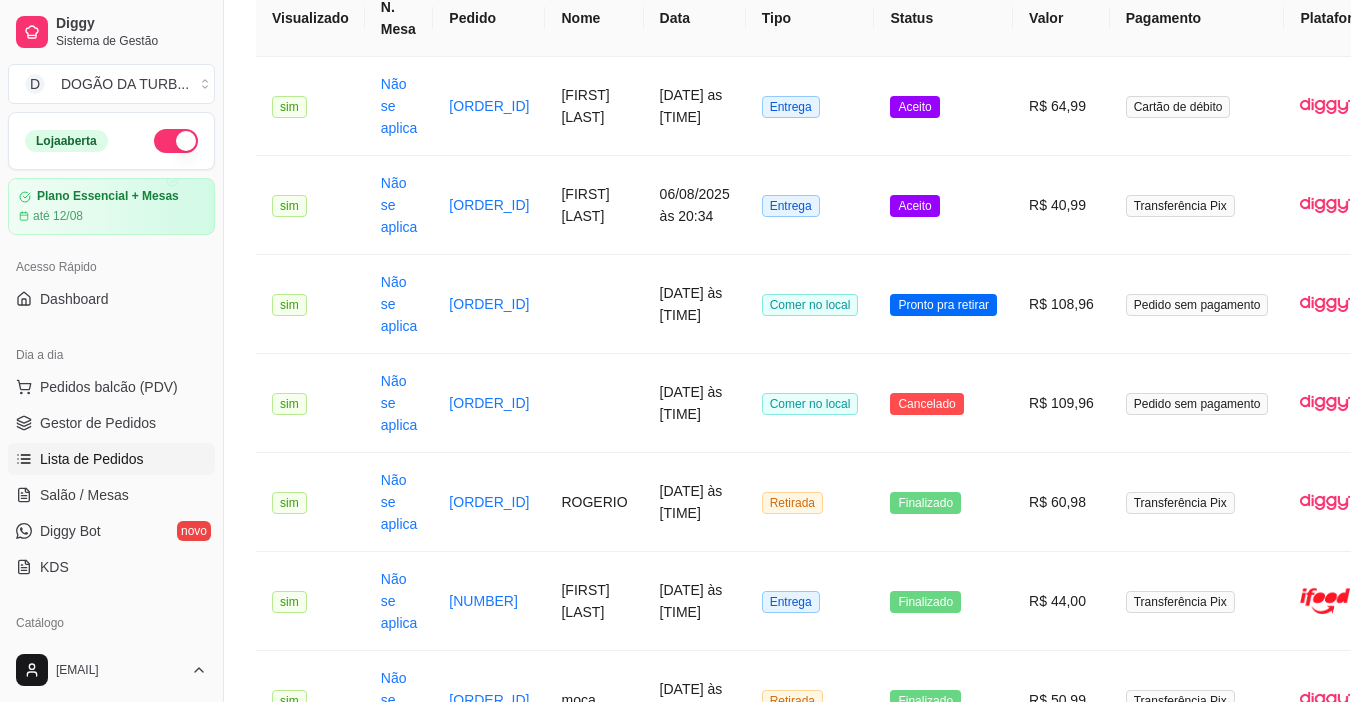 scroll, scrollTop: 0, scrollLeft: 0, axis: both 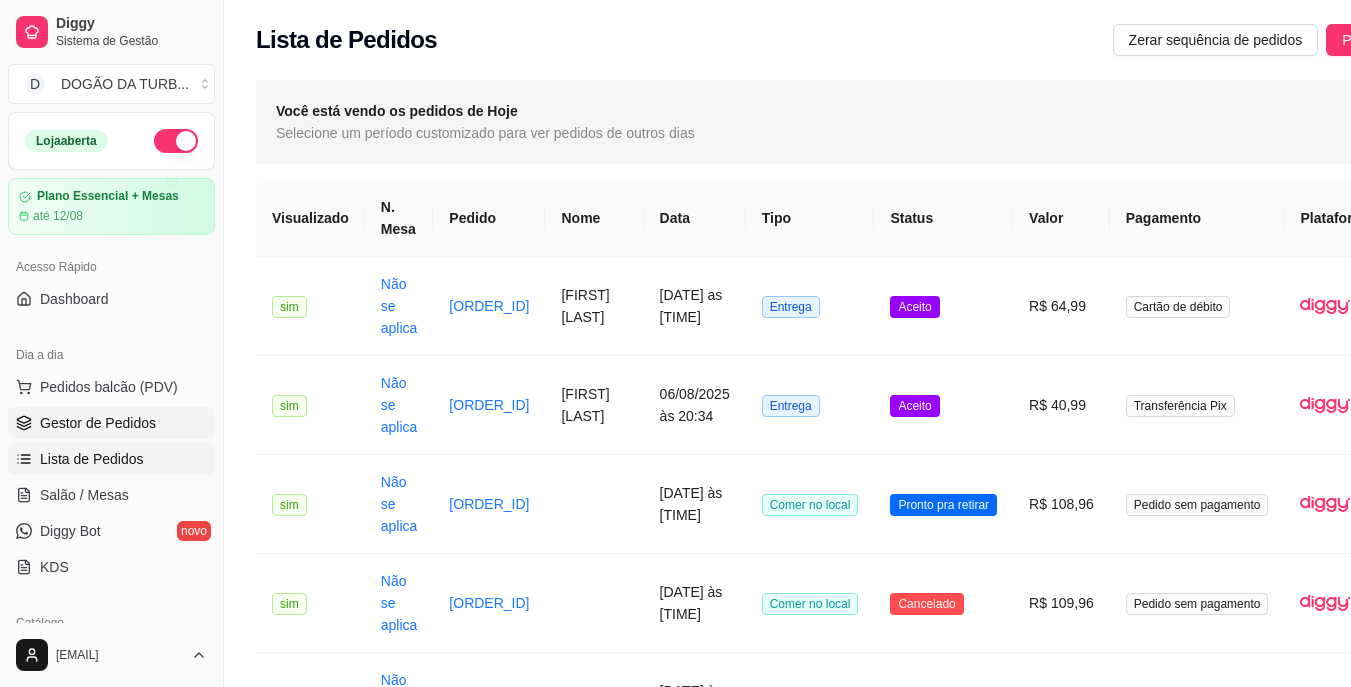 click on "Gestor de Pedidos" at bounding box center (111, 423) 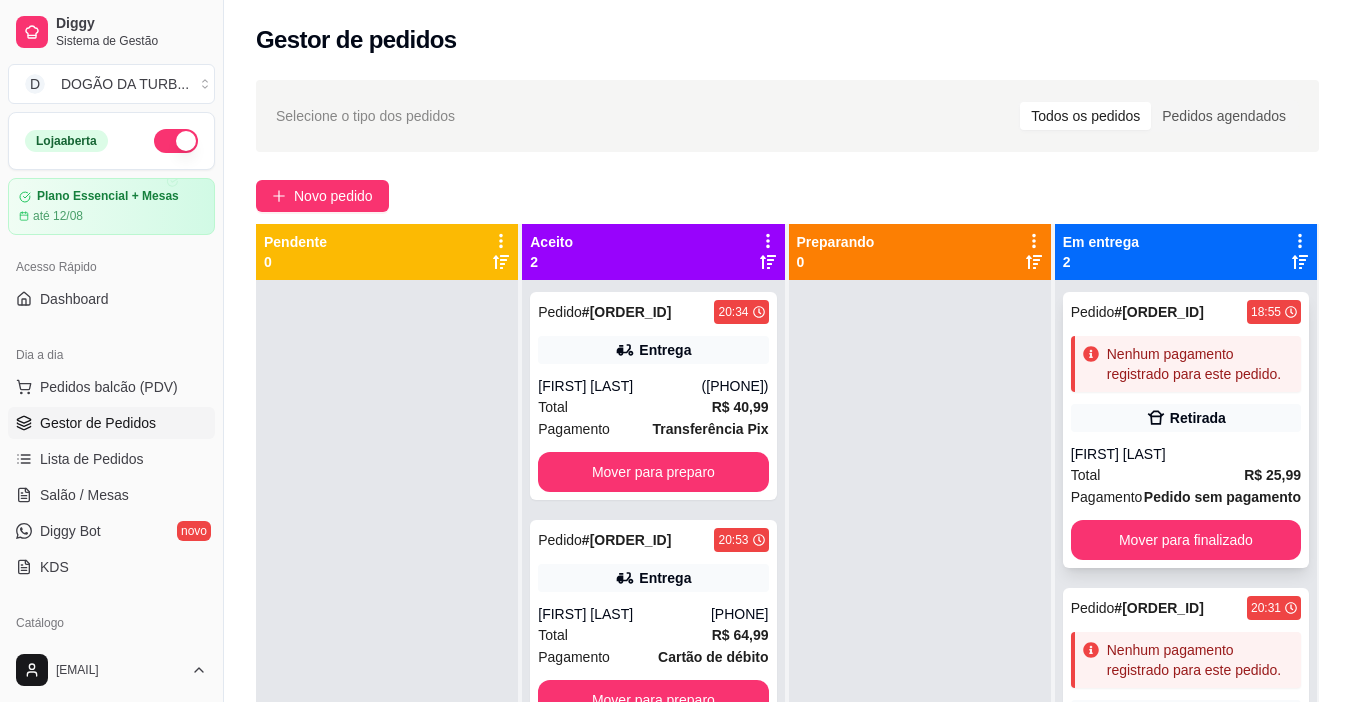 scroll, scrollTop: 56, scrollLeft: 0, axis: vertical 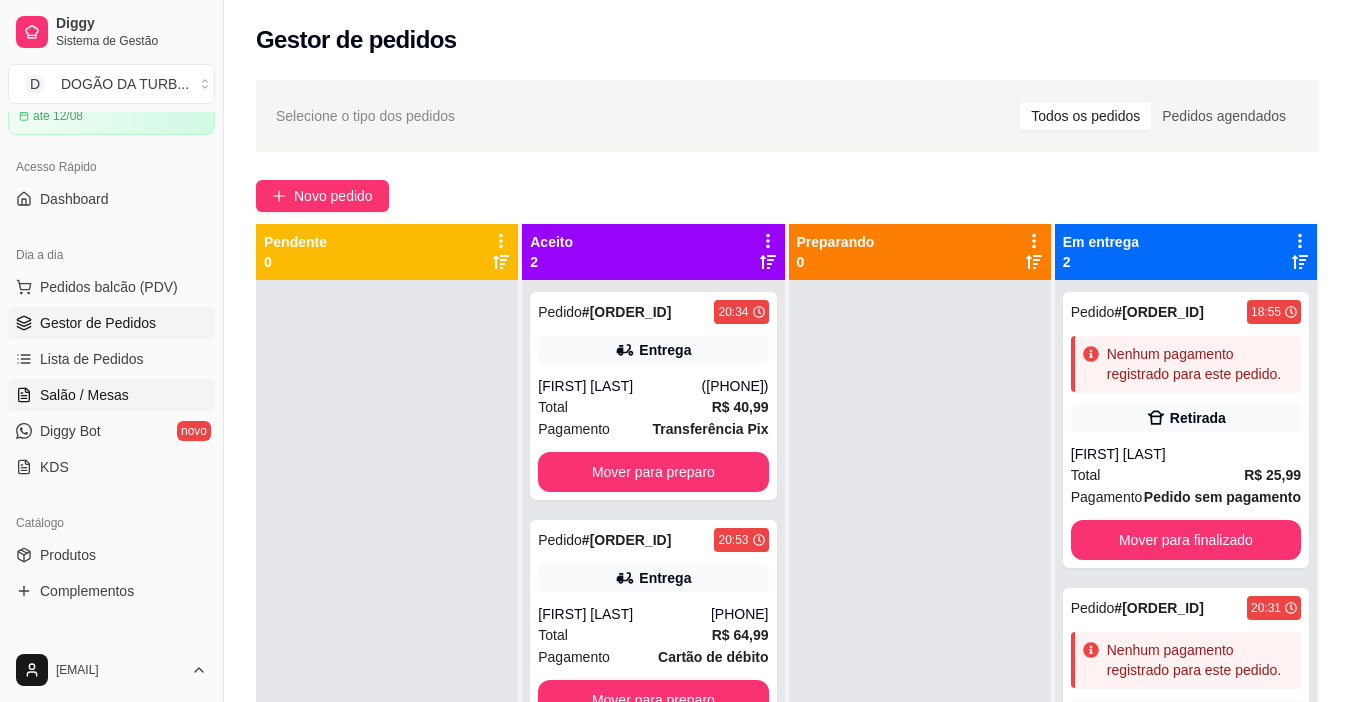 click on "Salão / Mesas" at bounding box center [84, 395] 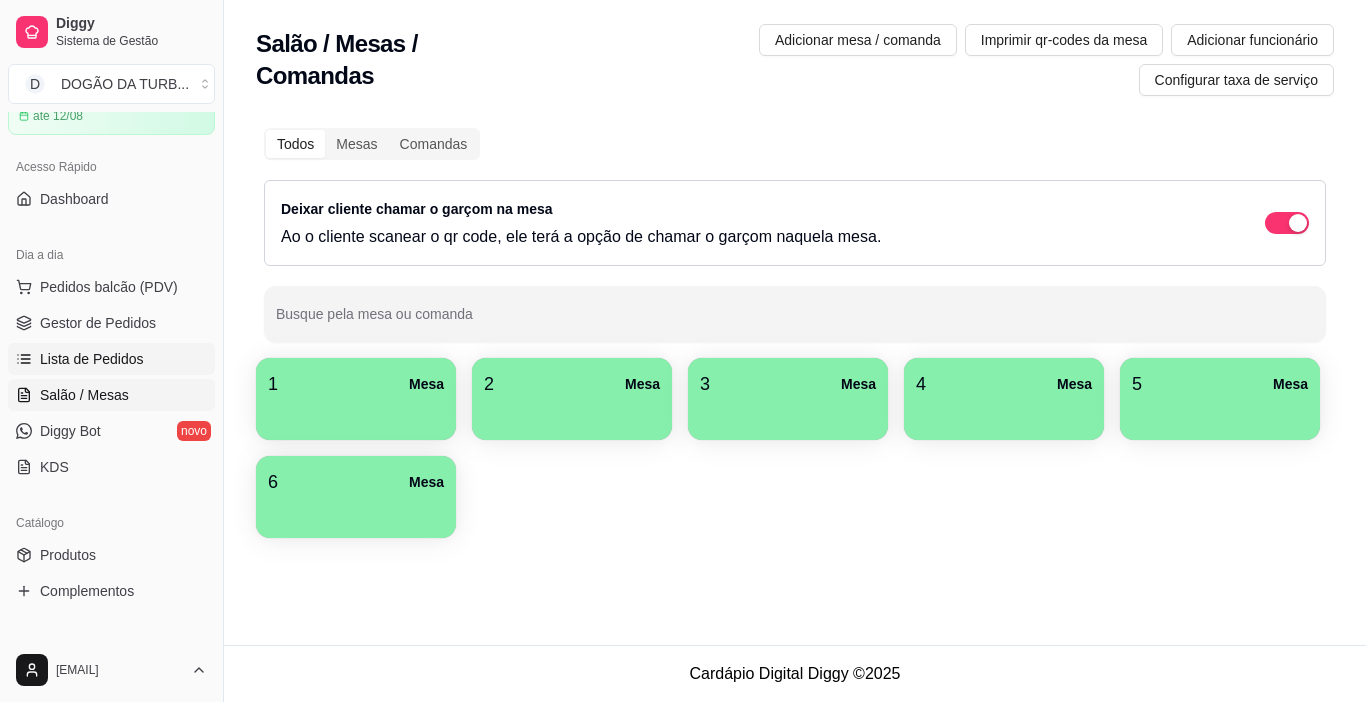 click on "Lista de Pedidos" at bounding box center [111, 359] 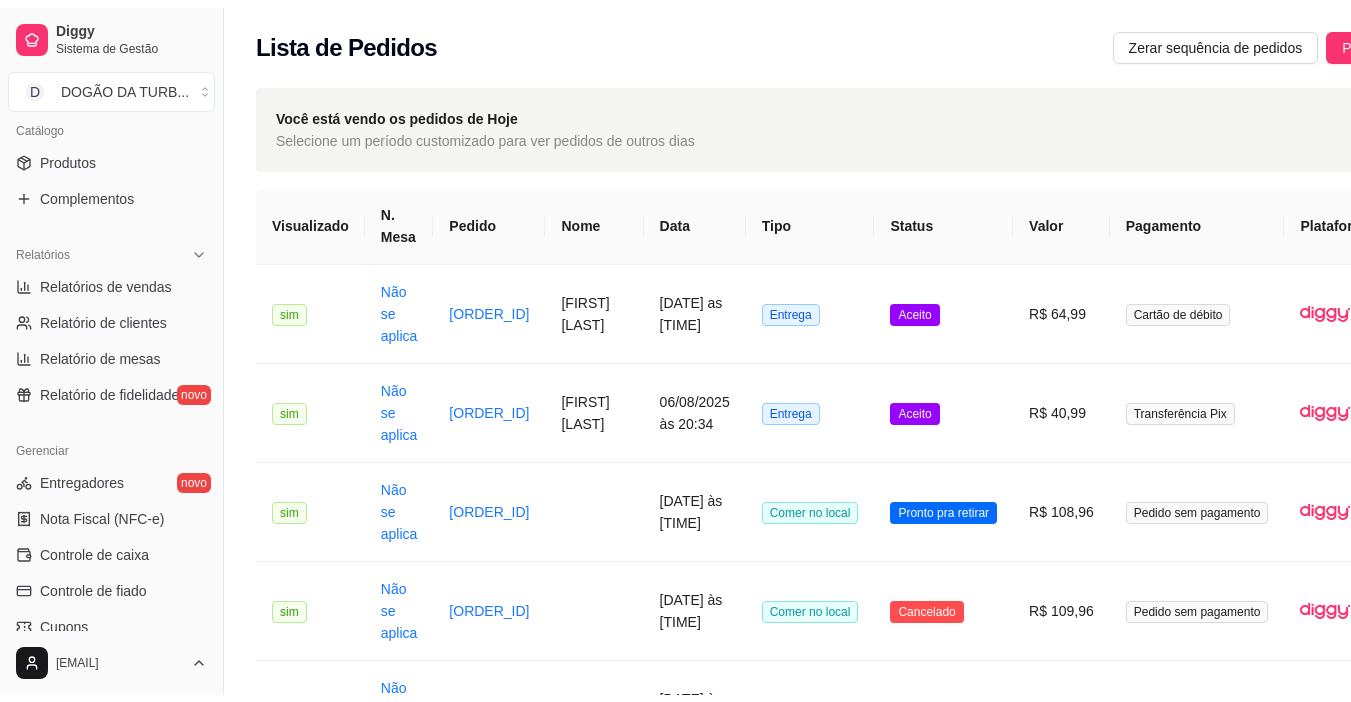 scroll, scrollTop: 400, scrollLeft: 0, axis: vertical 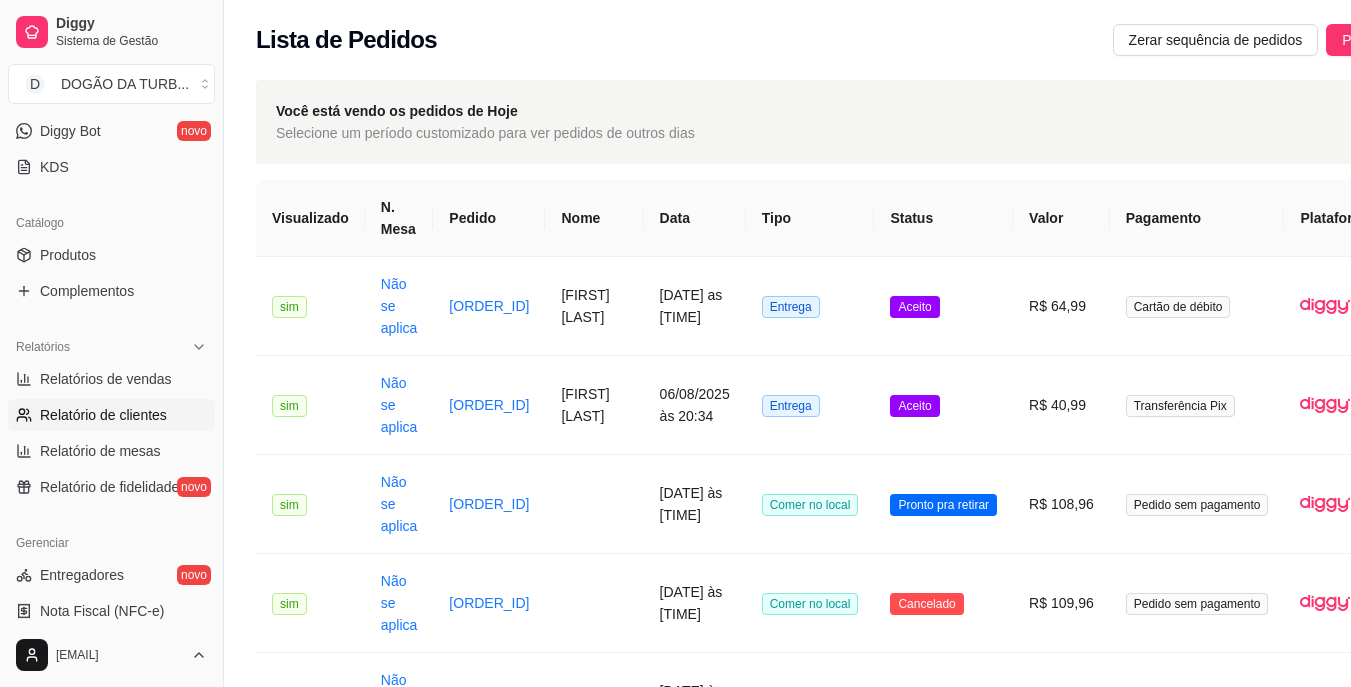 click on "Relatório de clientes" at bounding box center [103, 415] 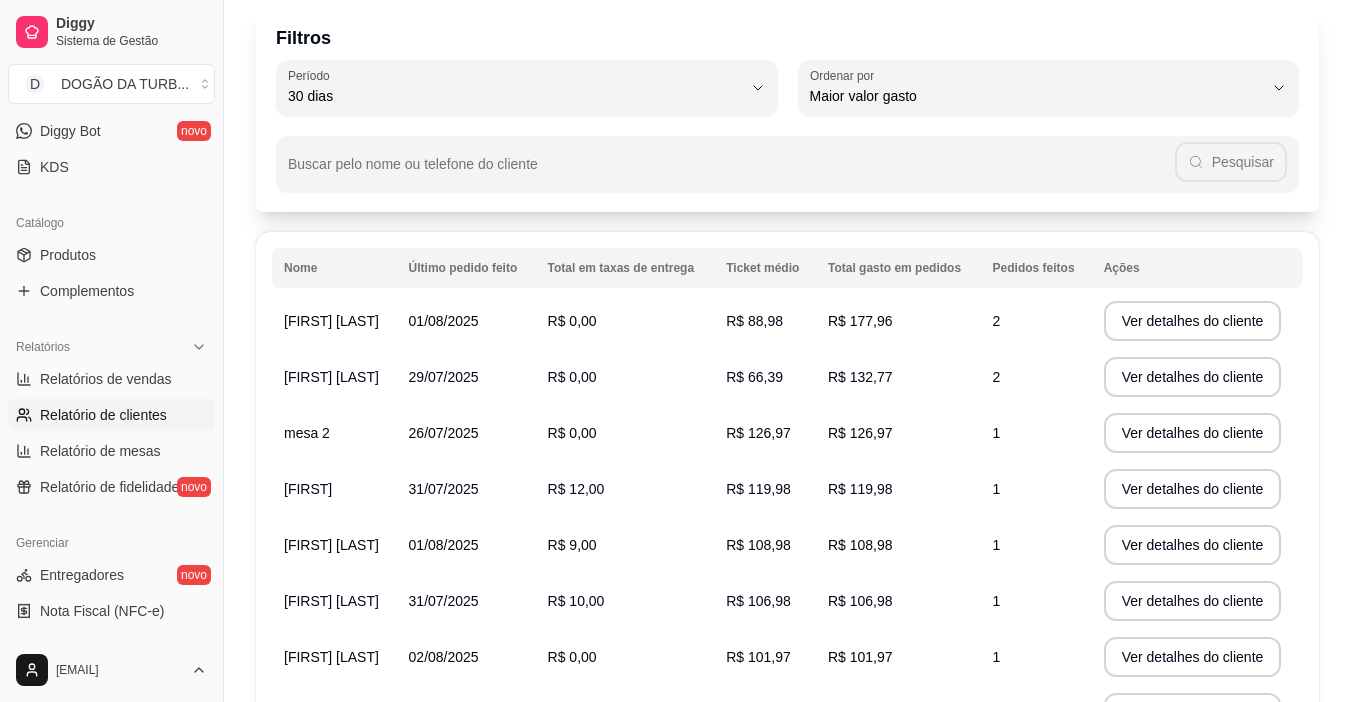 scroll, scrollTop: 0, scrollLeft: 0, axis: both 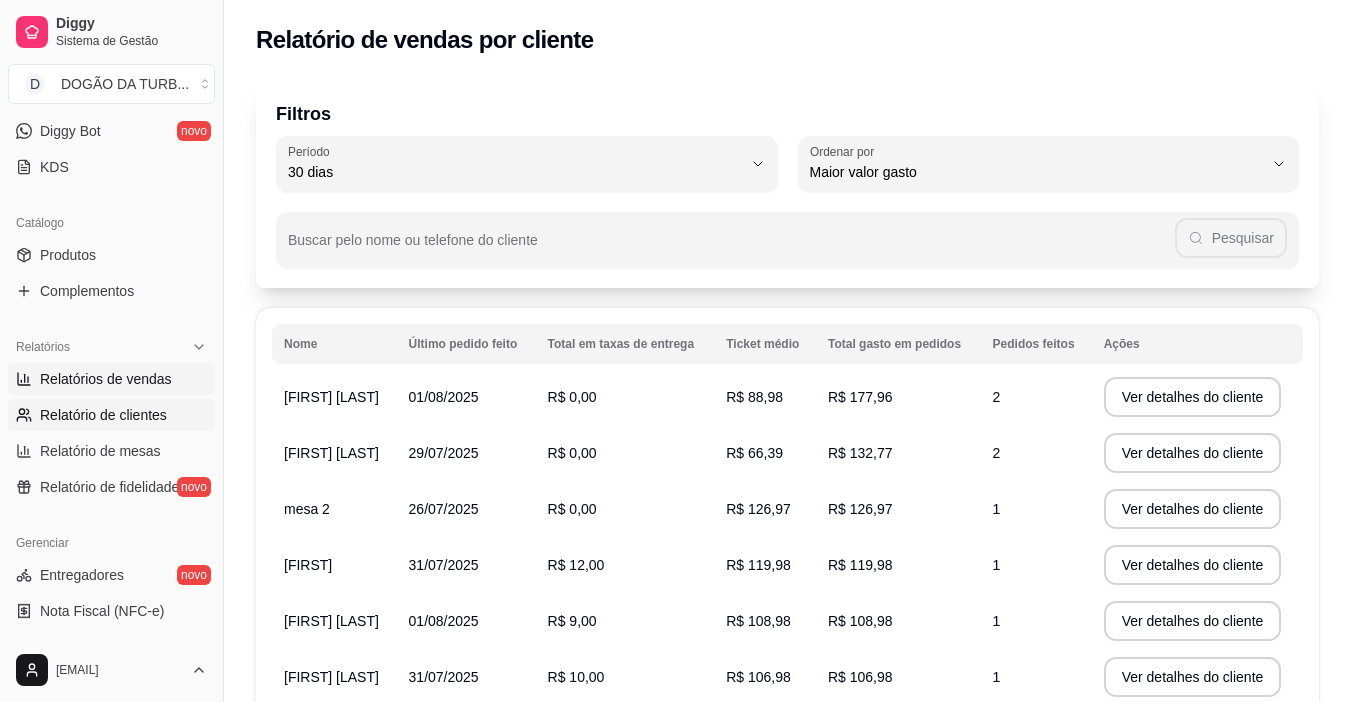 click on "Relatórios de vendas" at bounding box center [106, 379] 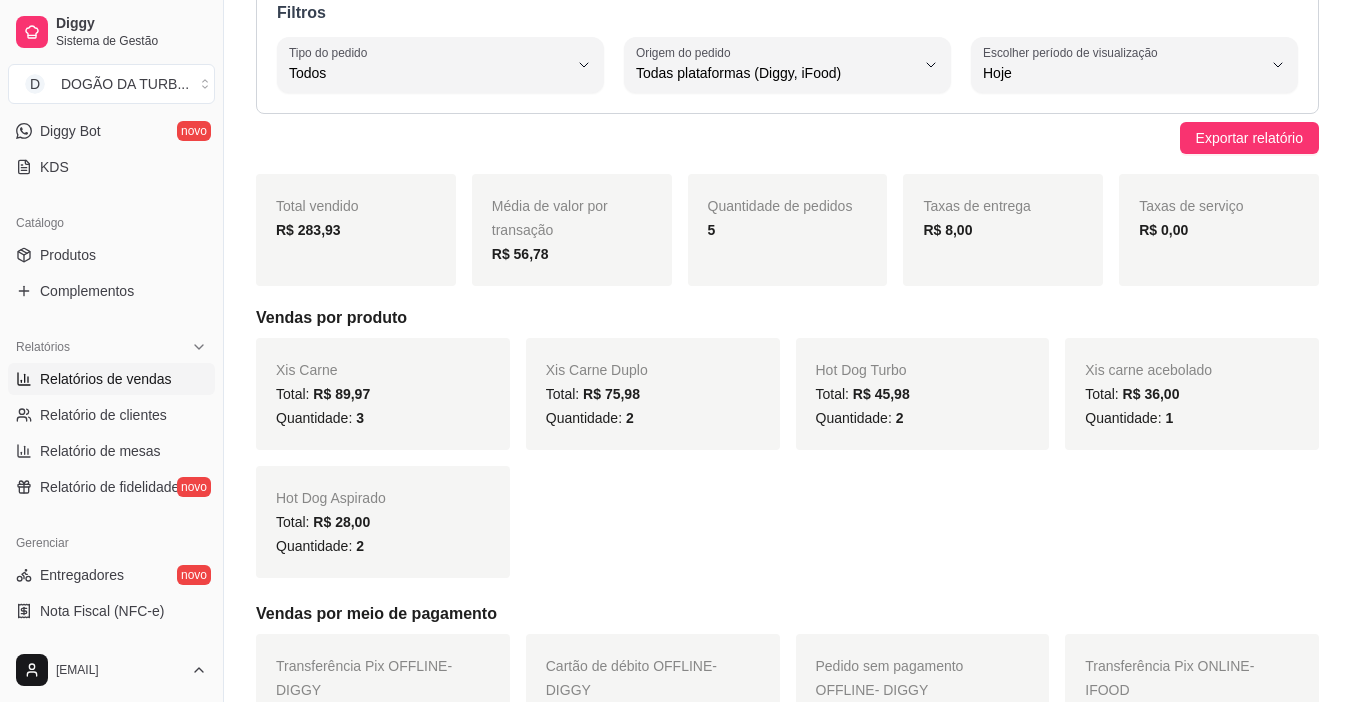 scroll, scrollTop: 0, scrollLeft: 0, axis: both 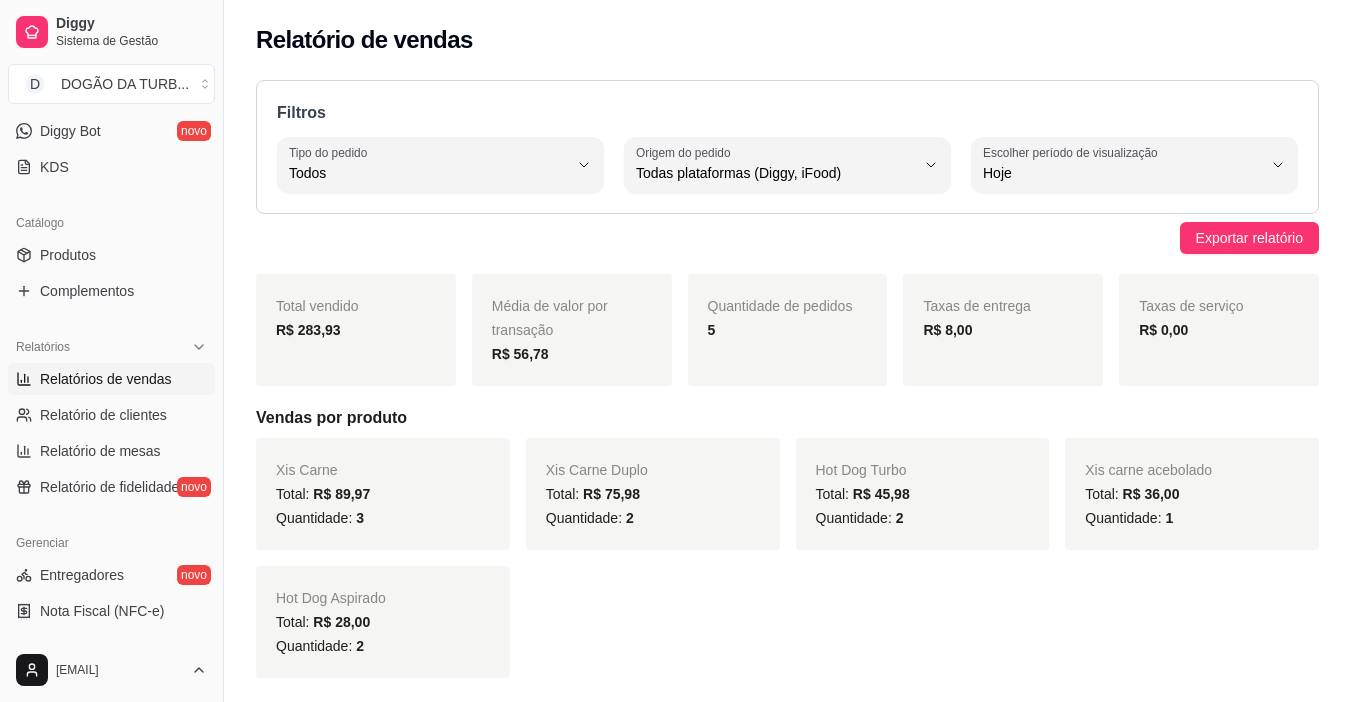 click on "Quantidade:   1" at bounding box center (1192, 518) 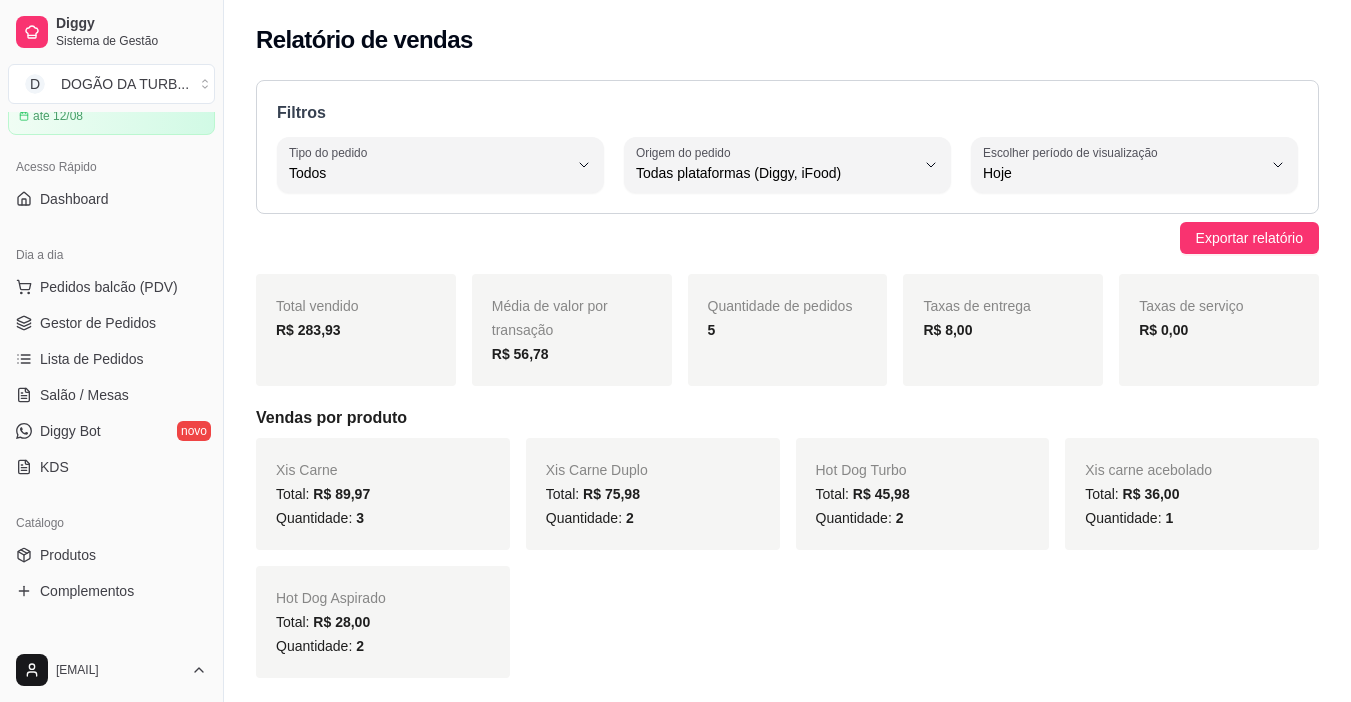 scroll, scrollTop: 0, scrollLeft: 0, axis: both 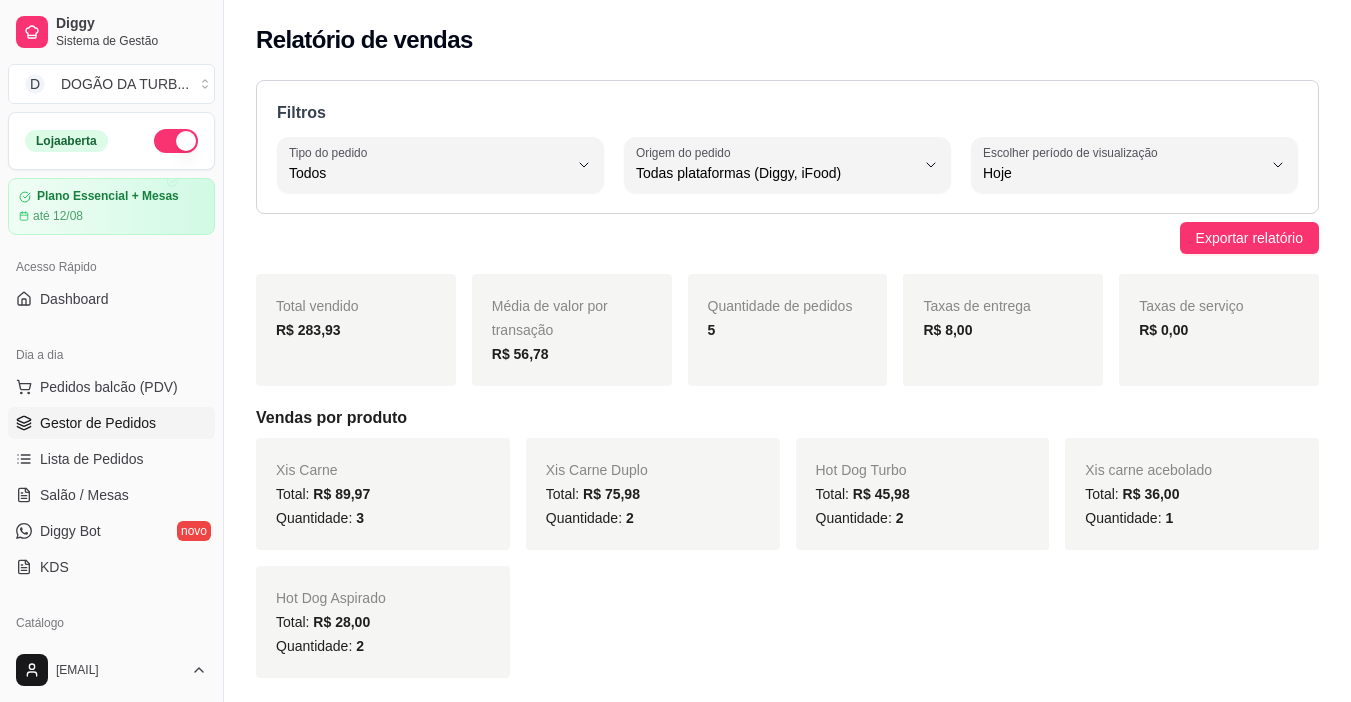 click on "Gestor de Pedidos" at bounding box center [111, 423] 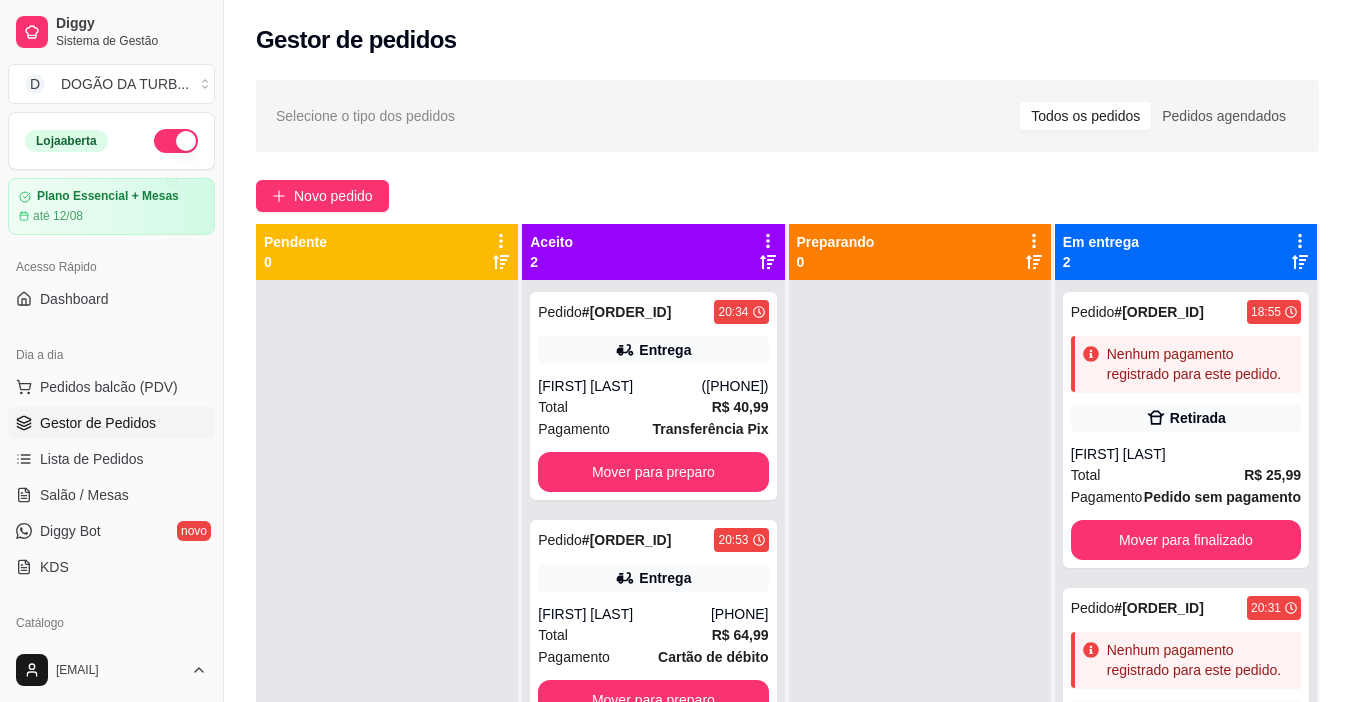 click on "Acesso Rápido Dashboard" at bounding box center [111, 283] 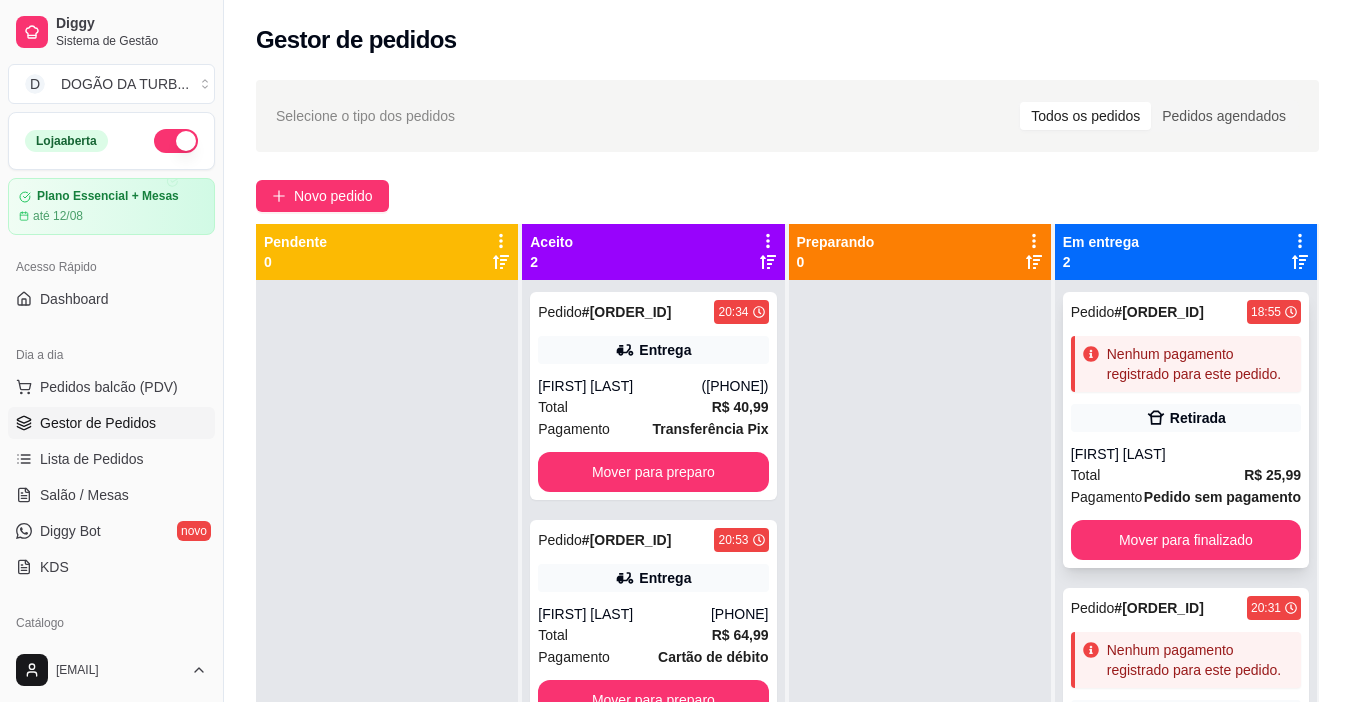 scroll, scrollTop: 56, scrollLeft: 0, axis: vertical 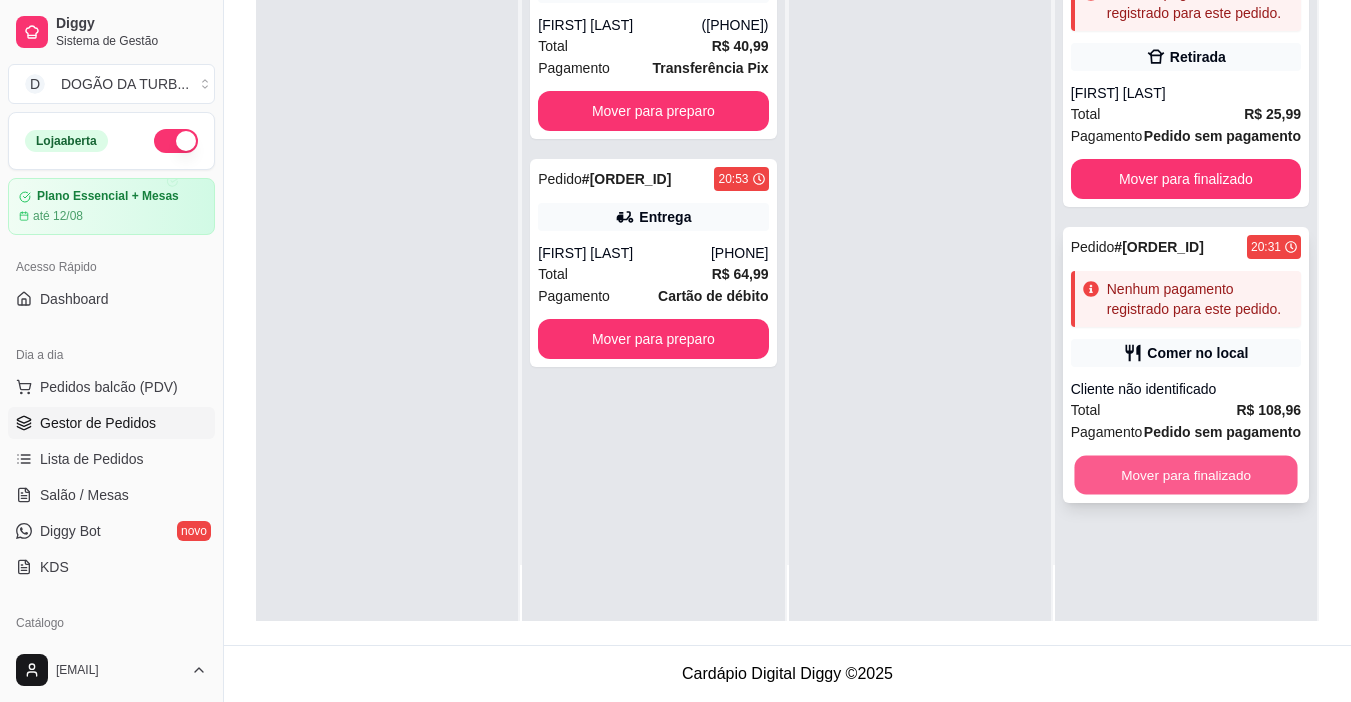 click on "Mover para finalizado" at bounding box center (1185, 475) 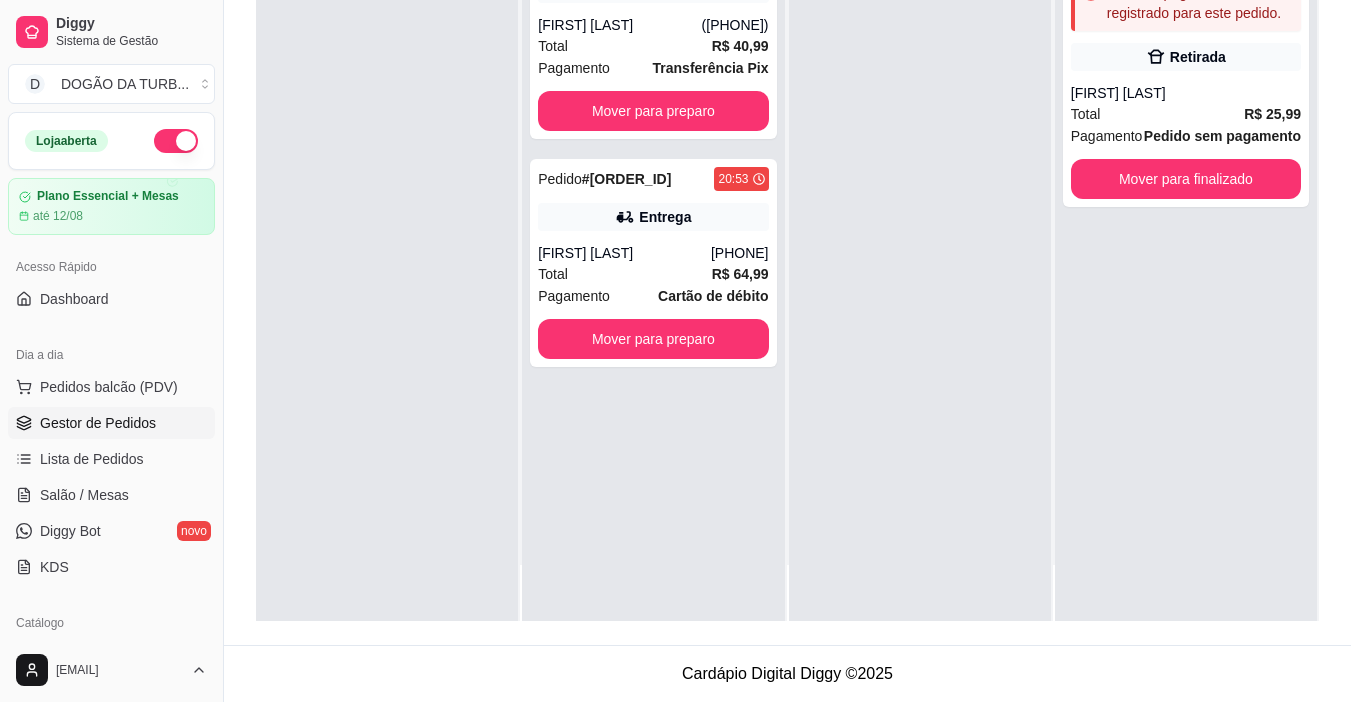scroll, scrollTop: 0, scrollLeft: 0, axis: both 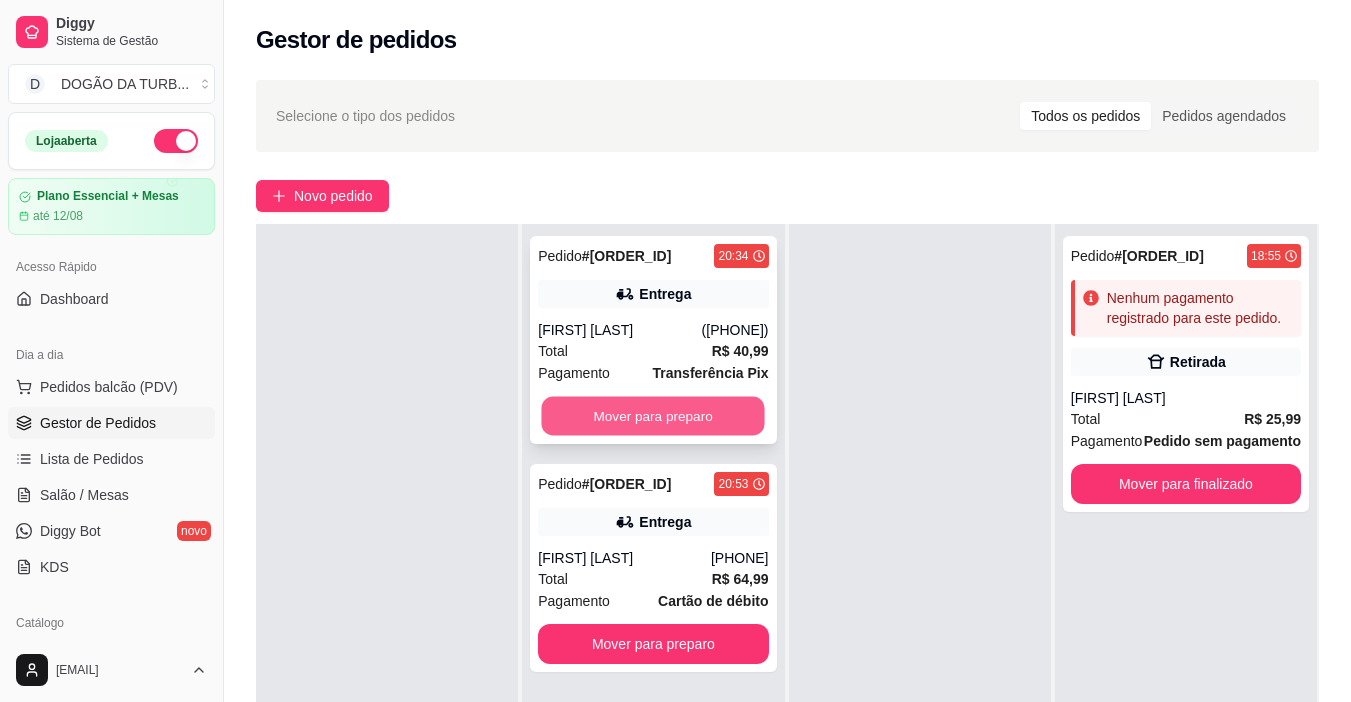 click on "Mover para preparo" at bounding box center [653, 416] 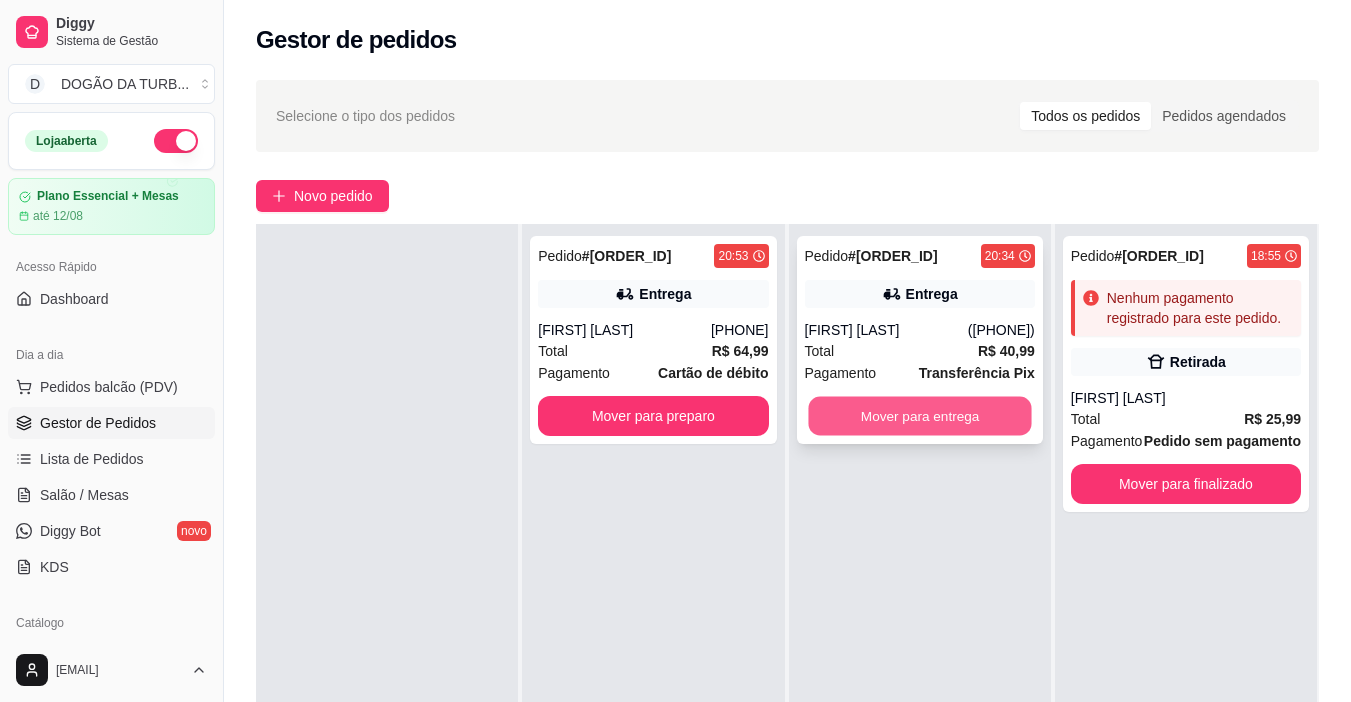 click on "Mover para entrega" at bounding box center [919, 416] 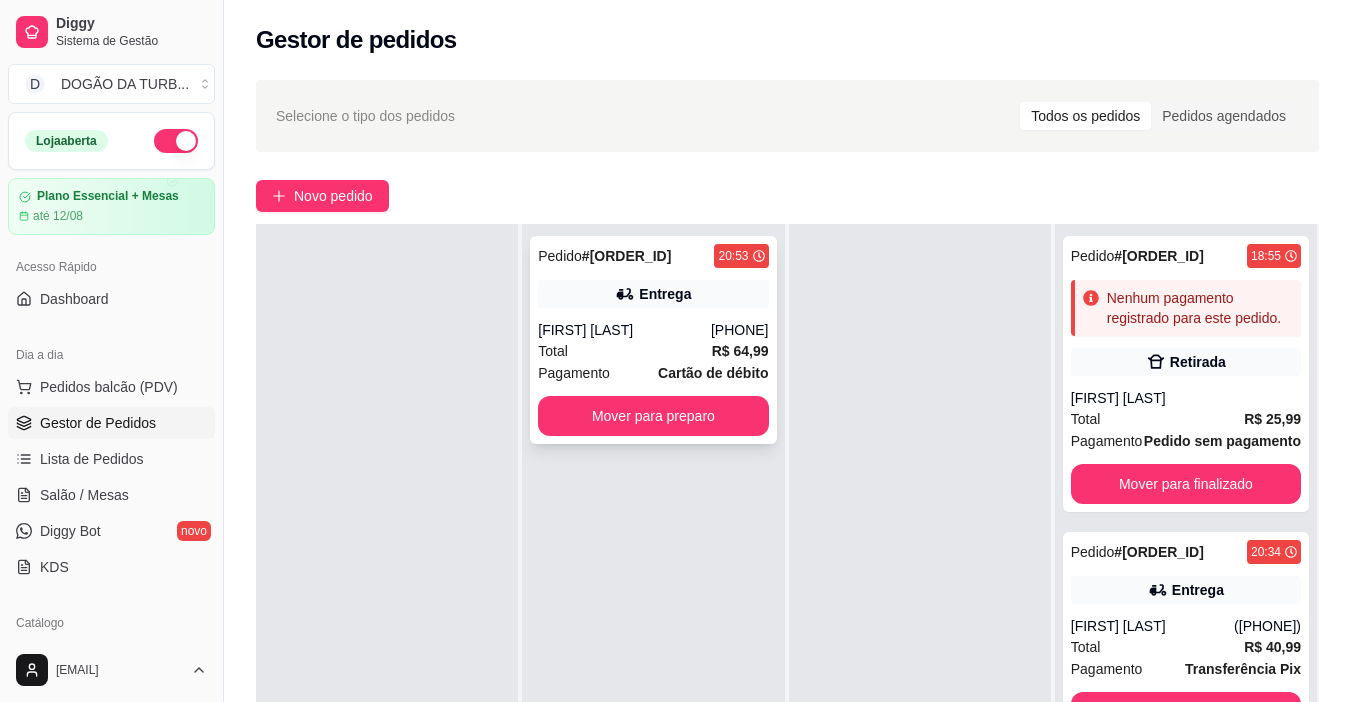 click on "[FIRST] [LAST]" at bounding box center (624, 330) 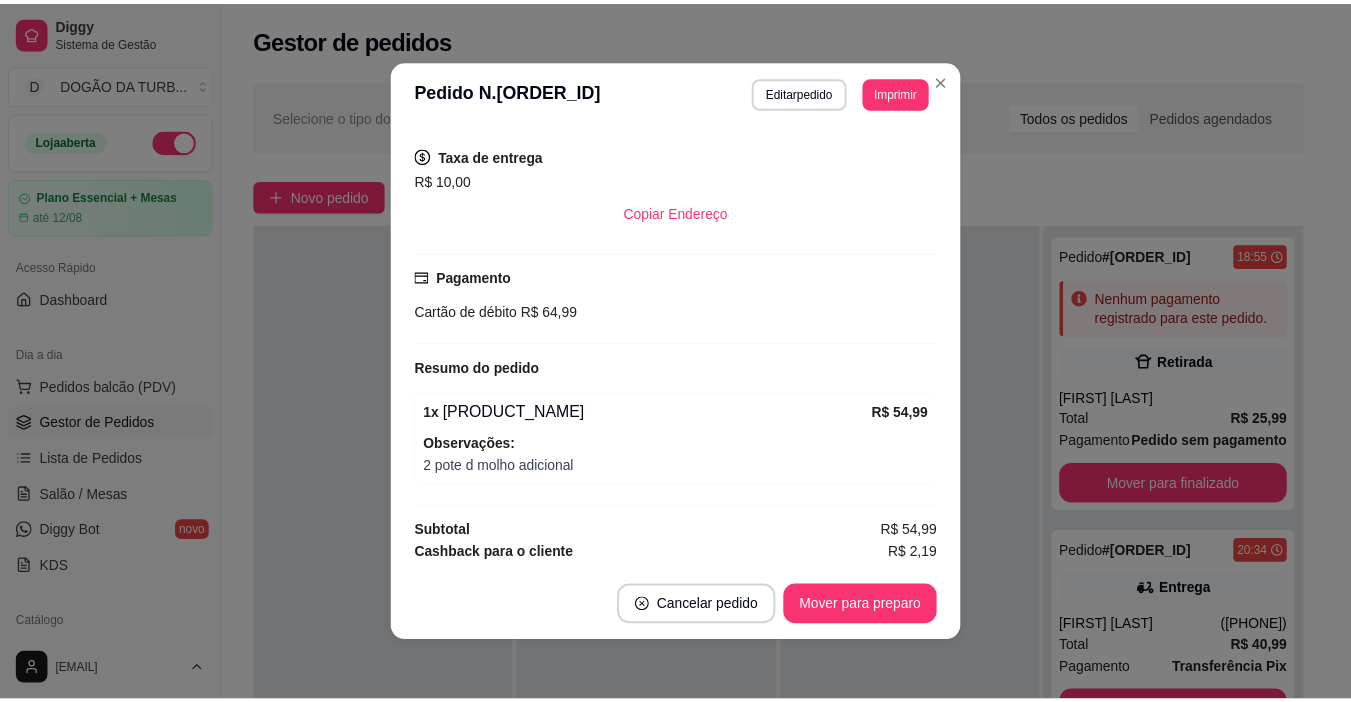 scroll, scrollTop: 321, scrollLeft: 0, axis: vertical 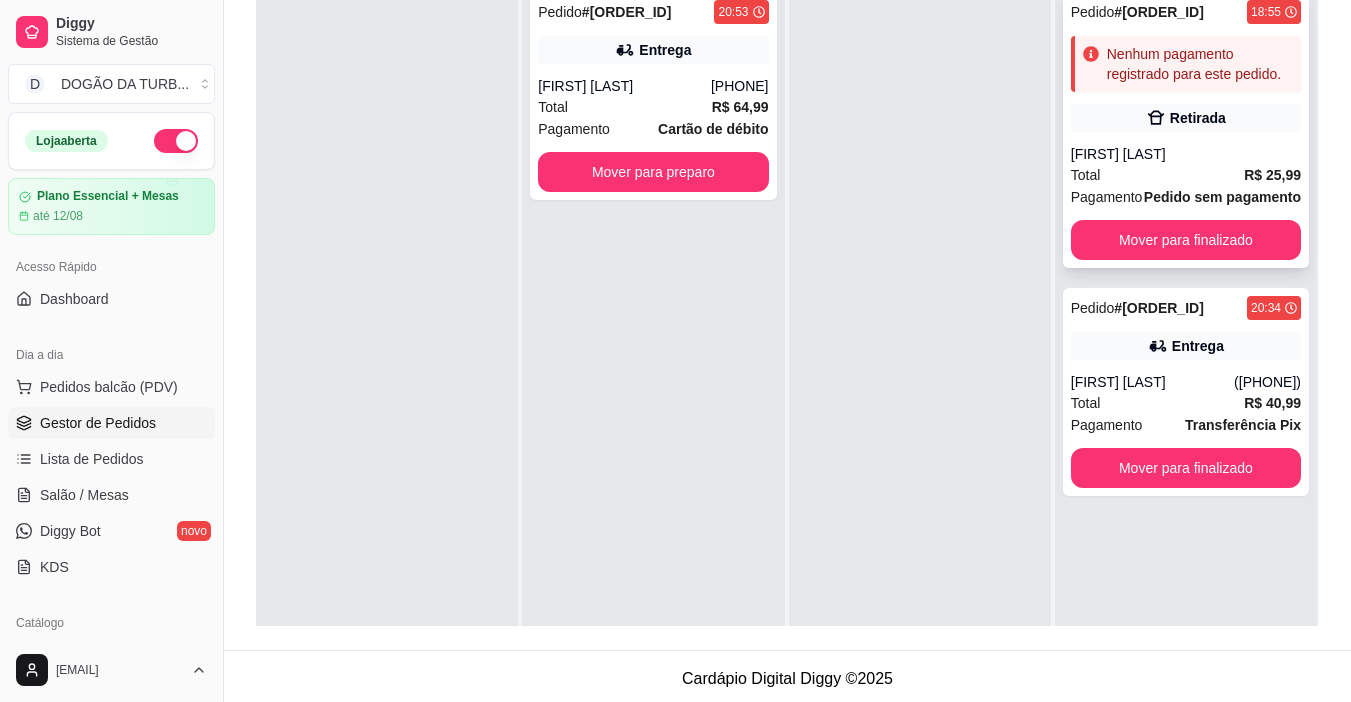 click on "Total R$ 25,99" at bounding box center (1186, 175) 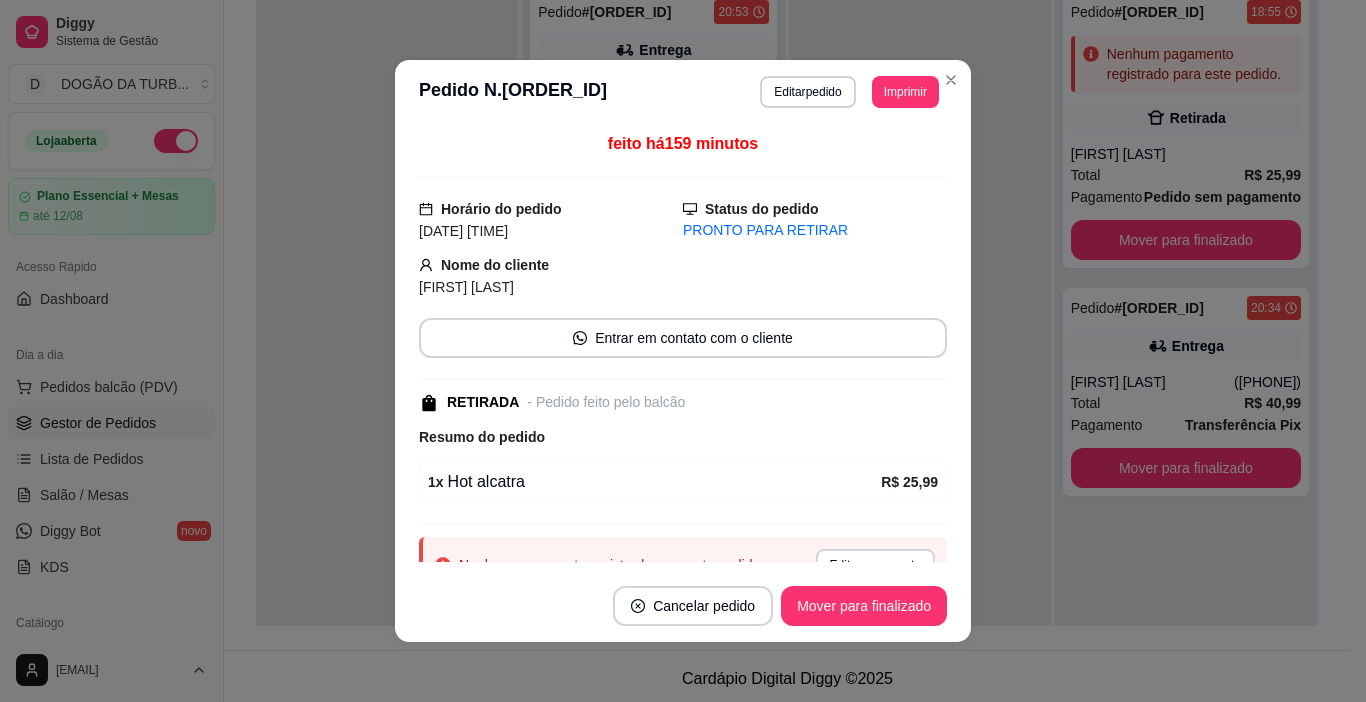 scroll, scrollTop: 87, scrollLeft: 0, axis: vertical 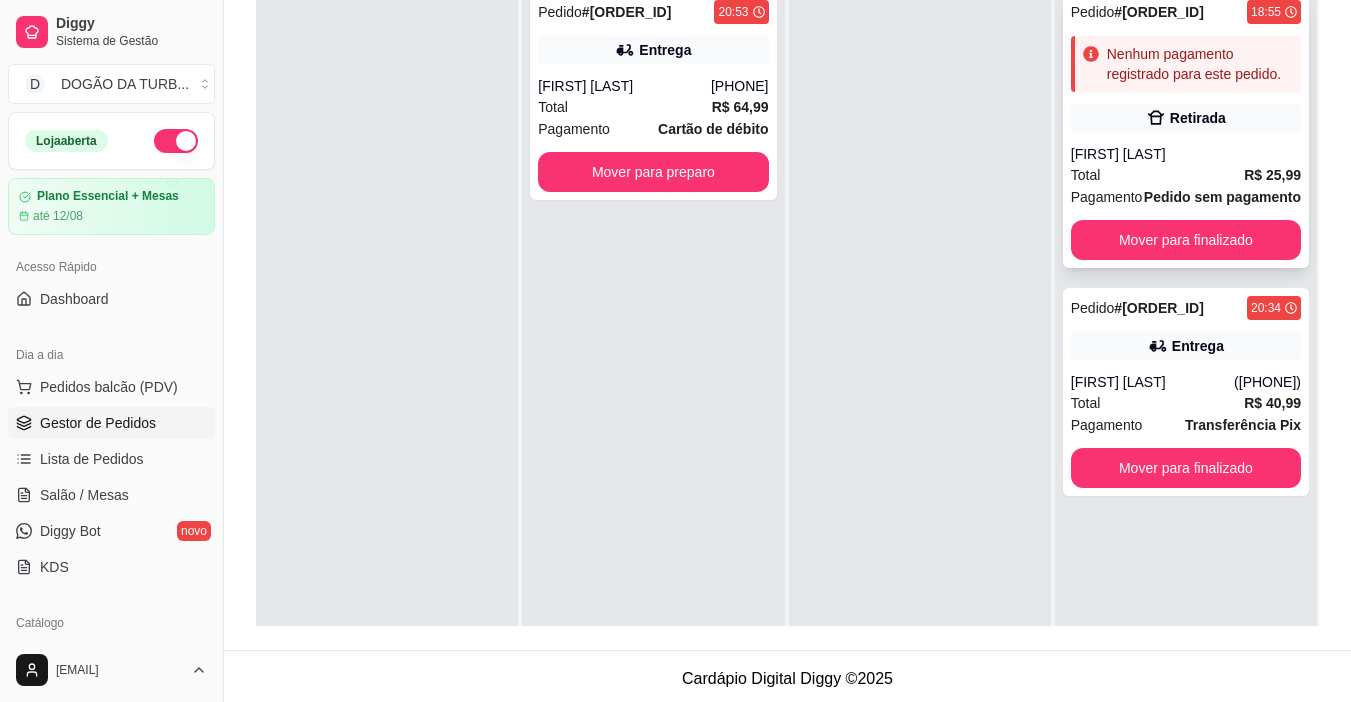 click on "Retirada" at bounding box center [1186, 118] 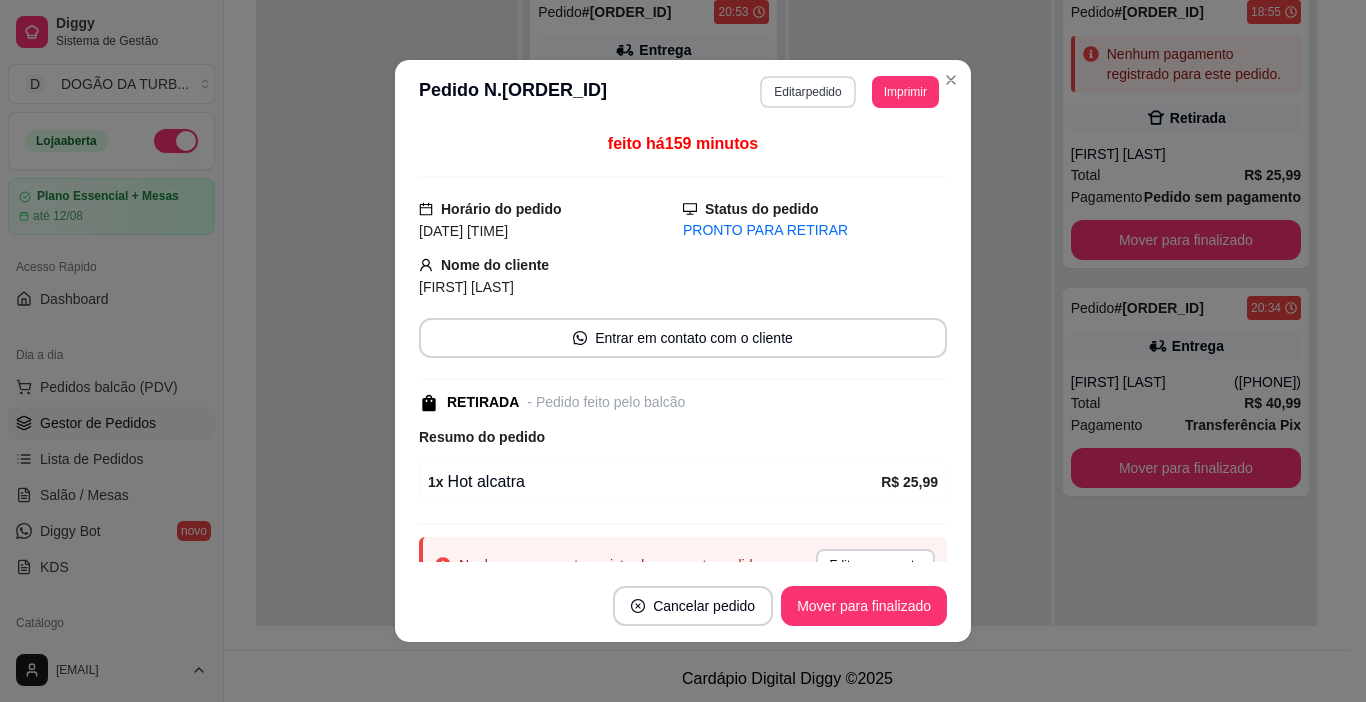 click on "Editar  pedido" at bounding box center (807, 92) 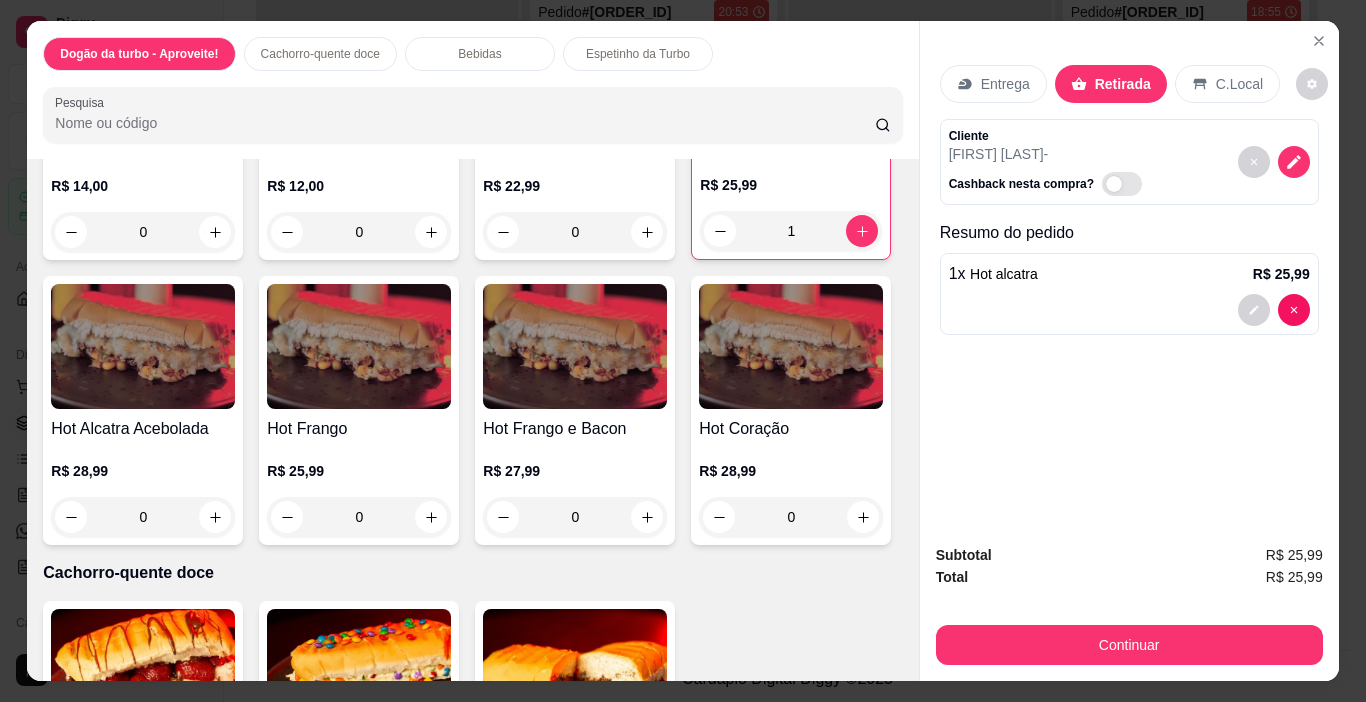 scroll, scrollTop: 200, scrollLeft: 0, axis: vertical 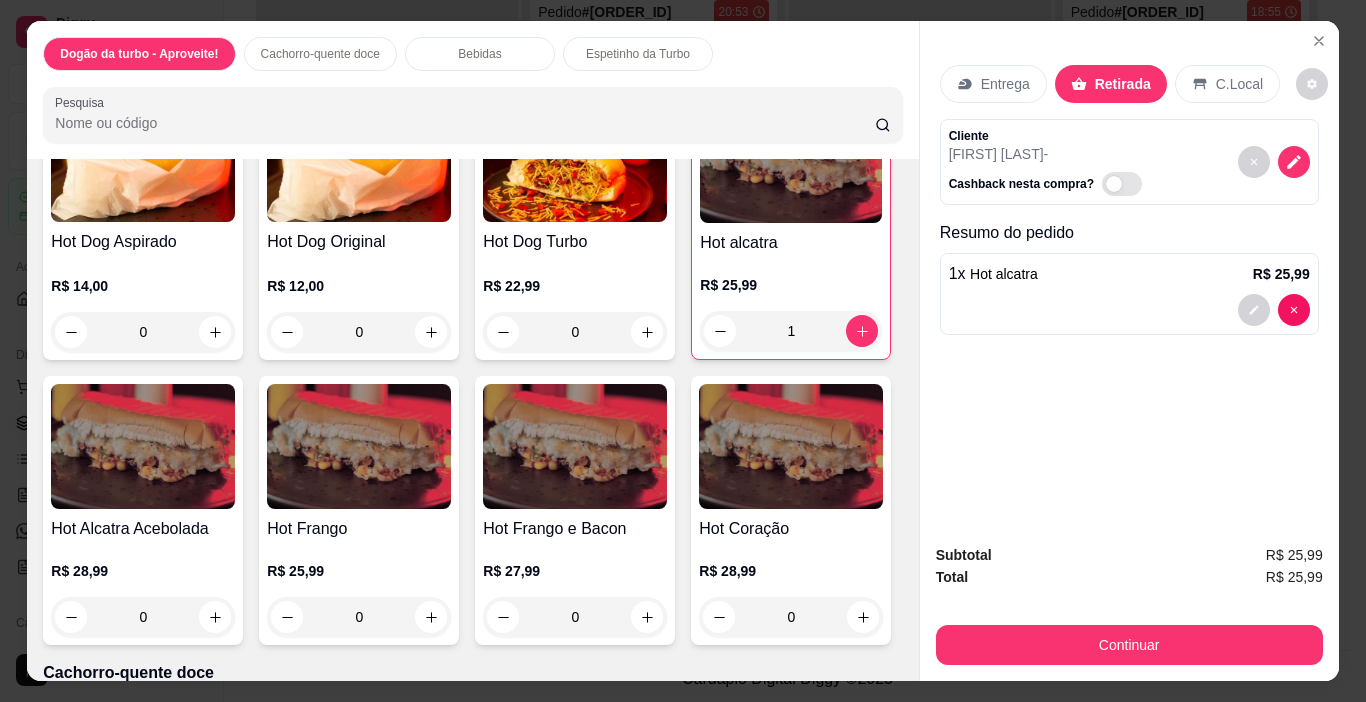 click on "0" at bounding box center (143, 617) 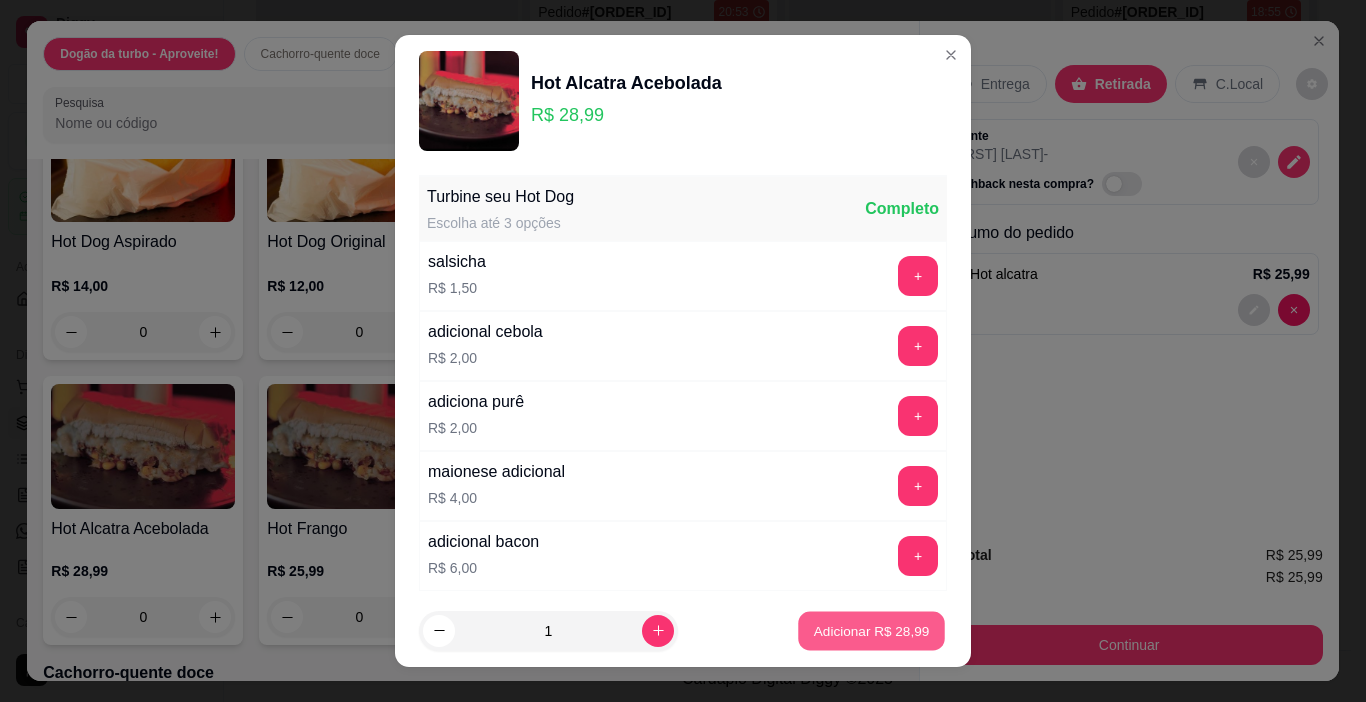 click on "Adicionar   R$ 28,99" at bounding box center [872, 630] 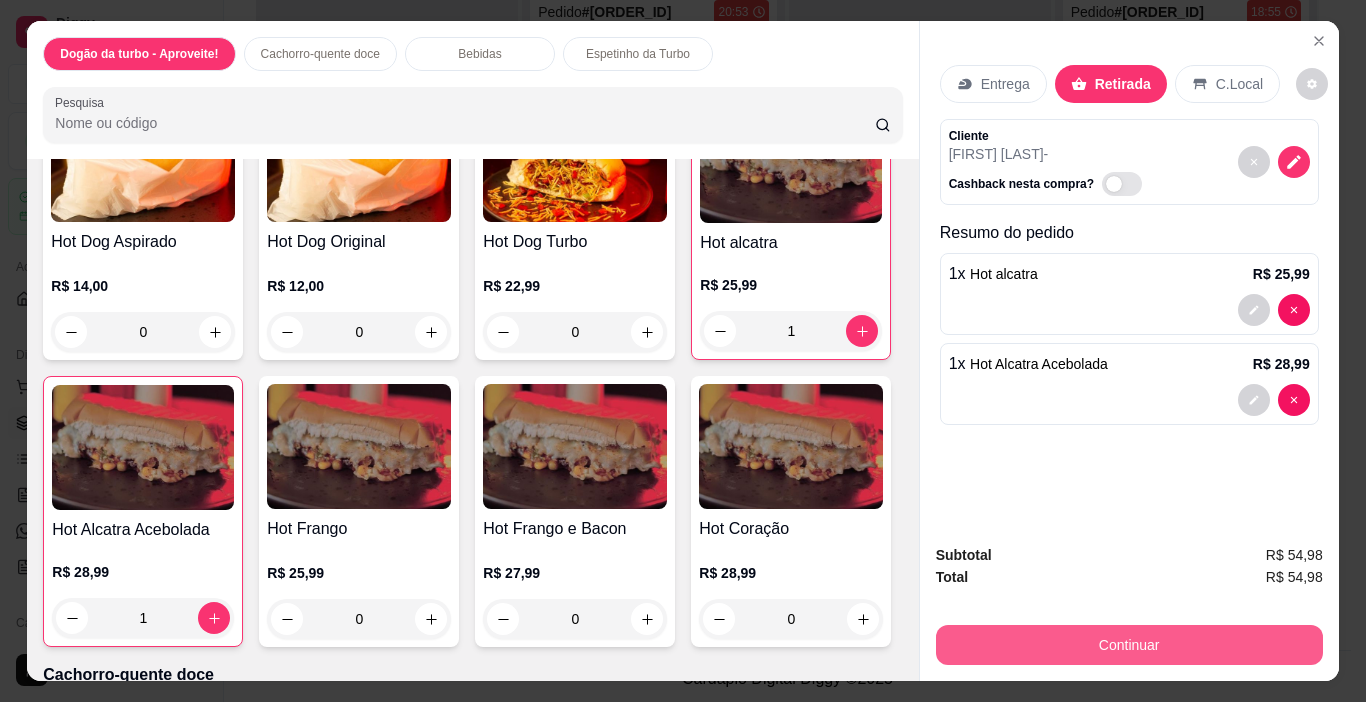 click on "Continuar" at bounding box center [1129, 645] 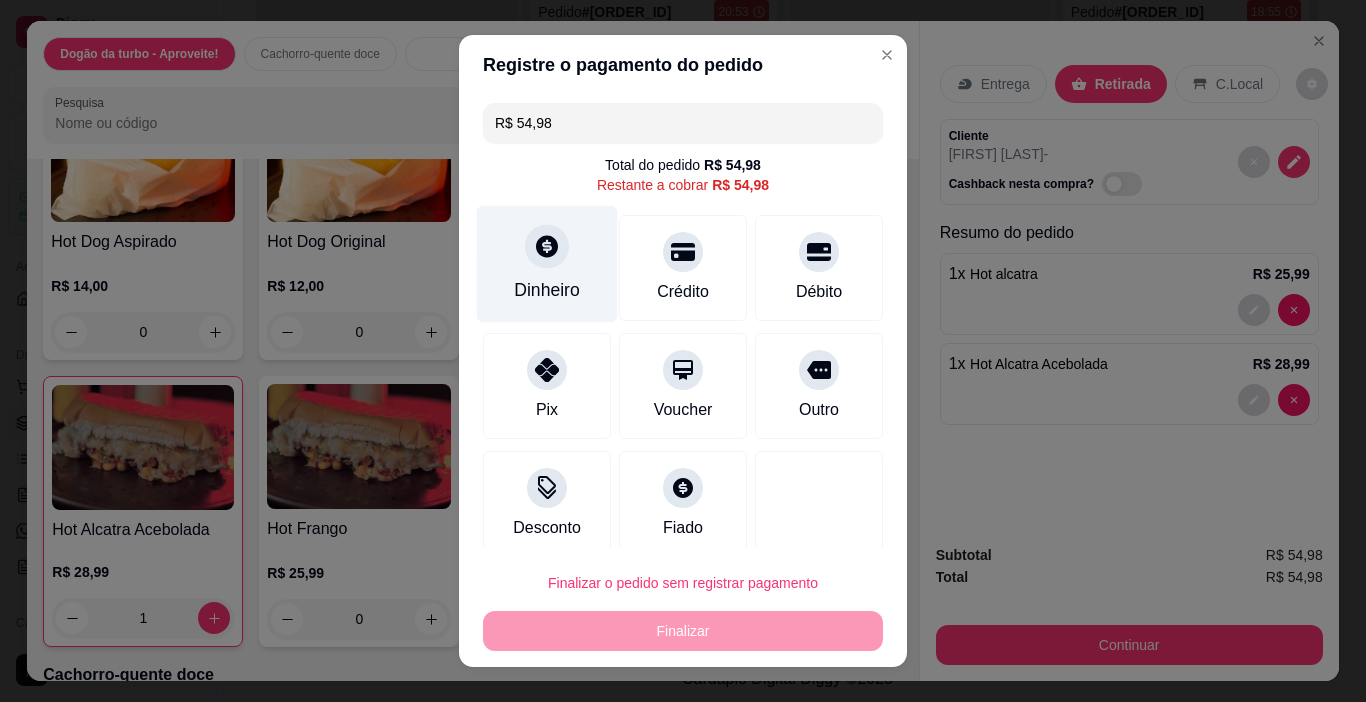 click on "Dinheiro" at bounding box center (547, 290) 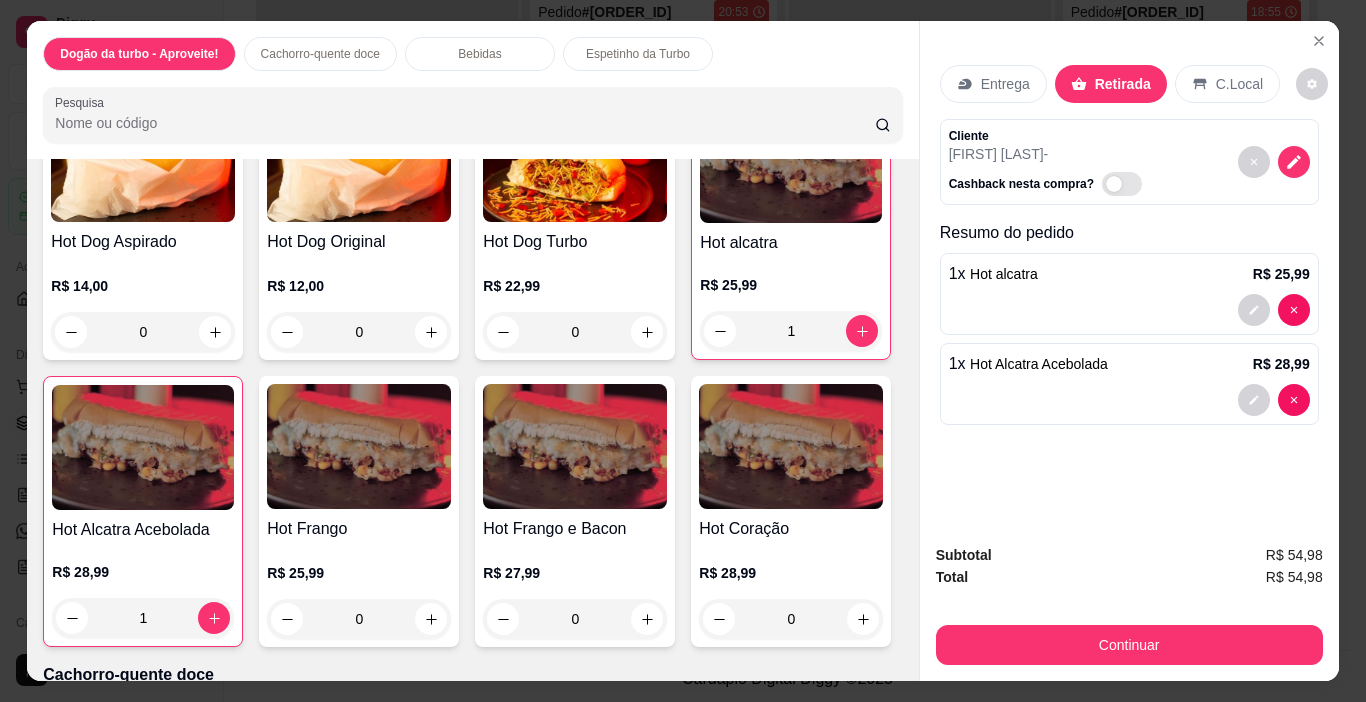 click on "Subtotal R$ 54,98 Total R$ 54,98 Continuar" at bounding box center [1129, 604] 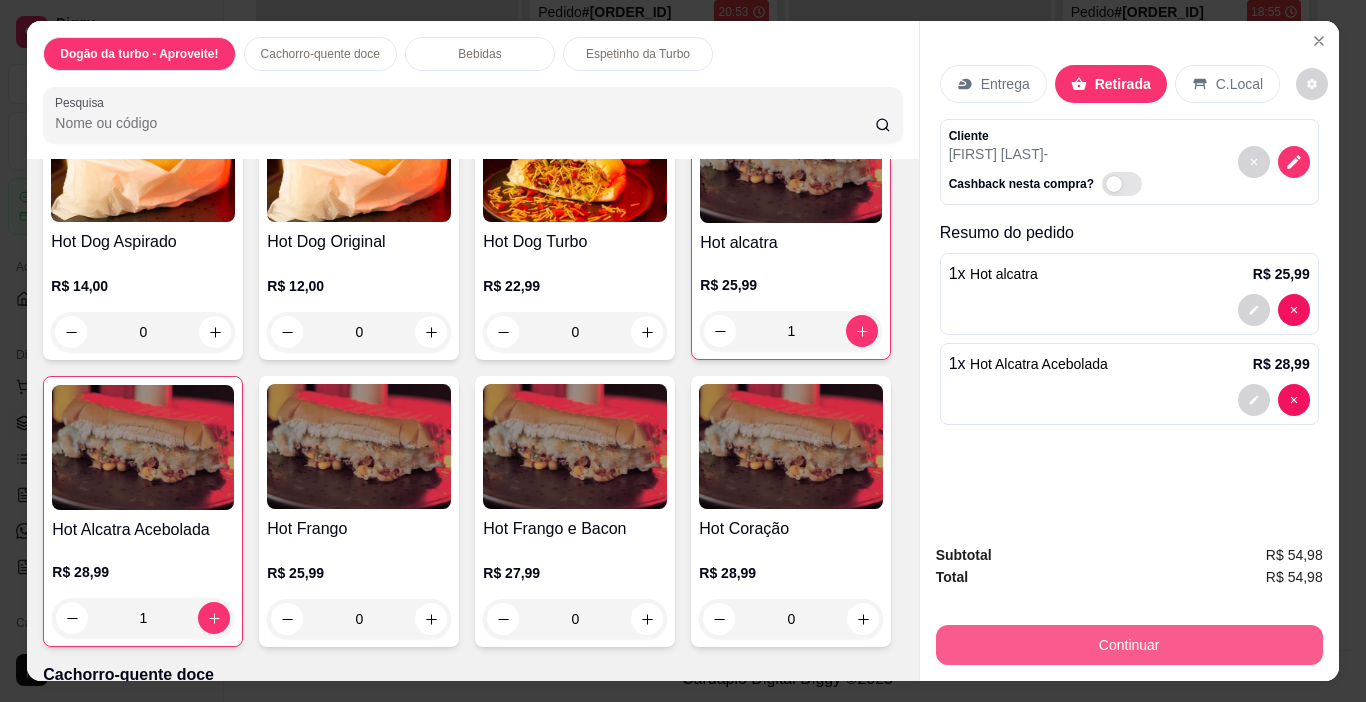 click on "Continuar" at bounding box center (1129, 645) 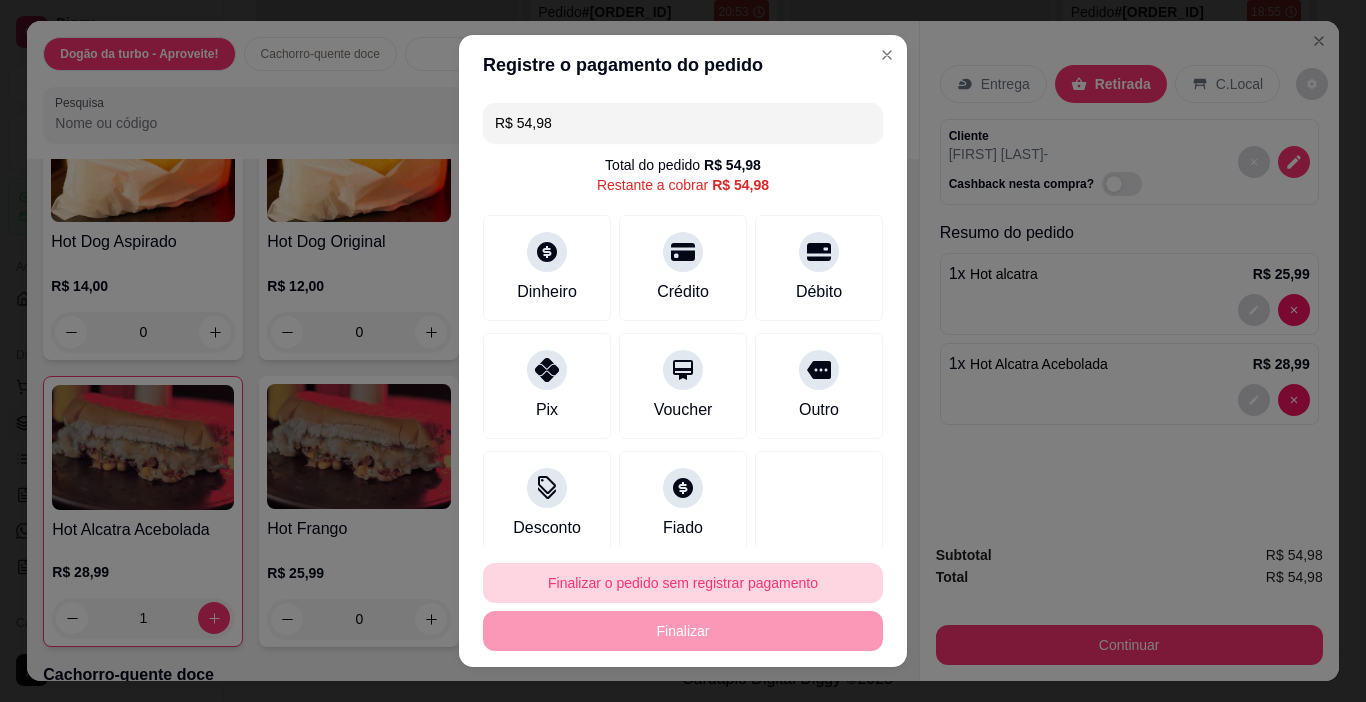 click on "Finalizar o pedido sem registrar pagamento" at bounding box center [683, 583] 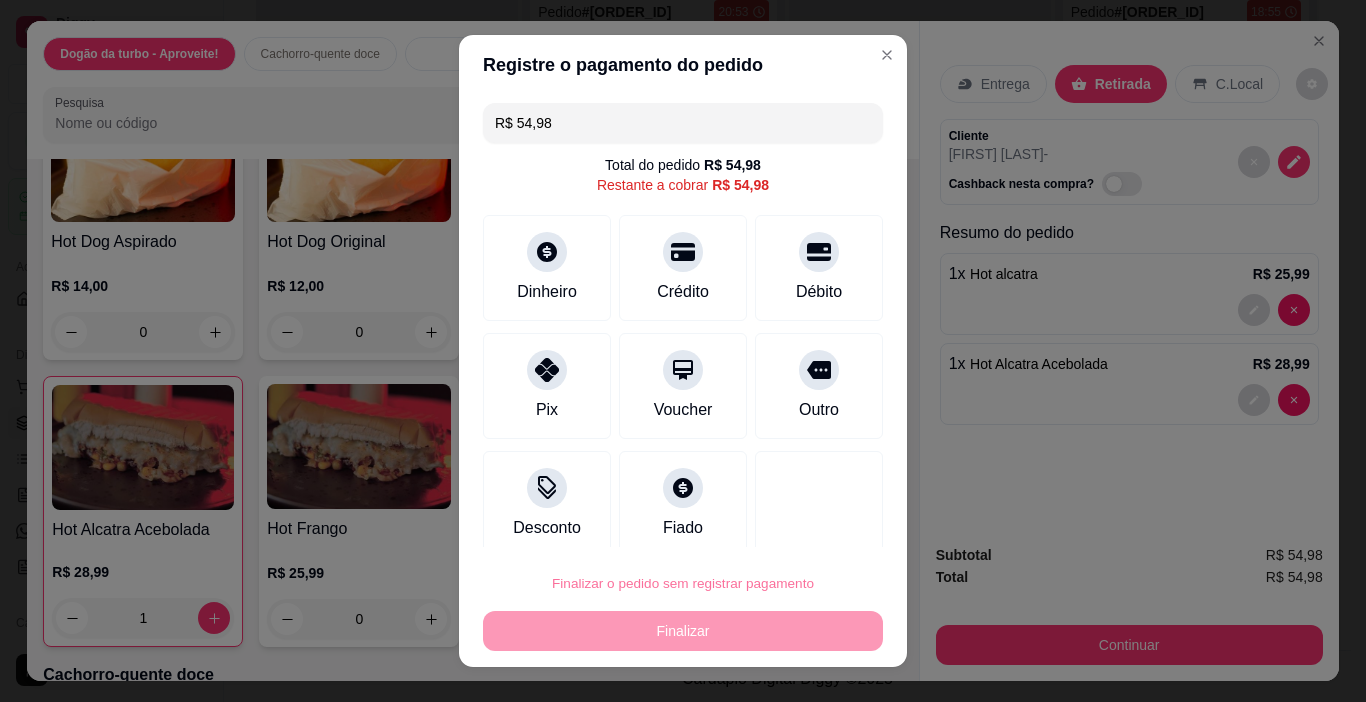 click on "Confirmar" at bounding box center (797, 526) 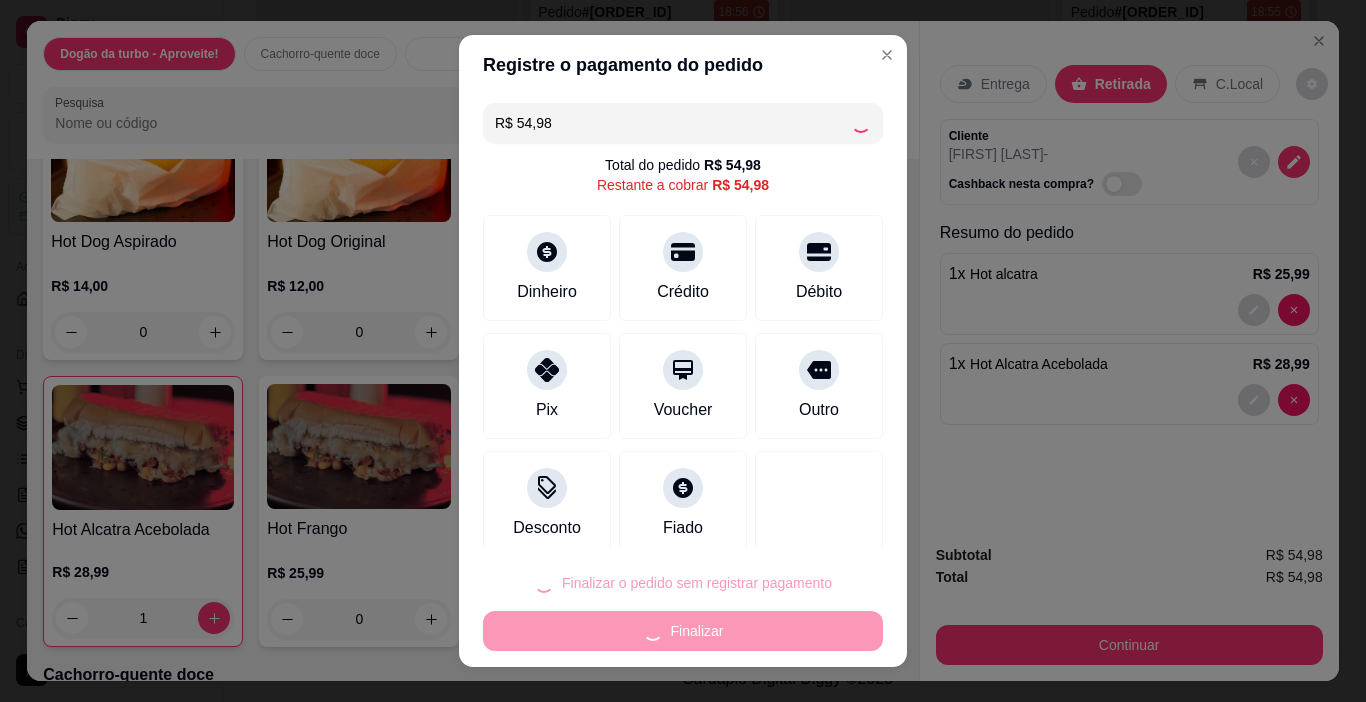 type on "0" 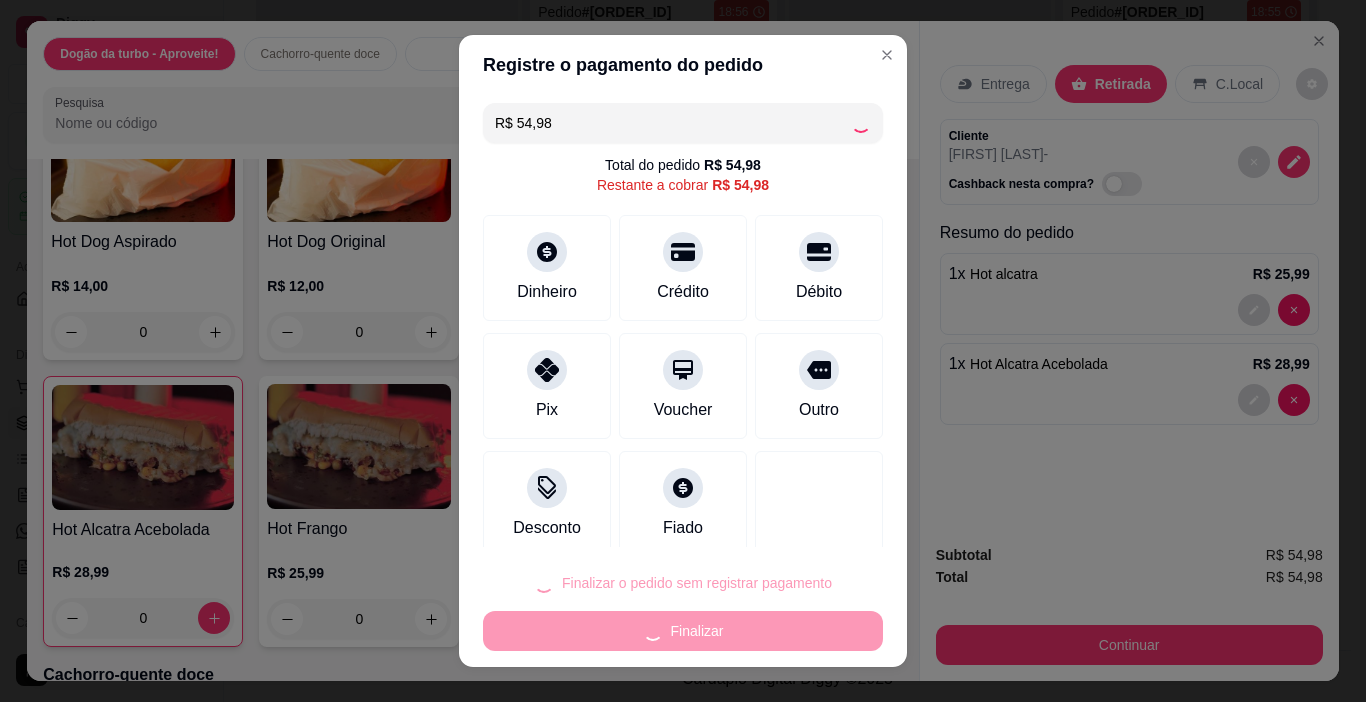 type on "R$ 0,00" 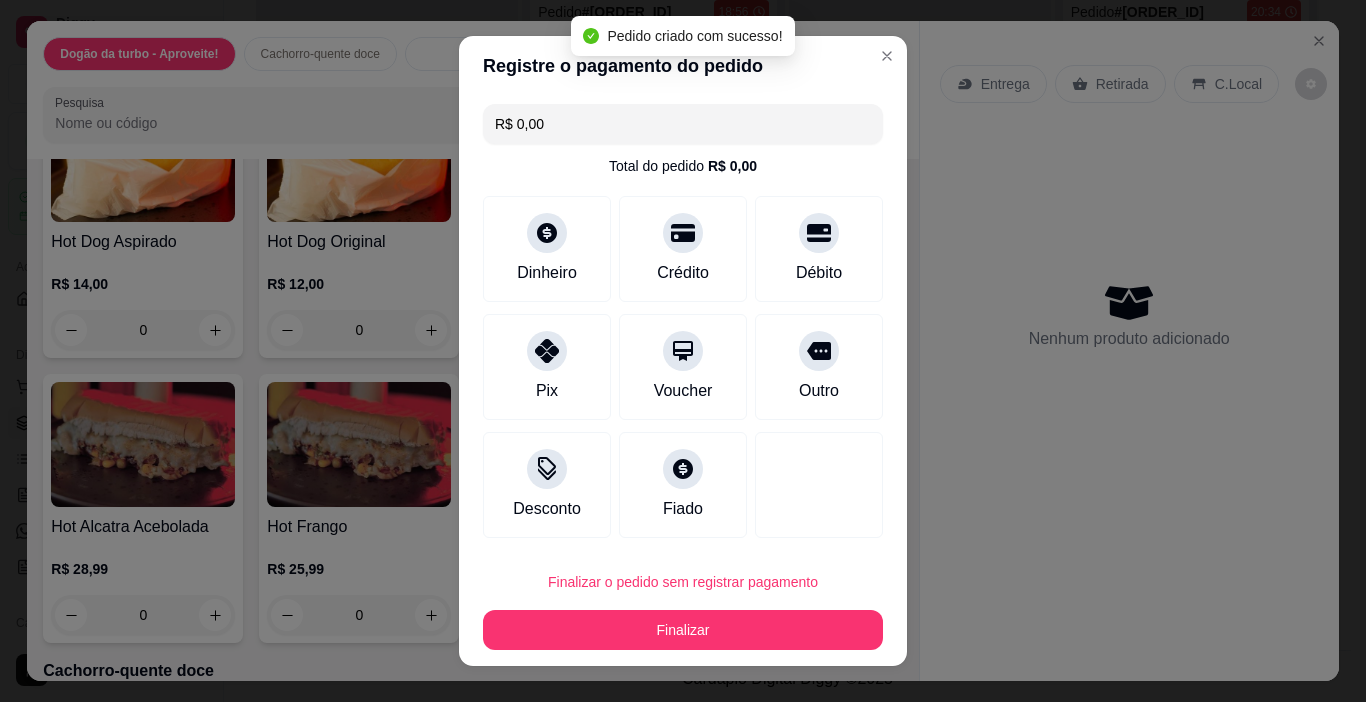scroll, scrollTop: 28, scrollLeft: 0, axis: vertical 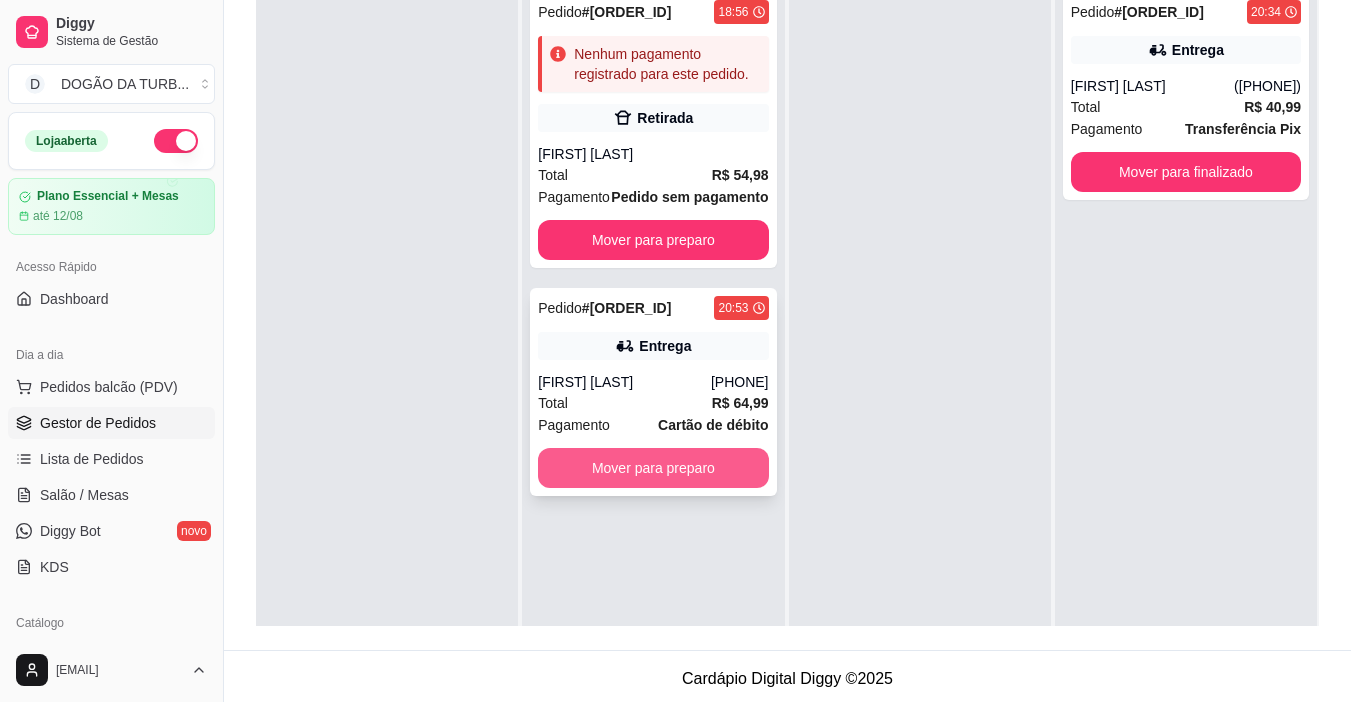 click on "Mover para preparo" at bounding box center (653, 468) 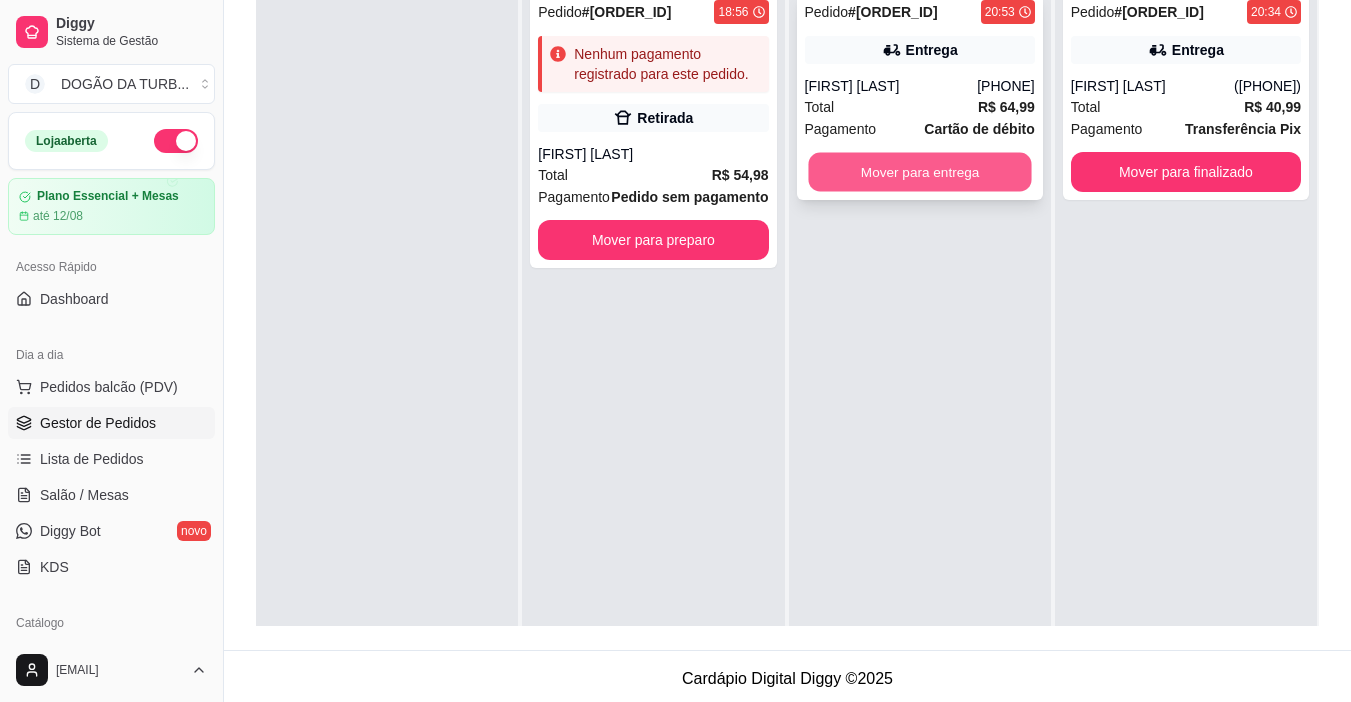 click on "Mover para entrega" at bounding box center (919, 172) 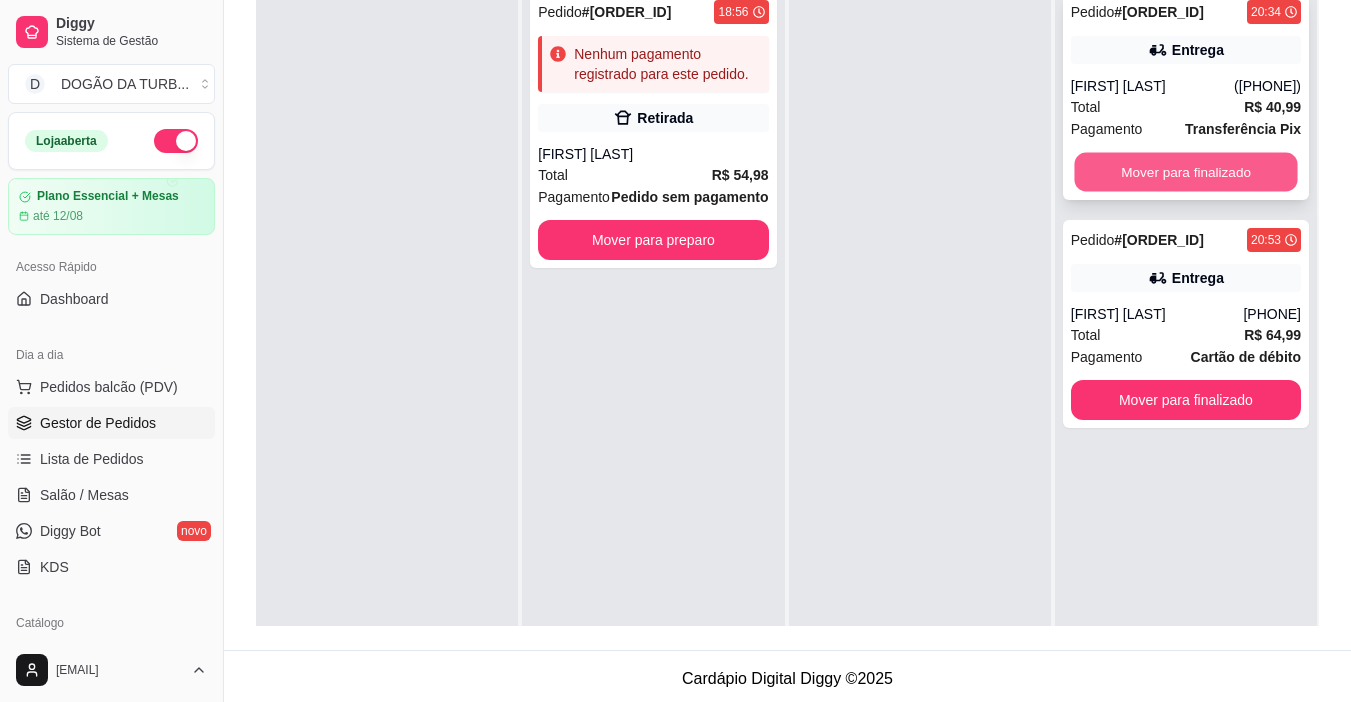 click on "Mover para finalizado" at bounding box center [1185, 172] 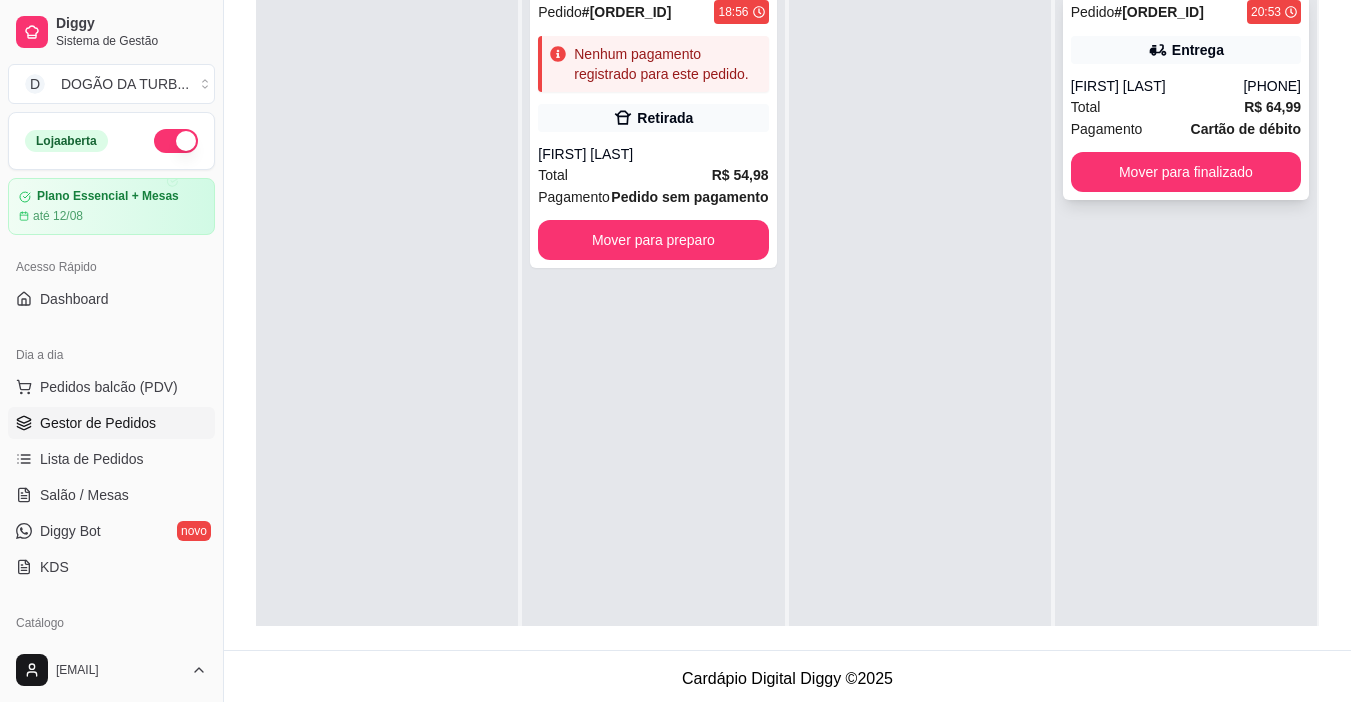 click on "Pedido  # [ORDER_ID] [TIME] Entrega [FIRST] [LAST]  ([PHONE]) Total R$ 64,99 Pagamento Cartão de débito Mover para finalizado" at bounding box center [1186, 96] 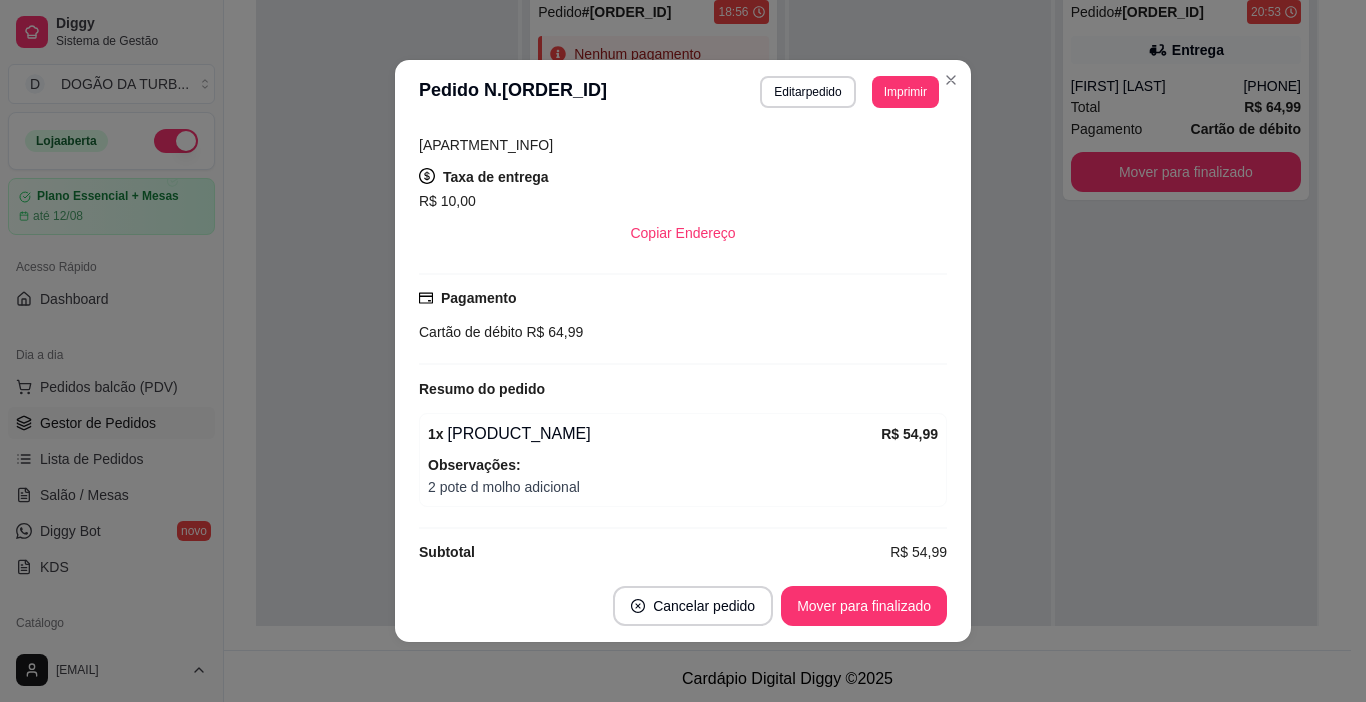 scroll, scrollTop: 421, scrollLeft: 0, axis: vertical 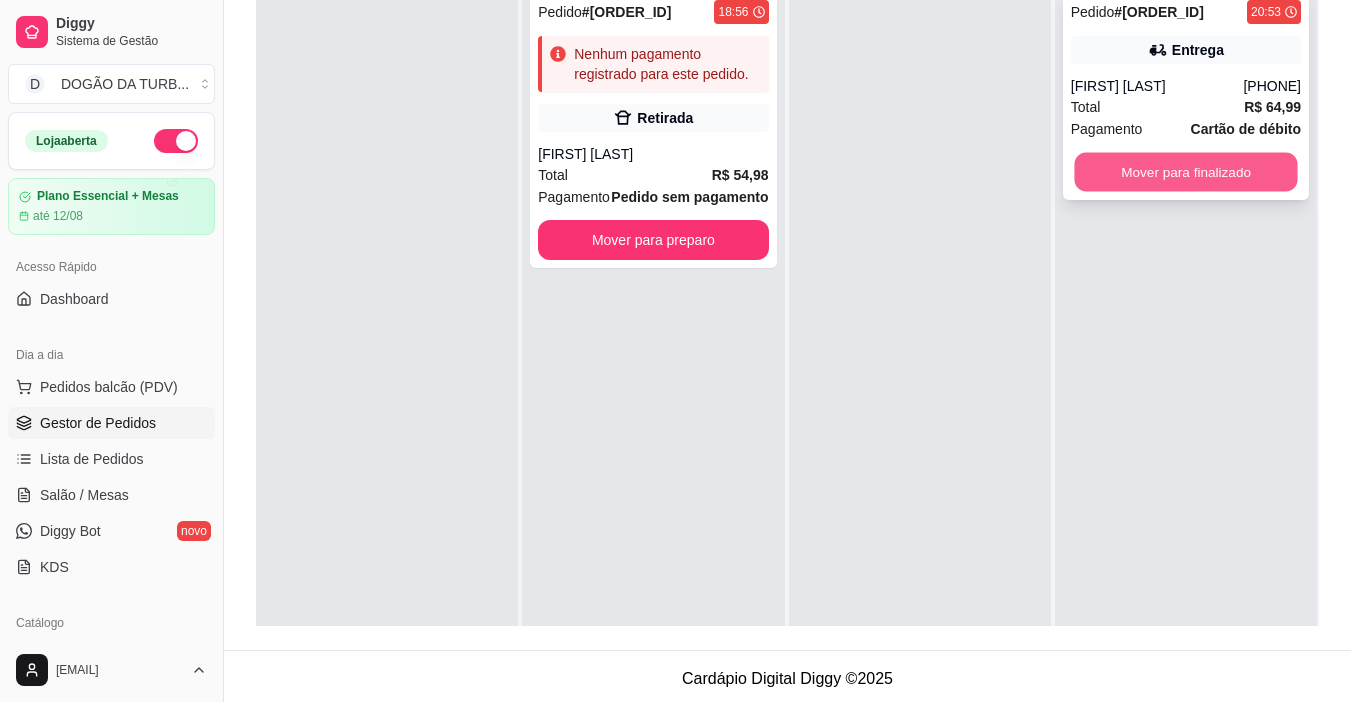 click on "Mover para finalizado" at bounding box center (1185, 172) 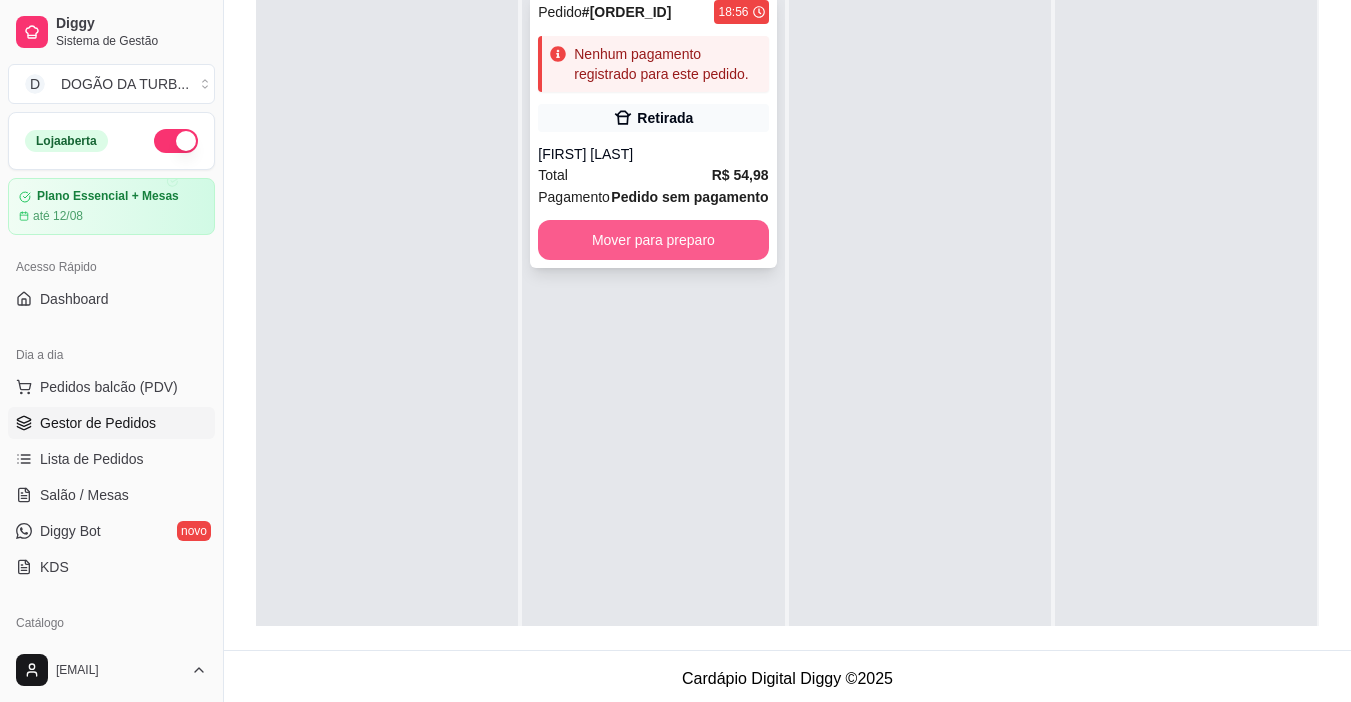 click on "Mover para preparo" at bounding box center [653, 240] 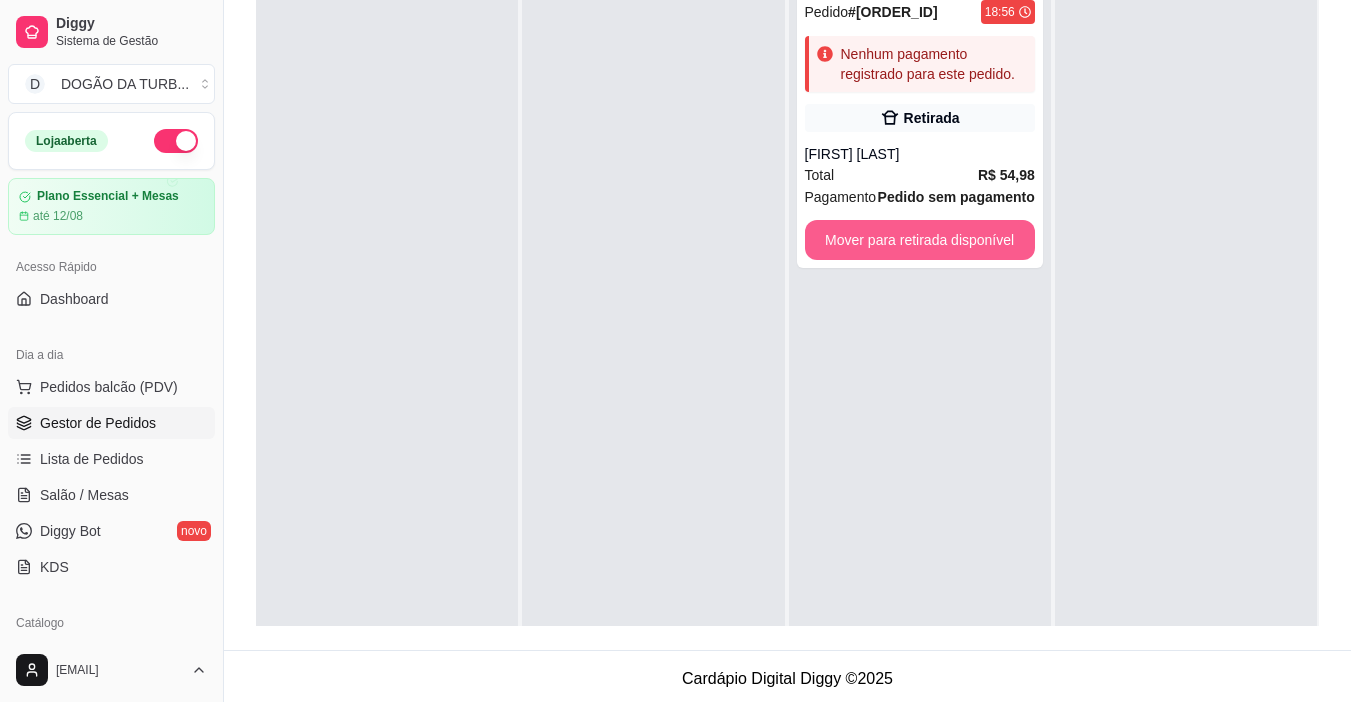 click on "Mover para retirada disponível" at bounding box center (920, 240) 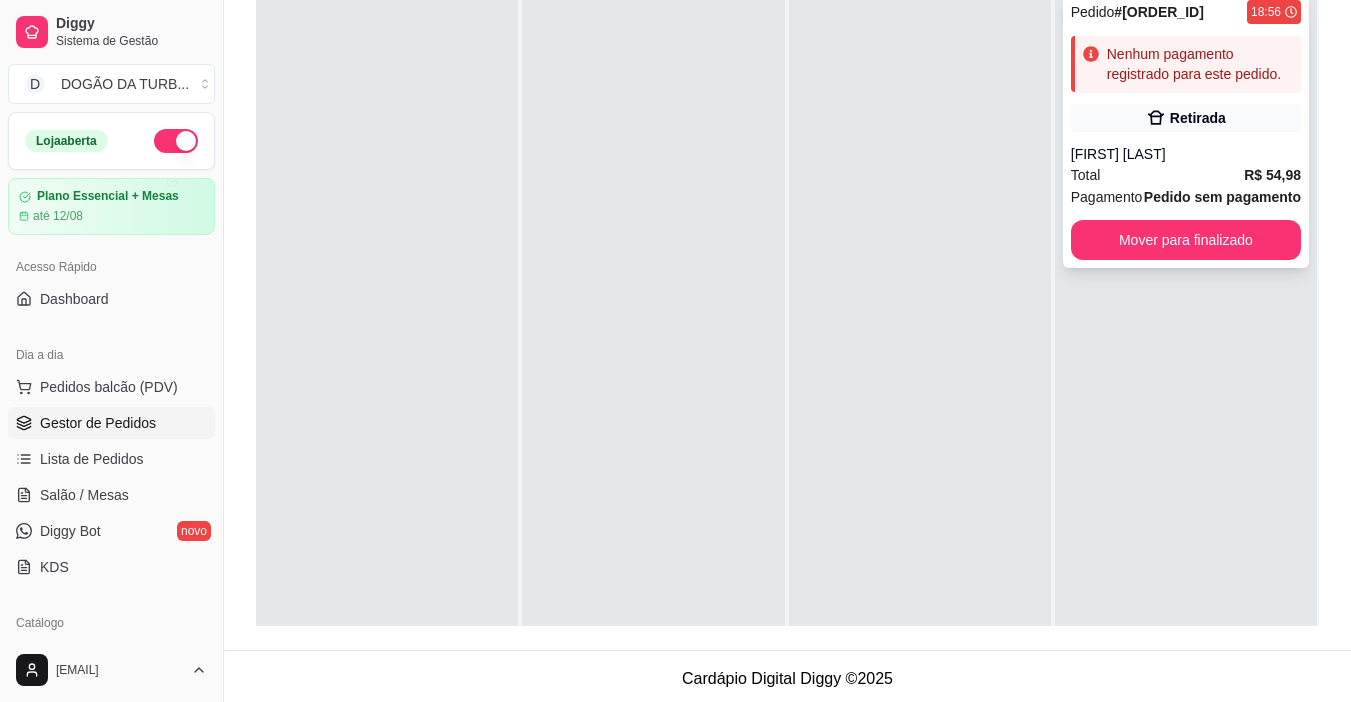 click on "Mover para finalizado" at bounding box center [1186, 240] 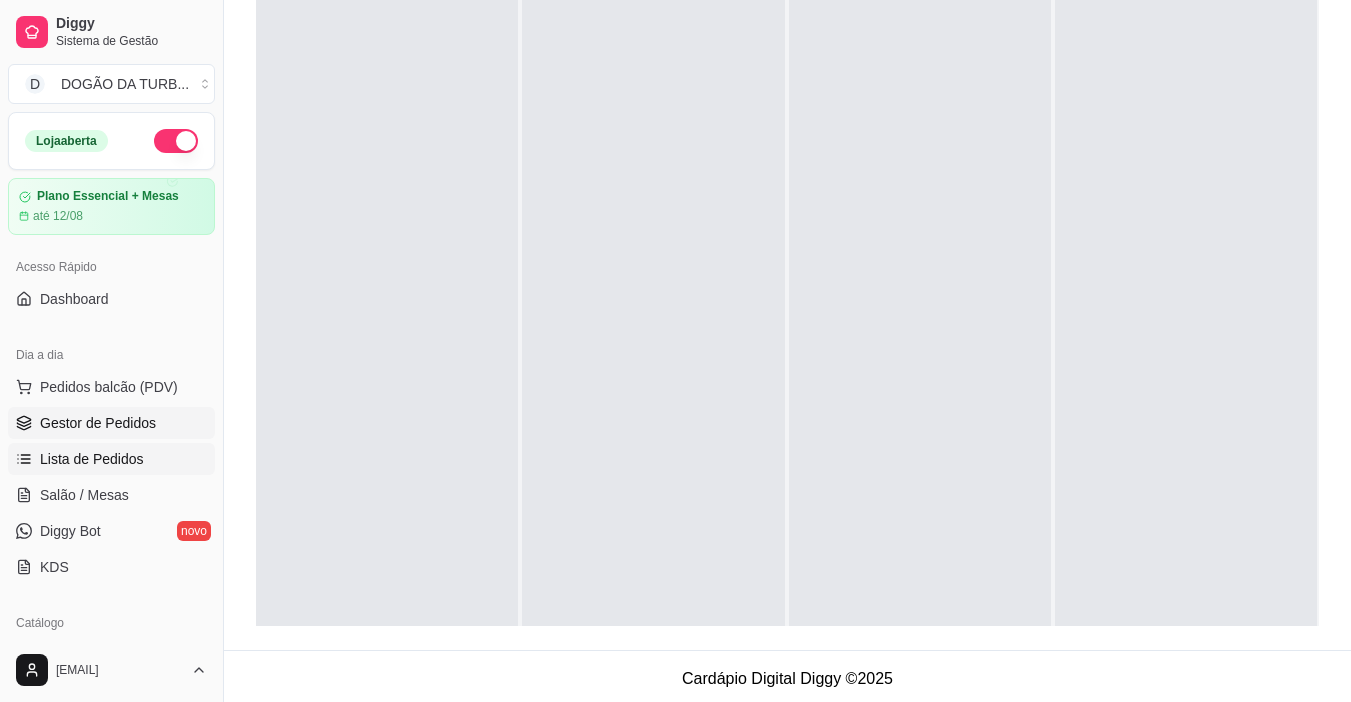 scroll, scrollTop: 0, scrollLeft: 0, axis: both 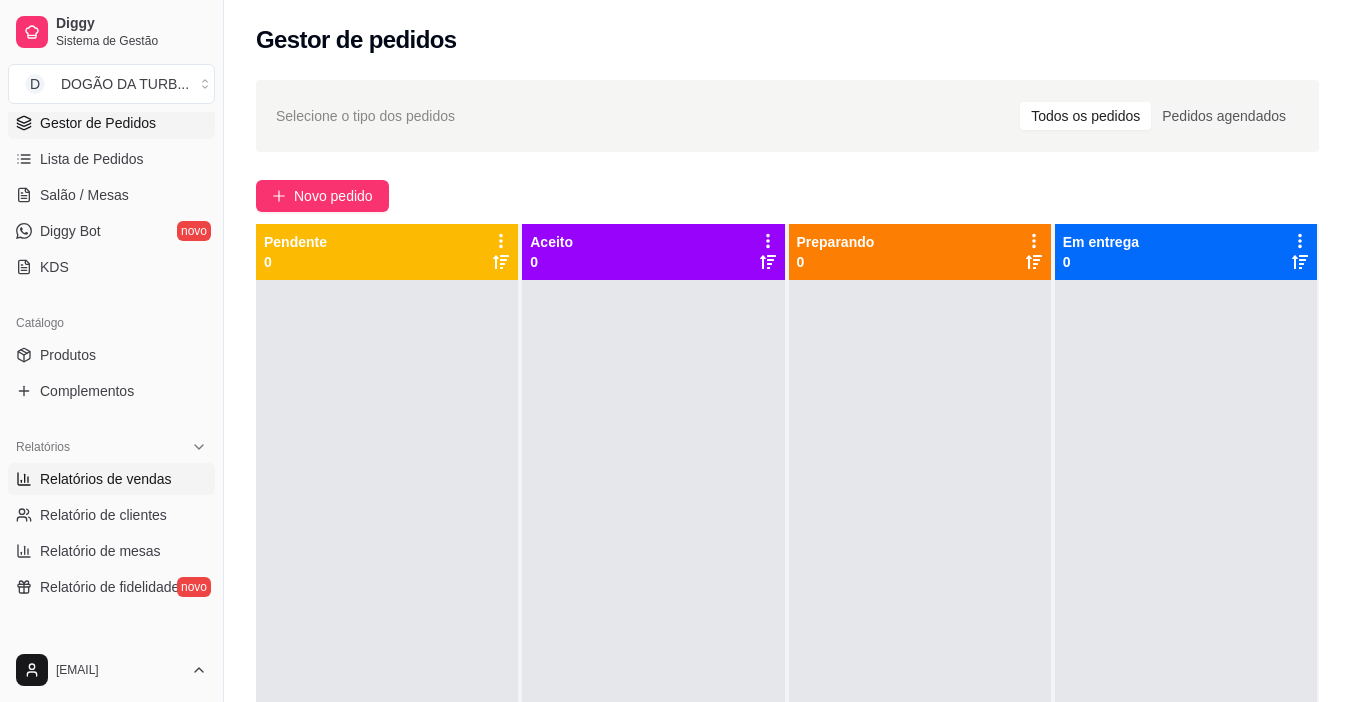 click on "Relatórios de vendas" at bounding box center (106, 479) 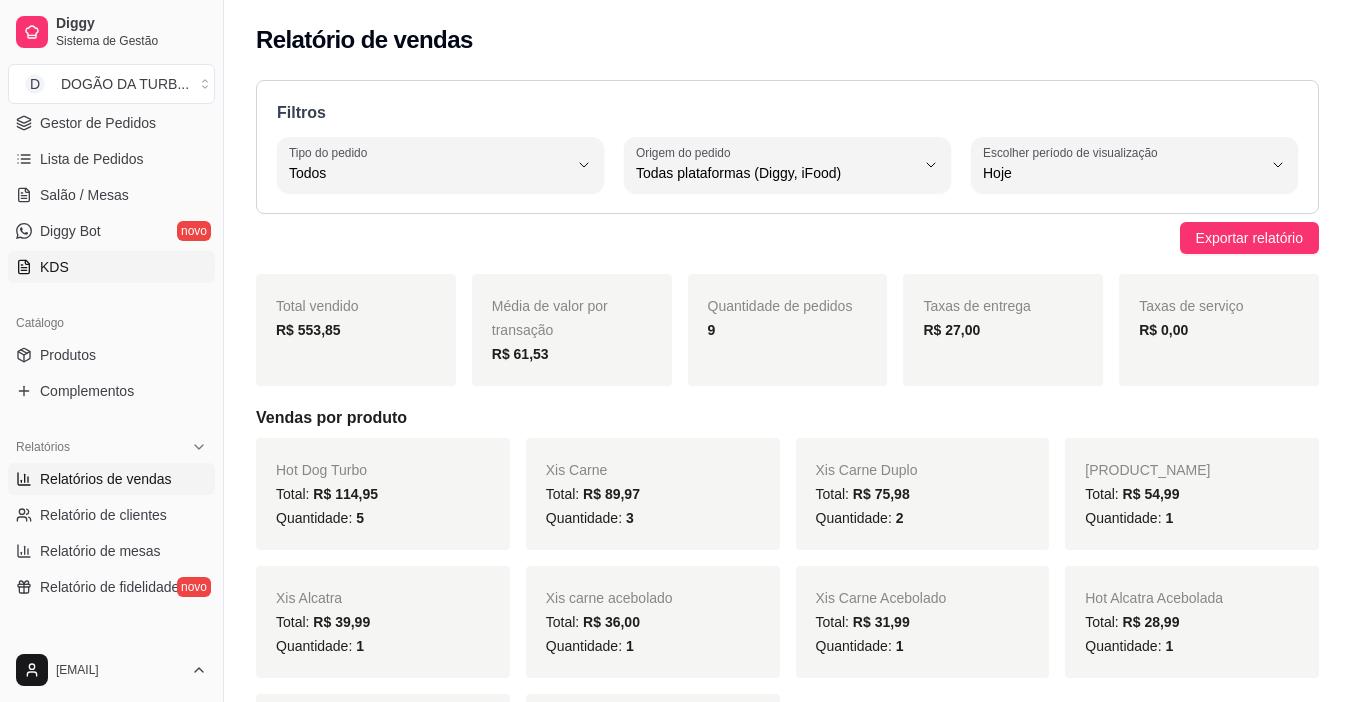 scroll, scrollTop: 0, scrollLeft: 0, axis: both 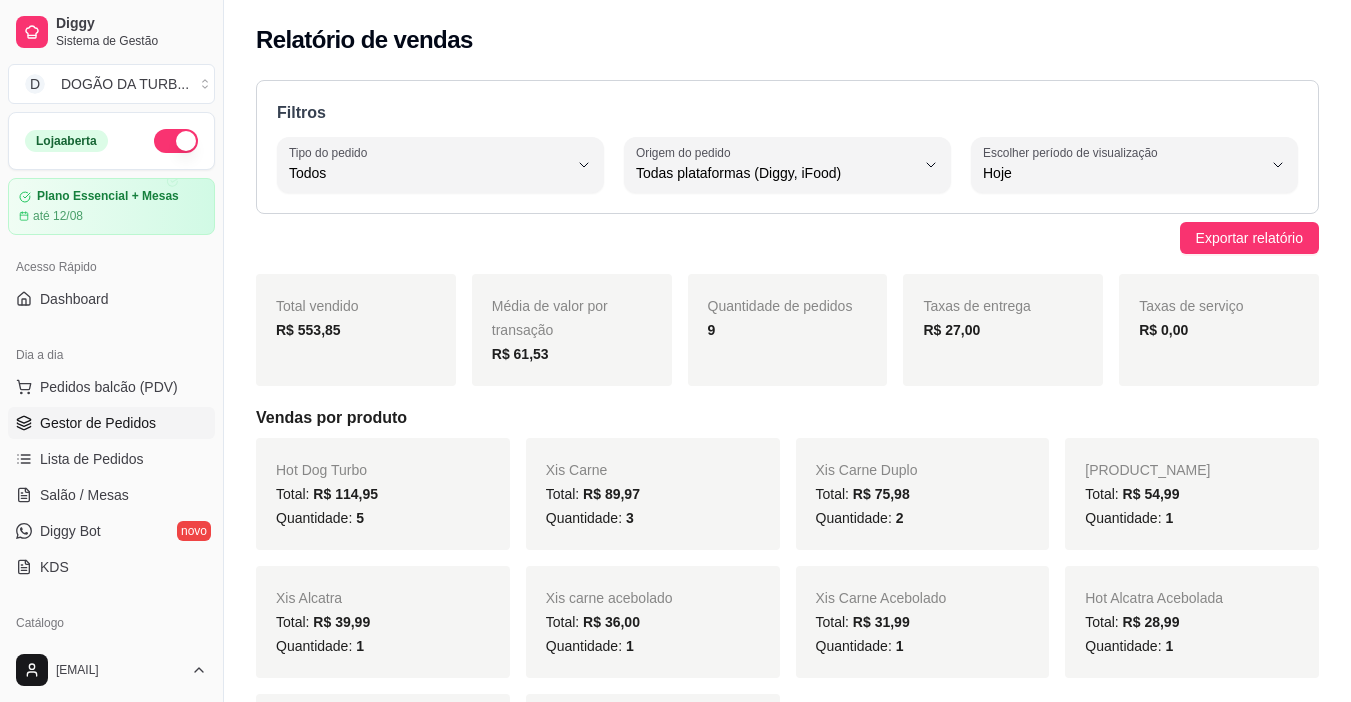 click on "Gestor de Pedidos" at bounding box center (98, 423) 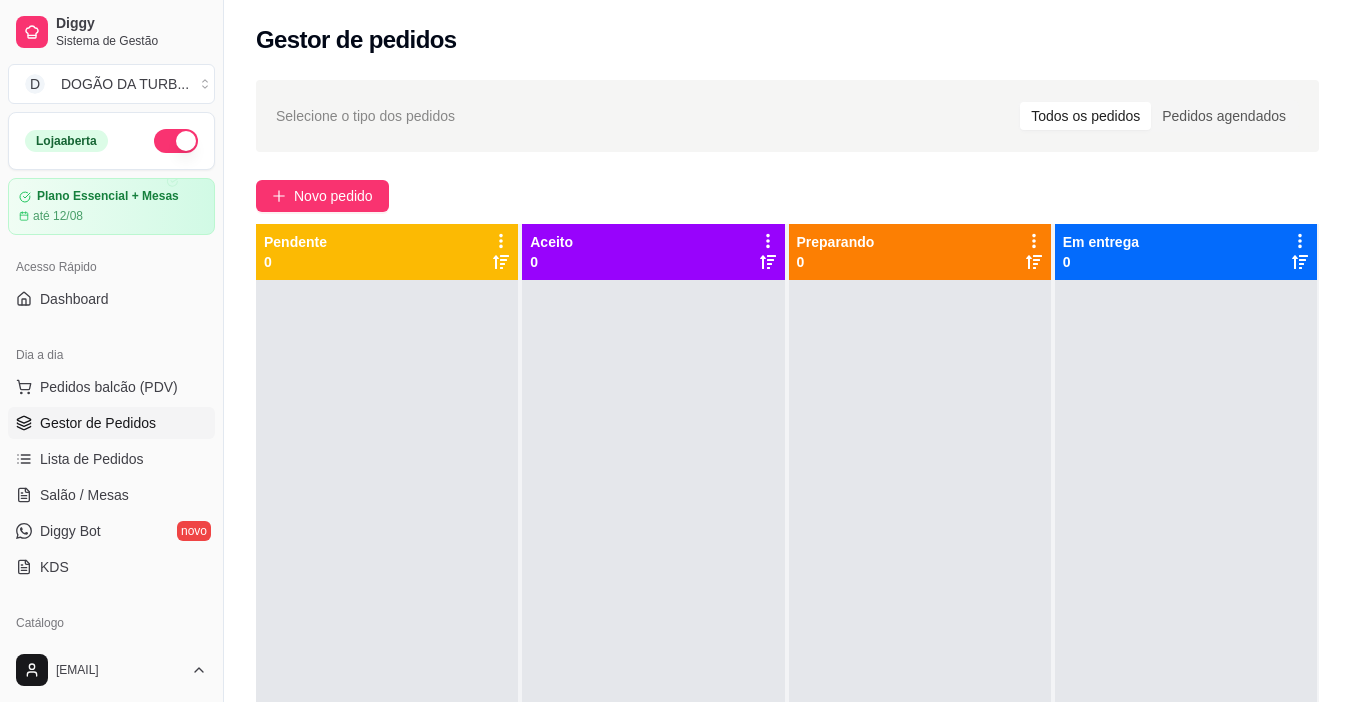 click at bounding box center [176, 141] 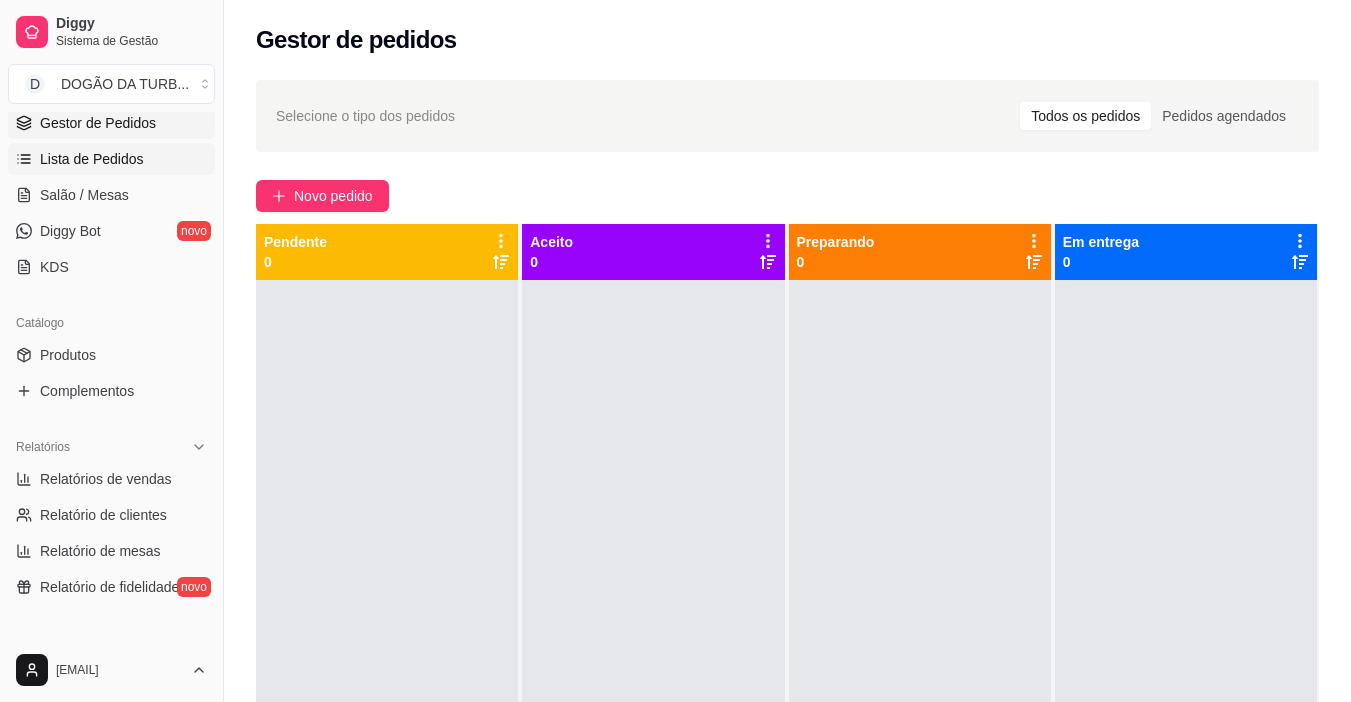 scroll, scrollTop: 400, scrollLeft: 0, axis: vertical 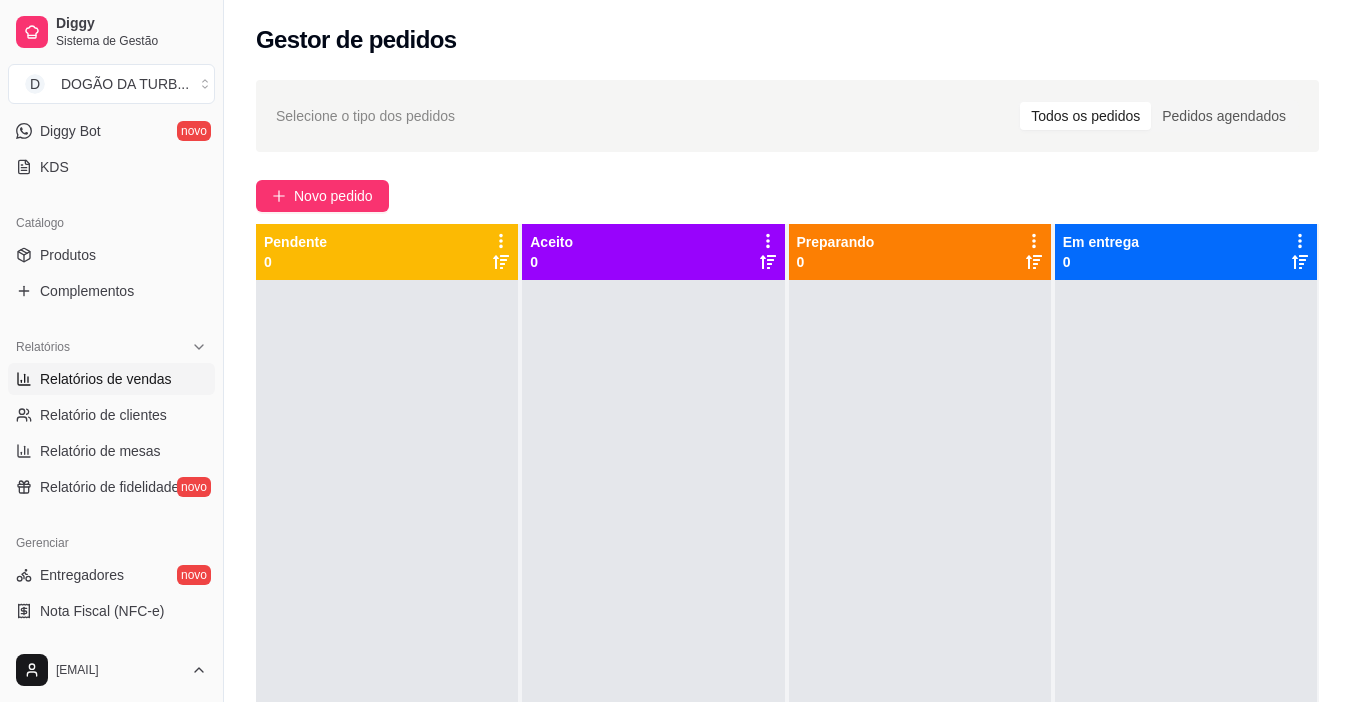 click on "Relatórios de vendas" at bounding box center [106, 379] 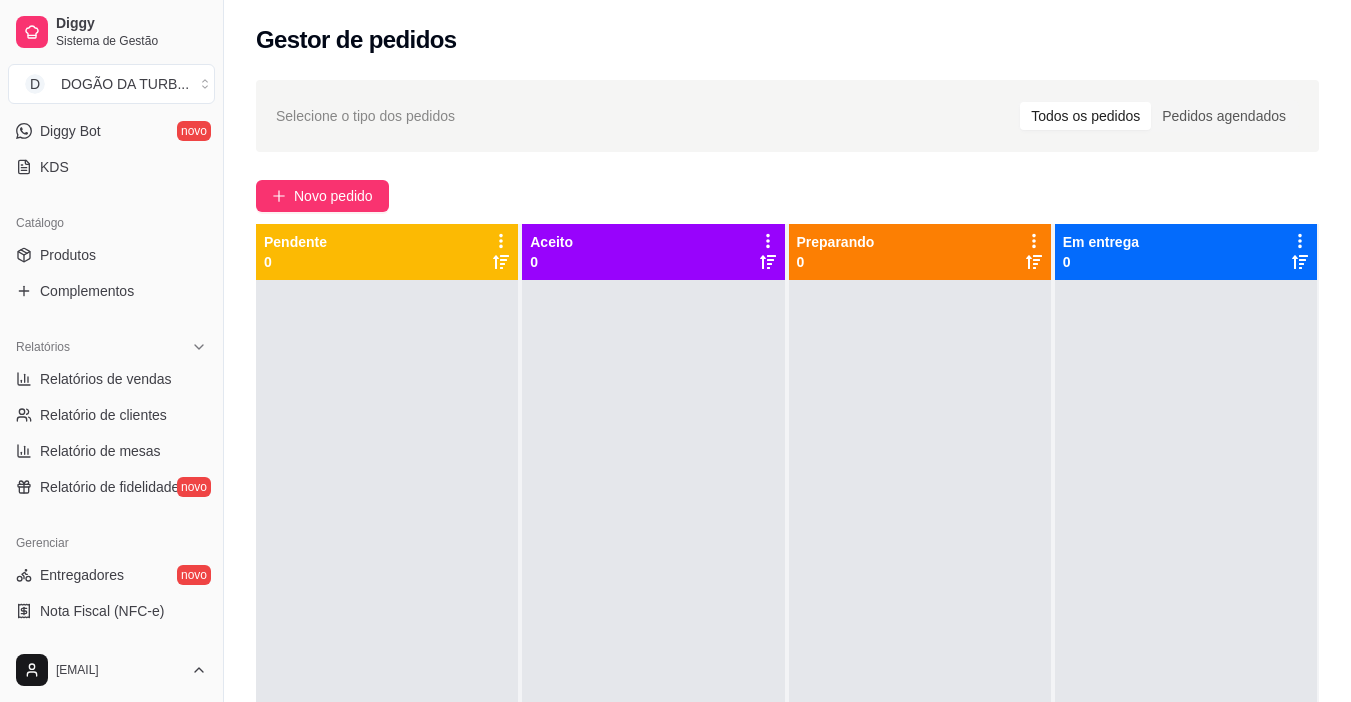 select on "ALL" 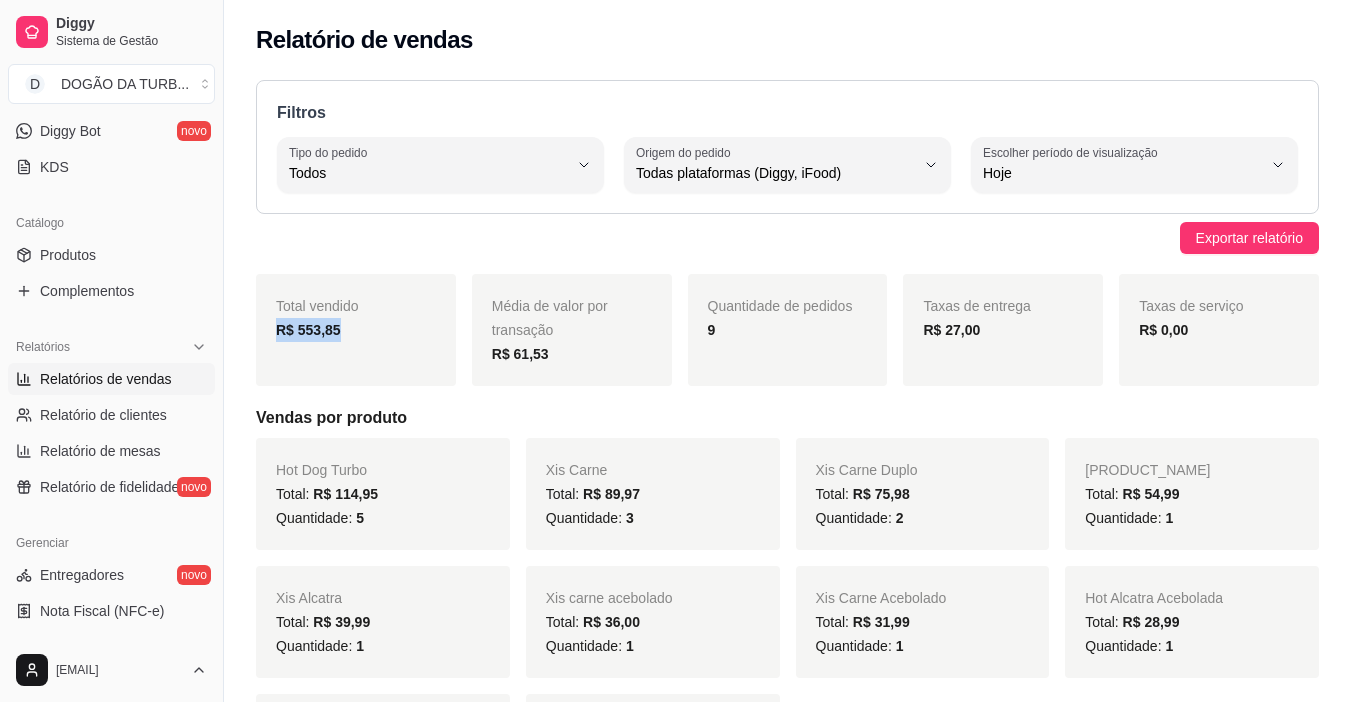 drag, startPoint x: 269, startPoint y: 332, endPoint x: 342, endPoint y: 331, distance: 73.00685 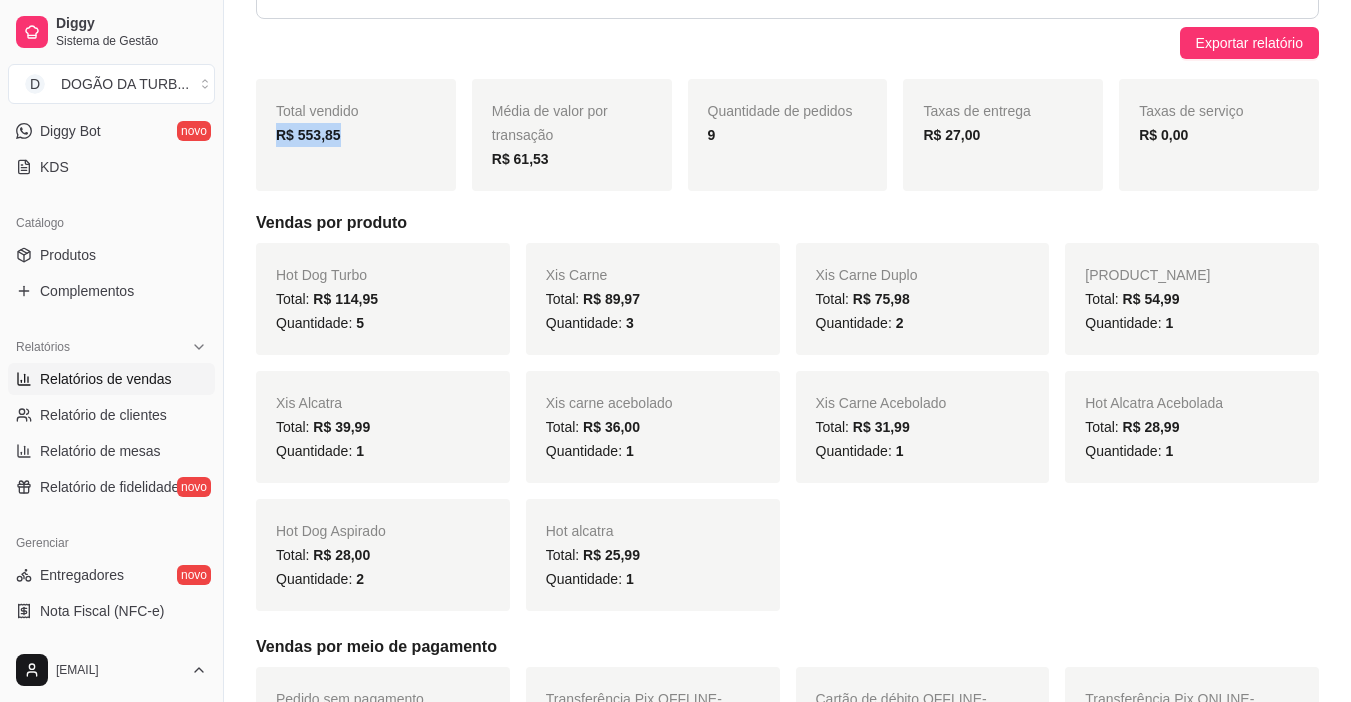 scroll, scrollTop: 395, scrollLeft: 0, axis: vertical 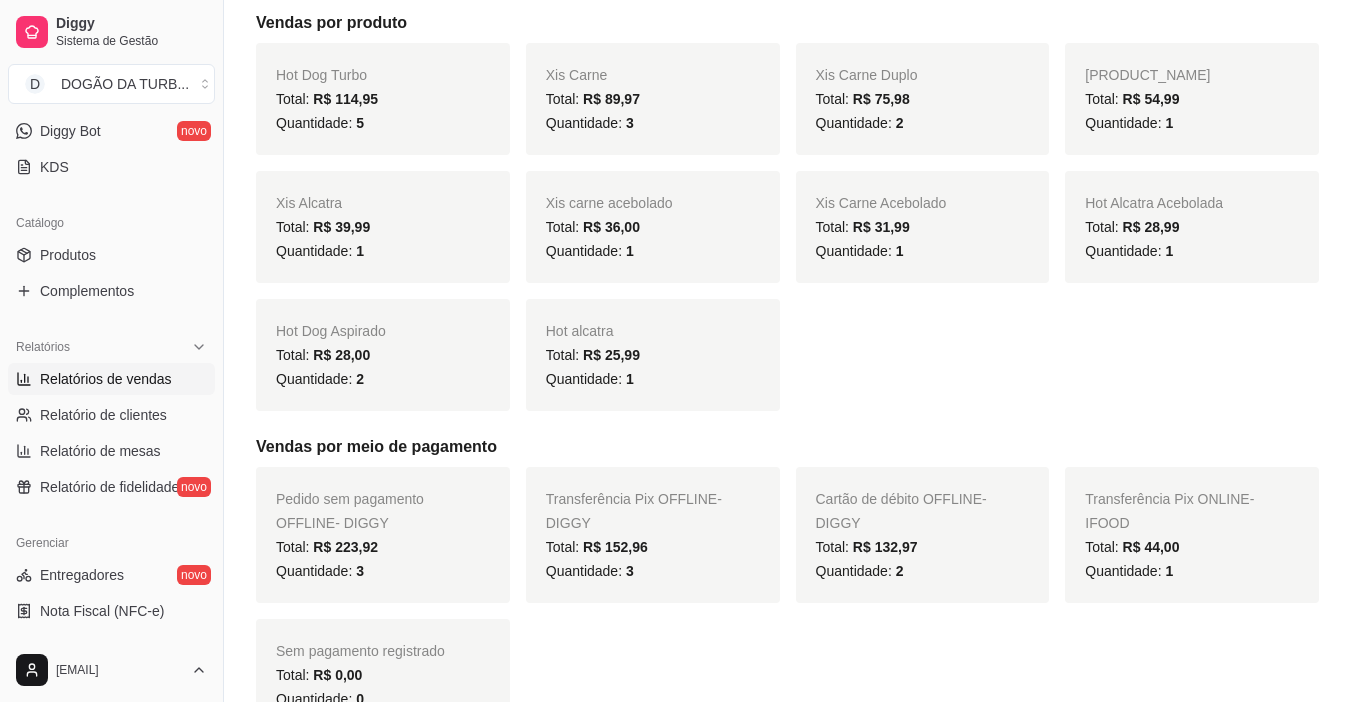 click on "Total:   R$ 223,92" at bounding box center [383, 547] 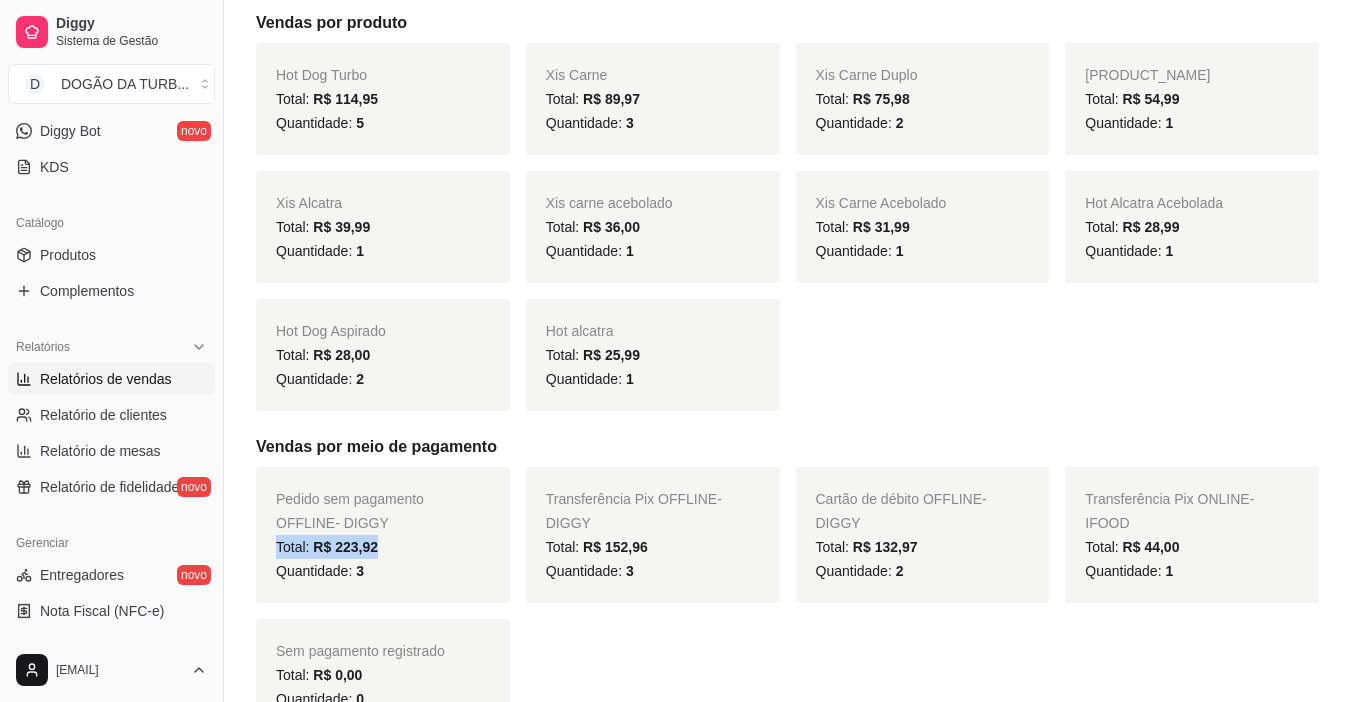 click on "Total:   R$ 223,92" at bounding box center [383, 547] 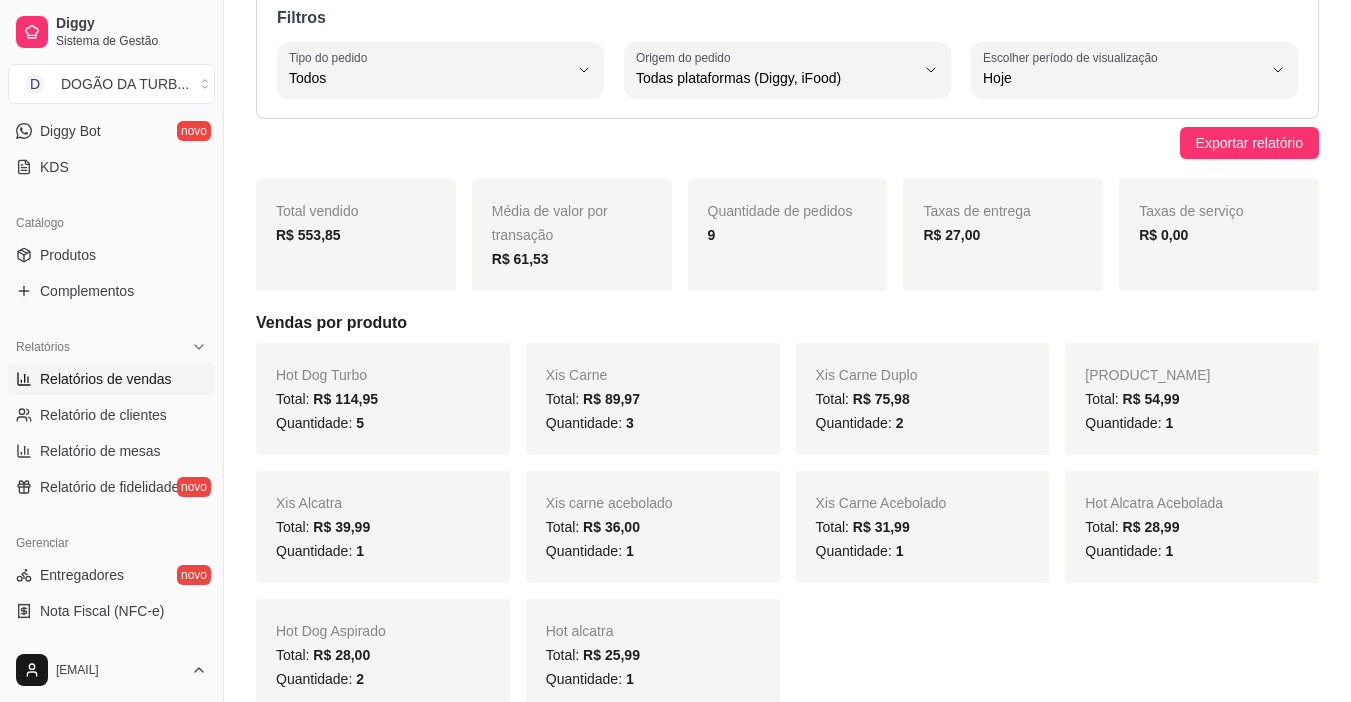 scroll, scrollTop: 0, scrollLeft: 0, axis: both 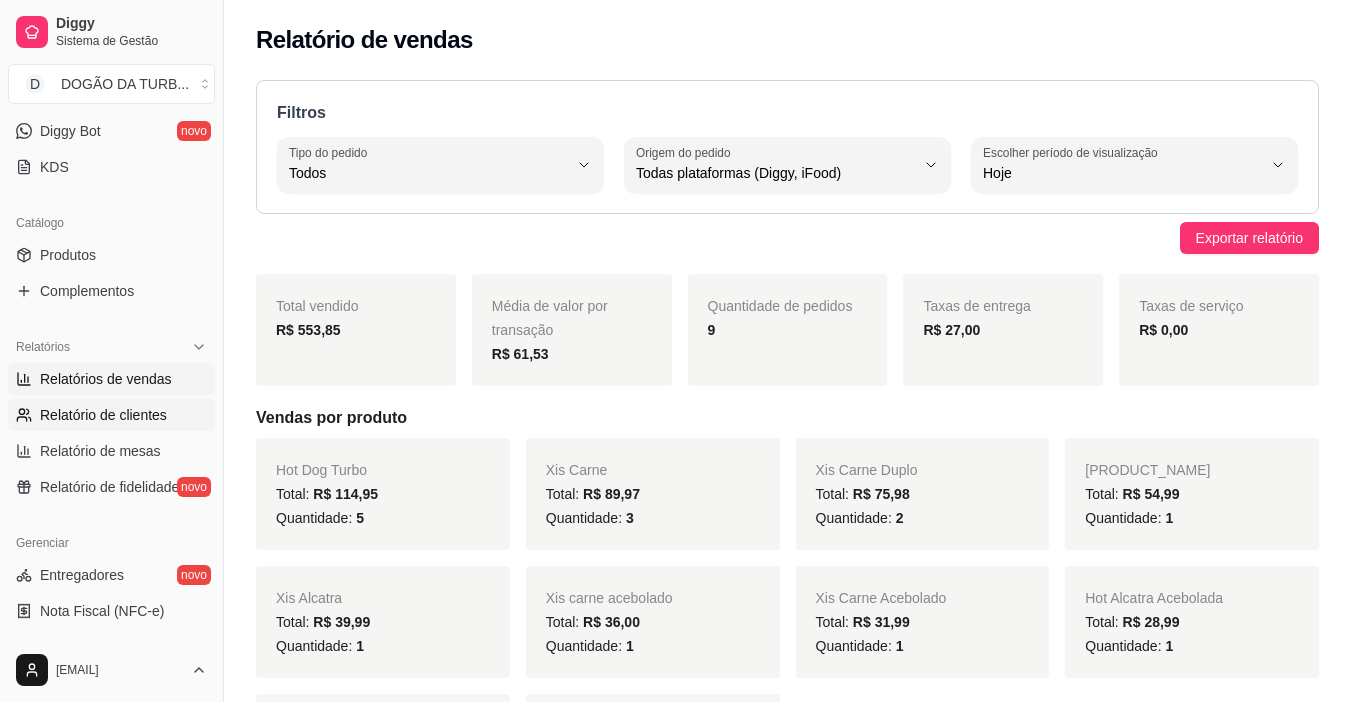 click on "Relatório de clientes" at bounding box center [111, 415] 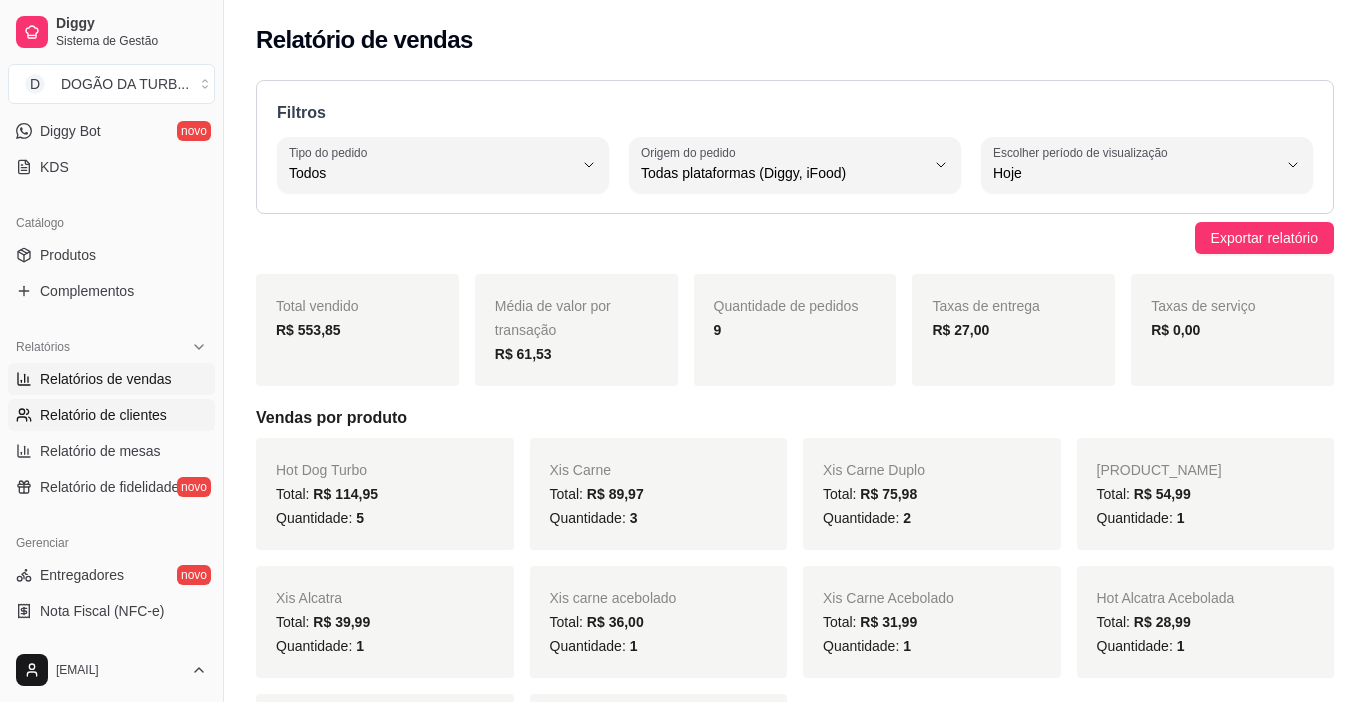 select on "30" 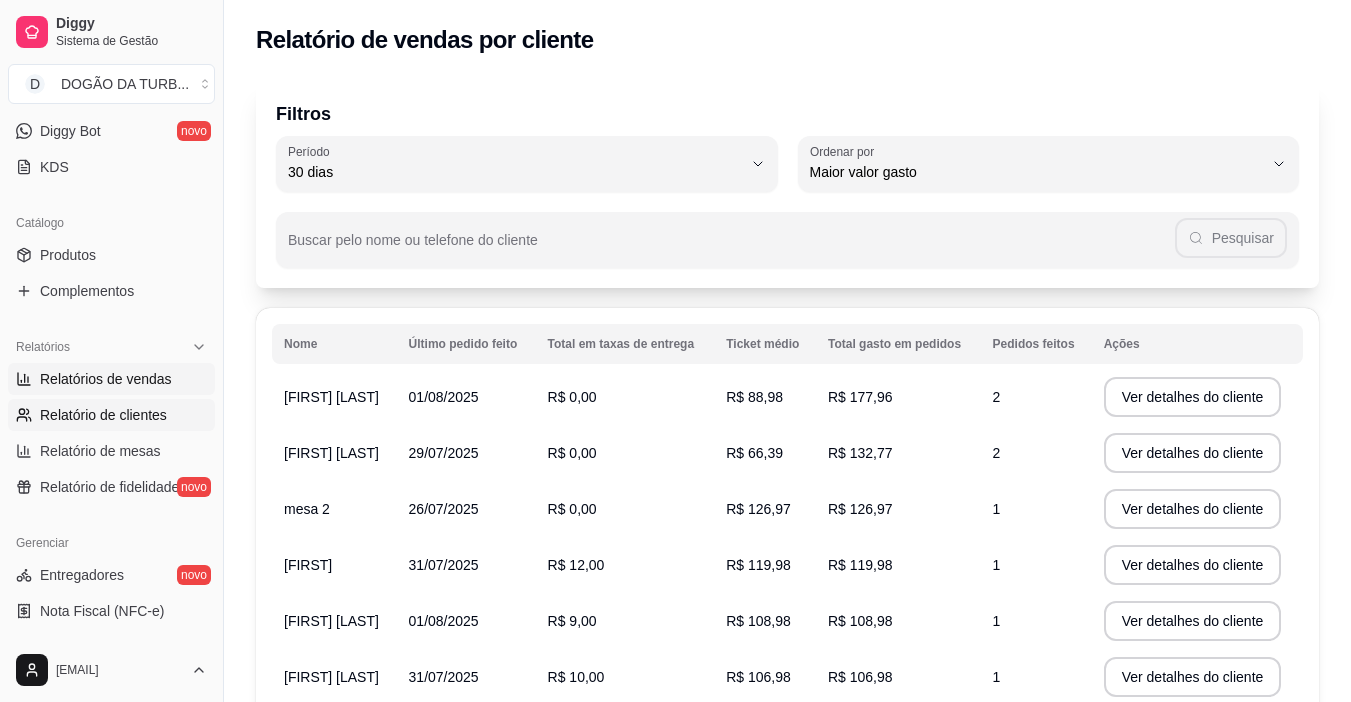 click on "Relatórios de vendas" at bounding box center (106, 379) 